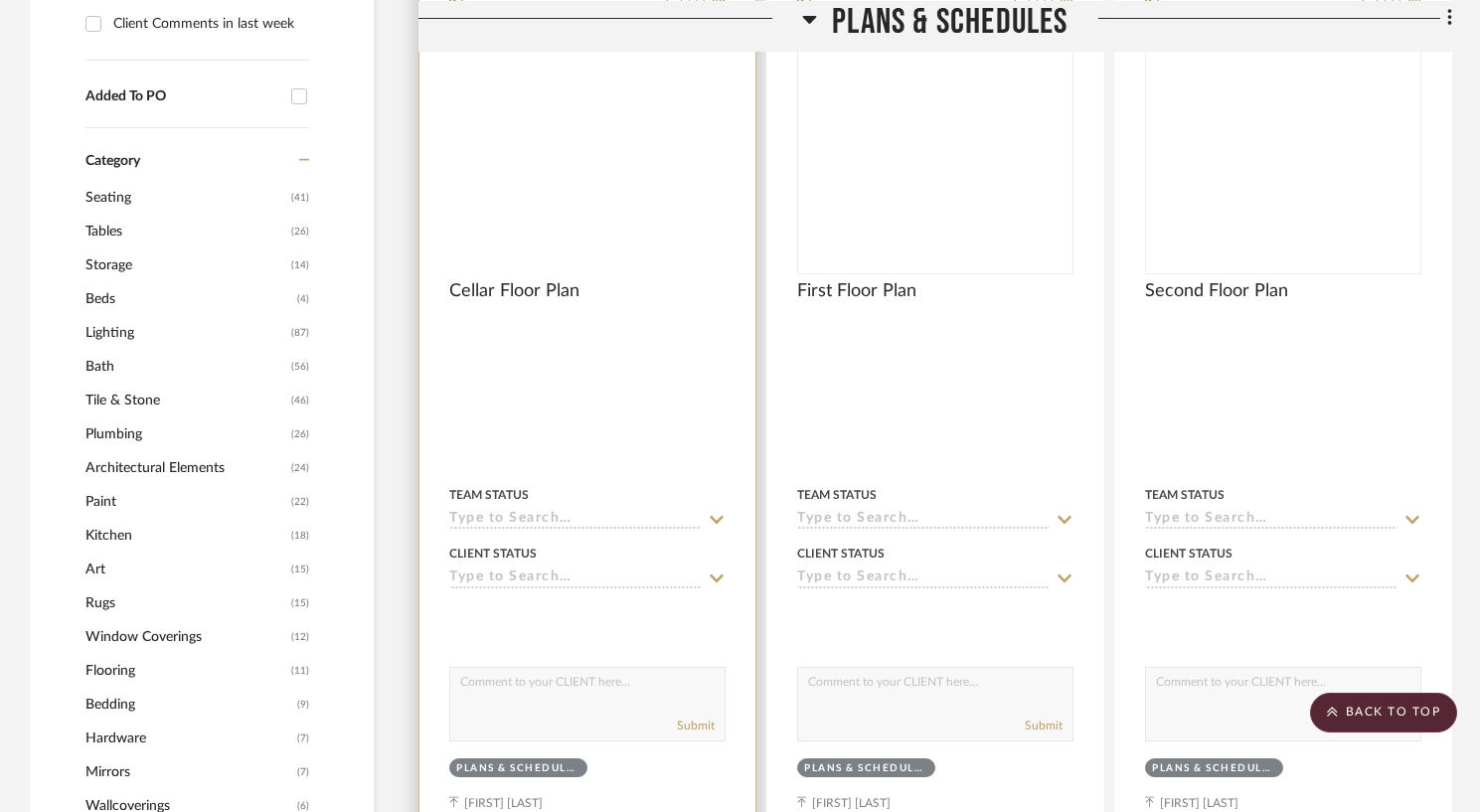 scroll, scrollTop: 0, scrollLeft: 0, axis: both 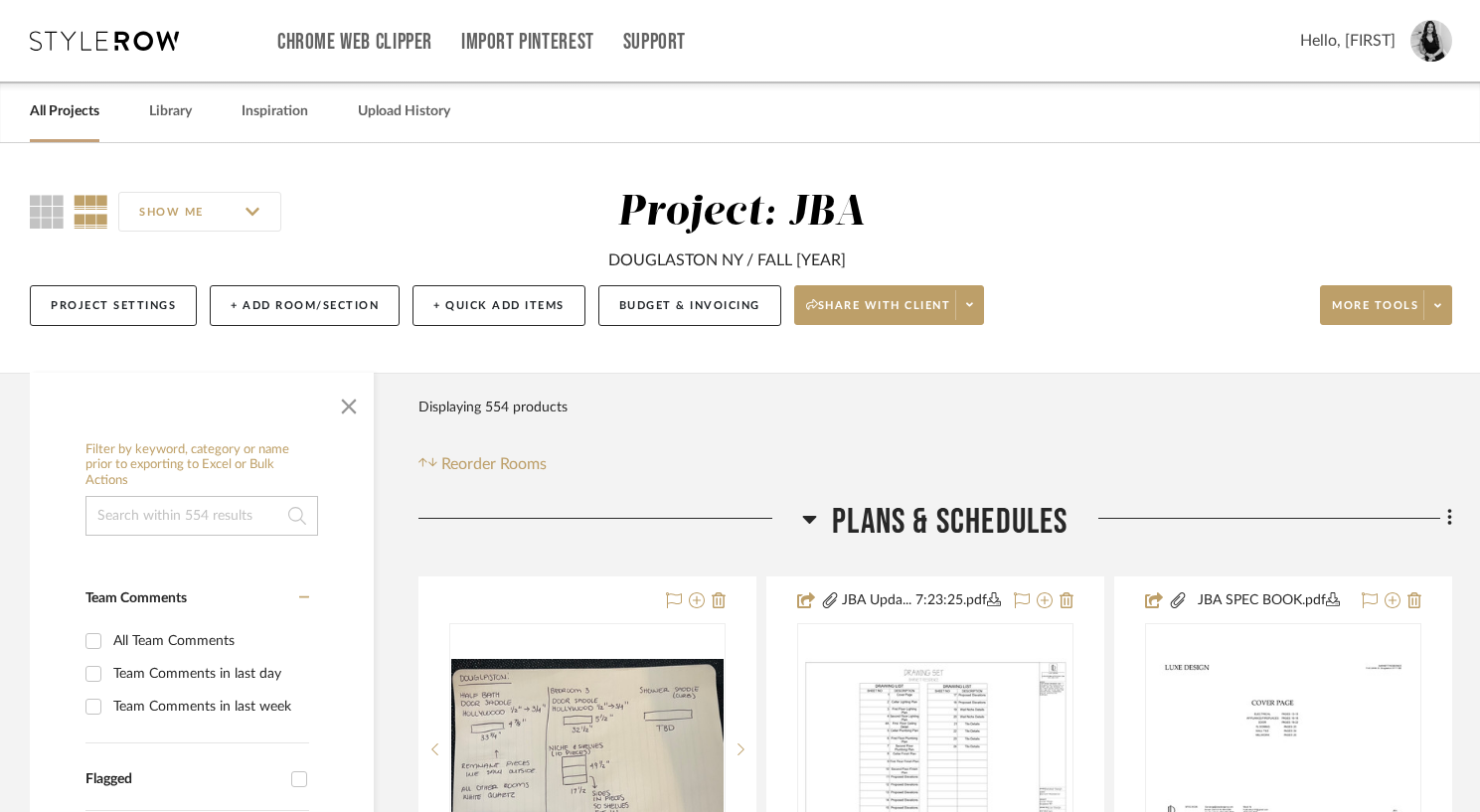 click on "All Projects" at bounding box center (65, 111) 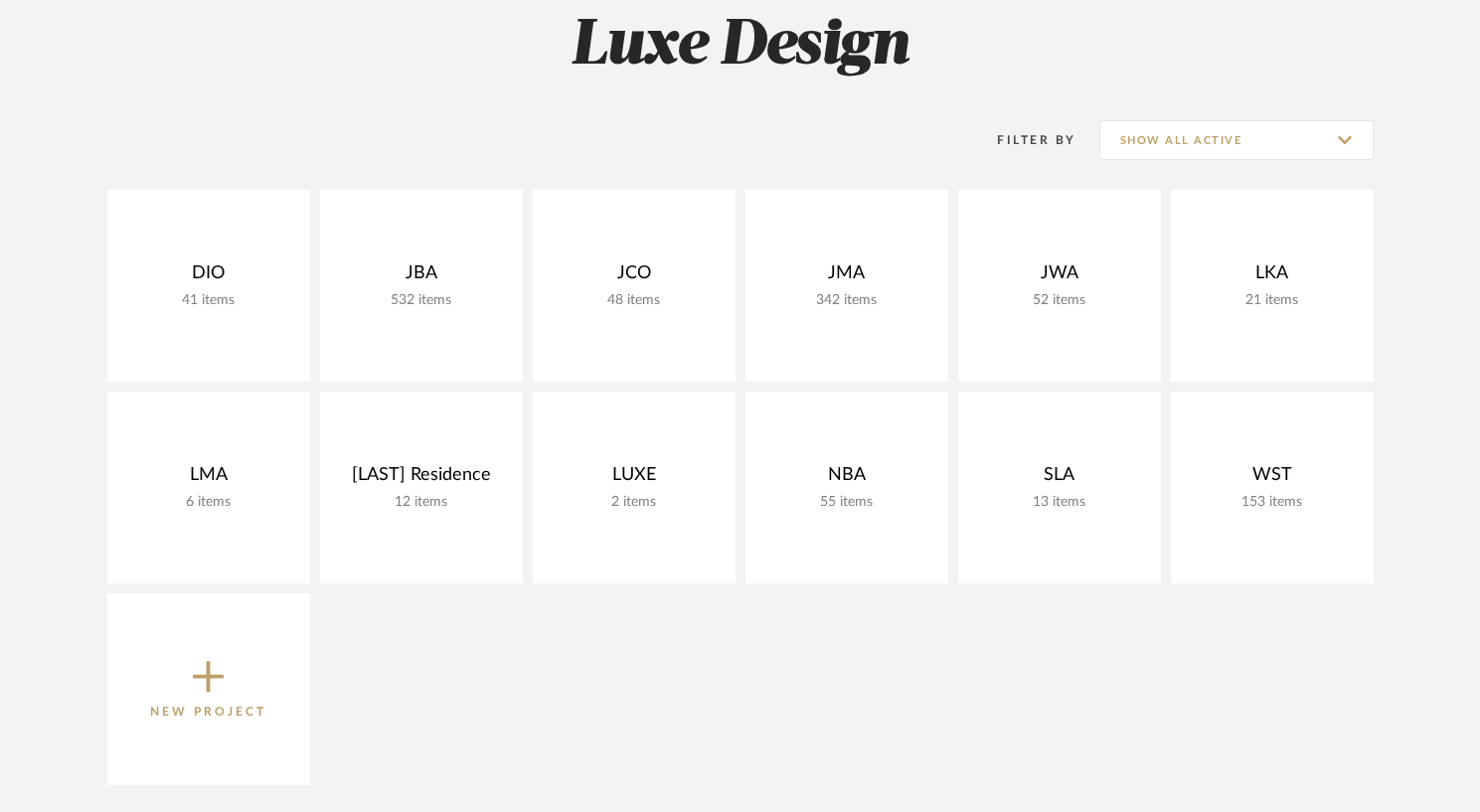 scroll, scrollTop: 347, scrollLeft: 0, axis: vertical 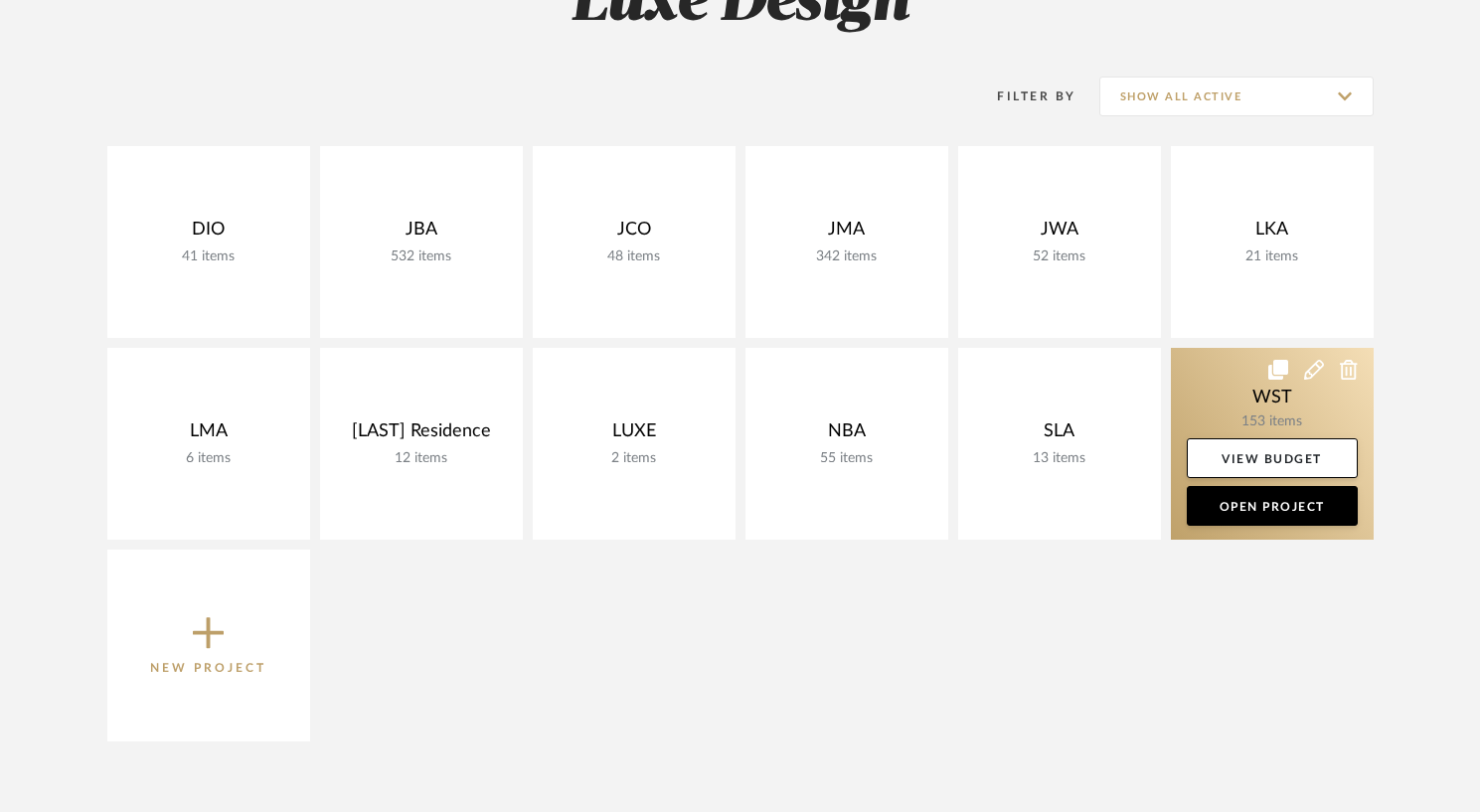 click 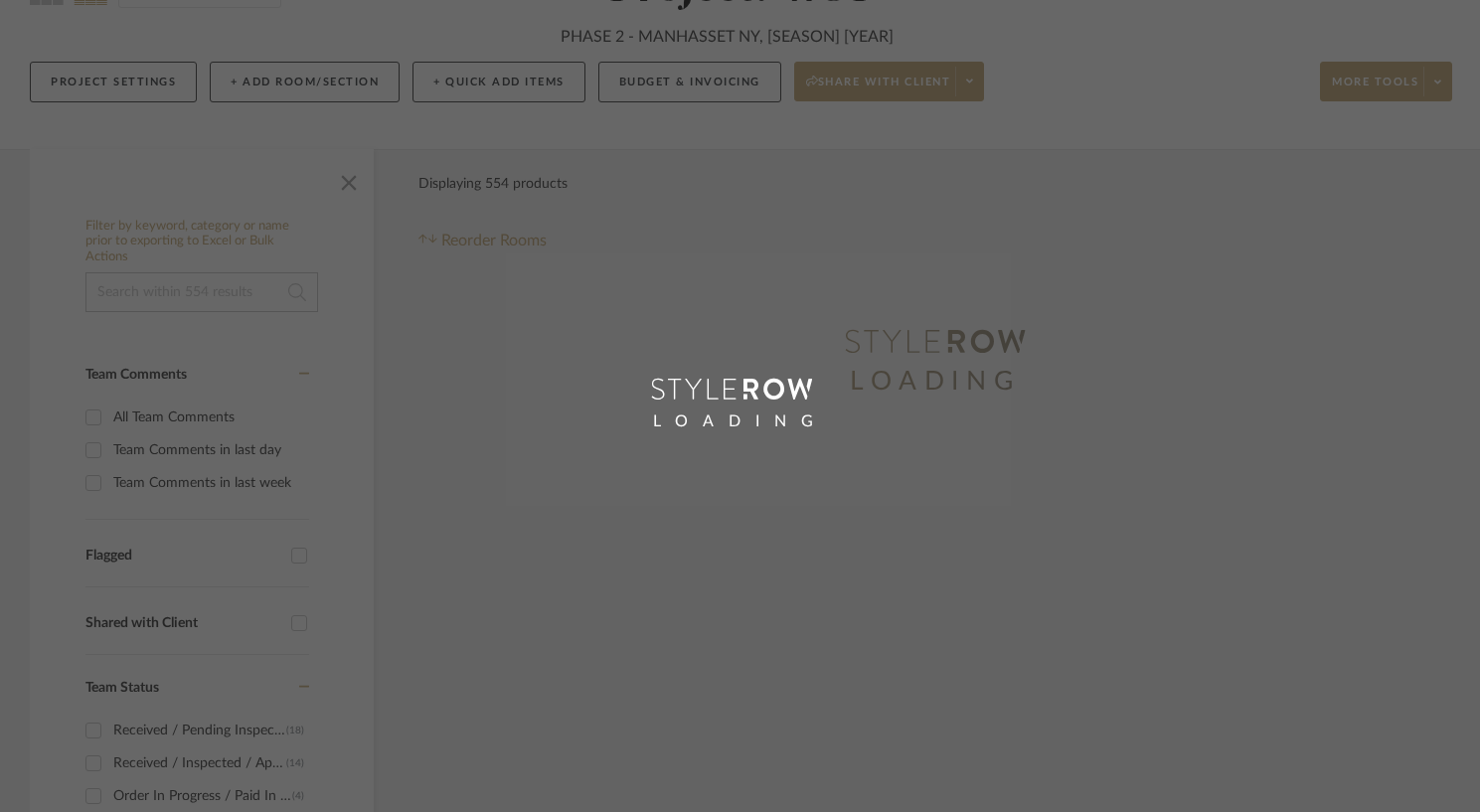 scroll, scrollTop: 0, scrollLeft: 0, axis: both 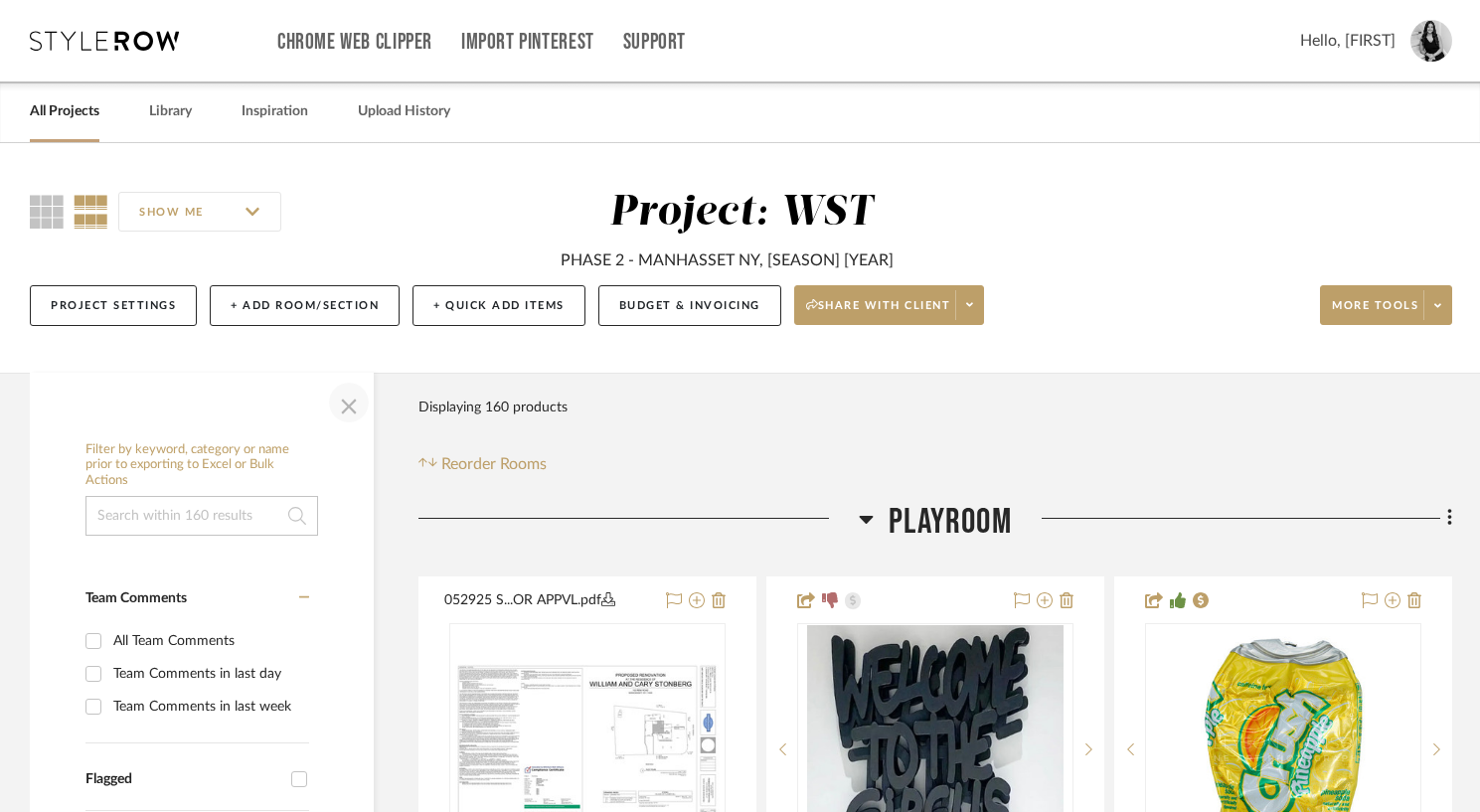 click 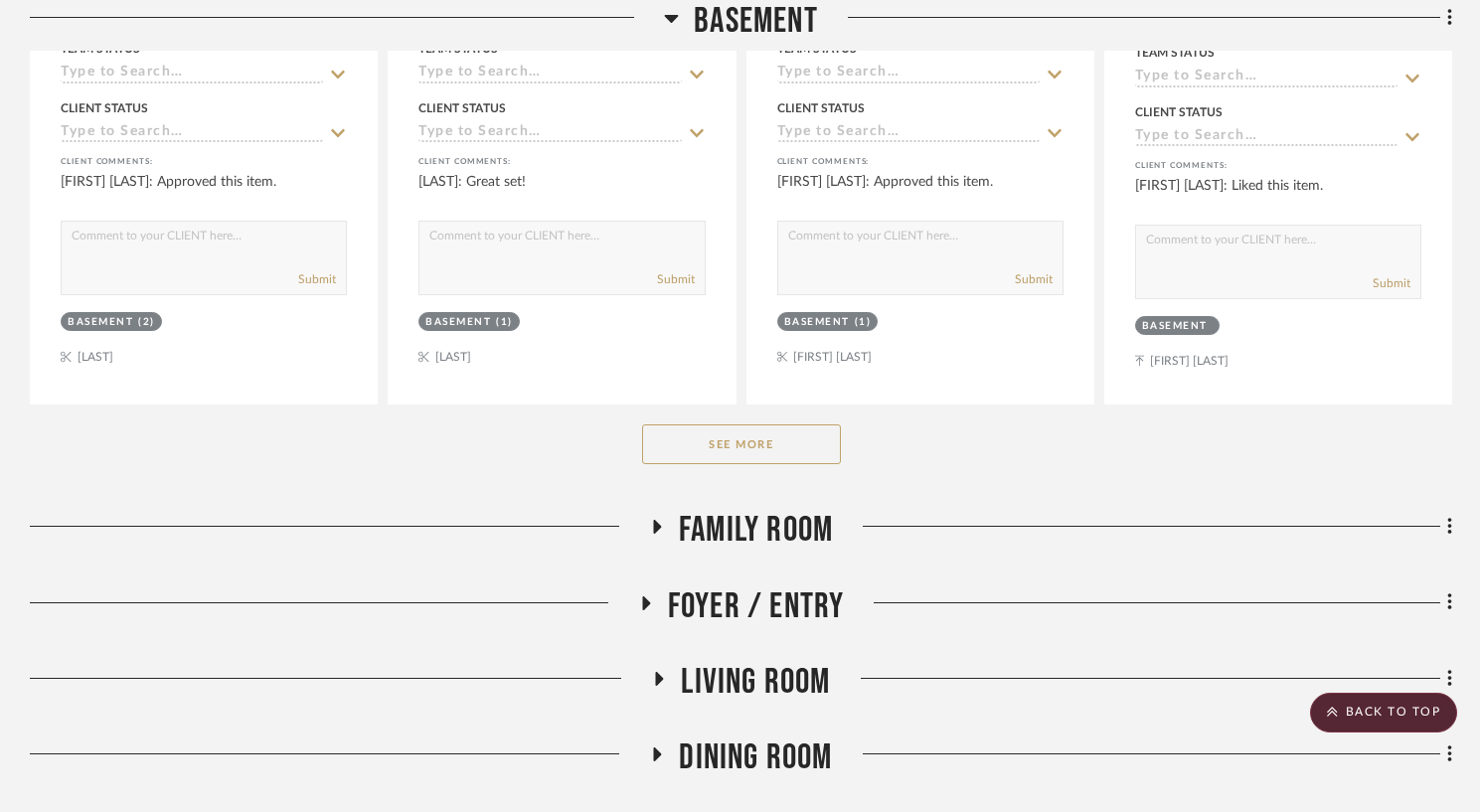 scroll, scrollTop: 2120, scrollLeft: 0, axis: vertical 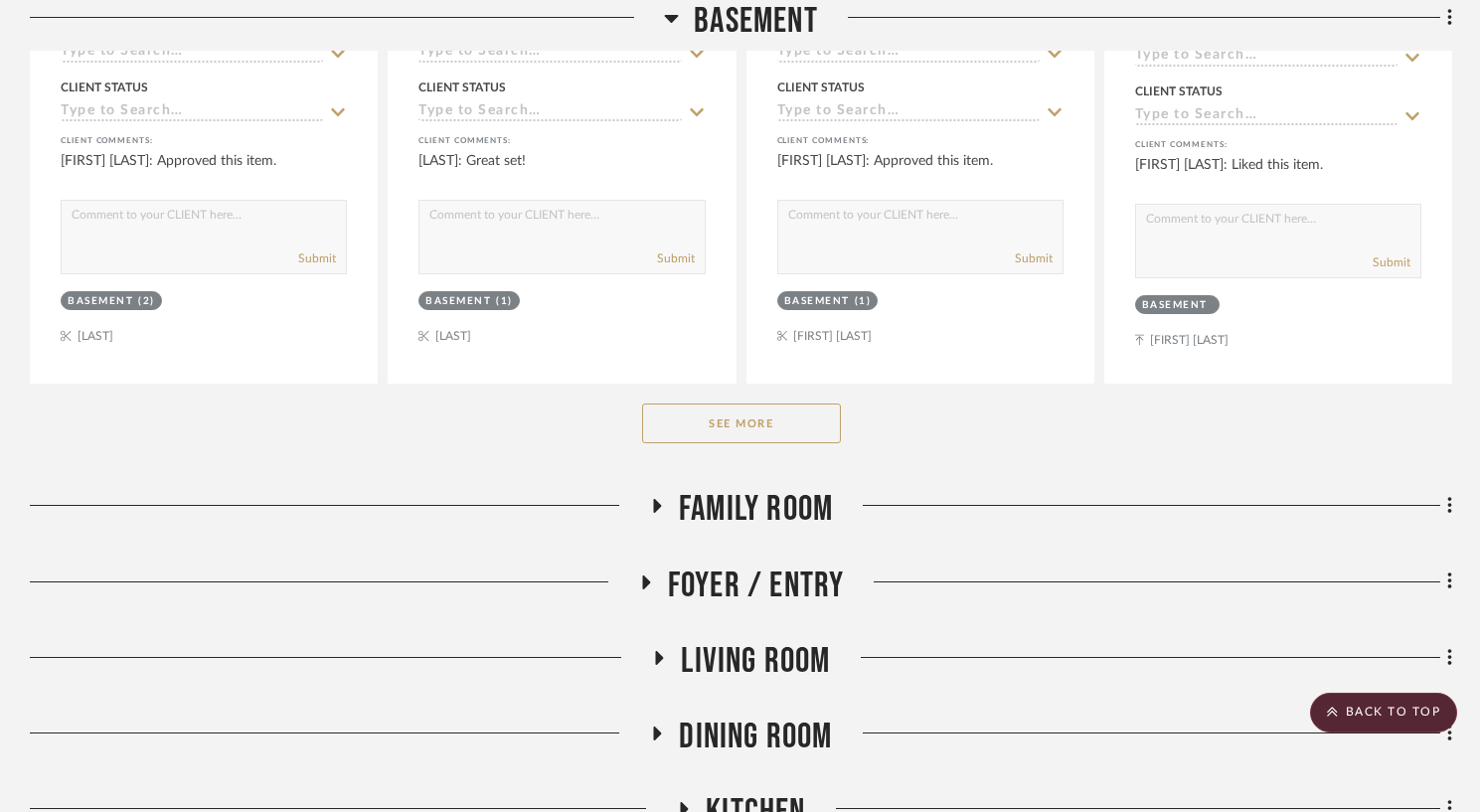 click on "See More" 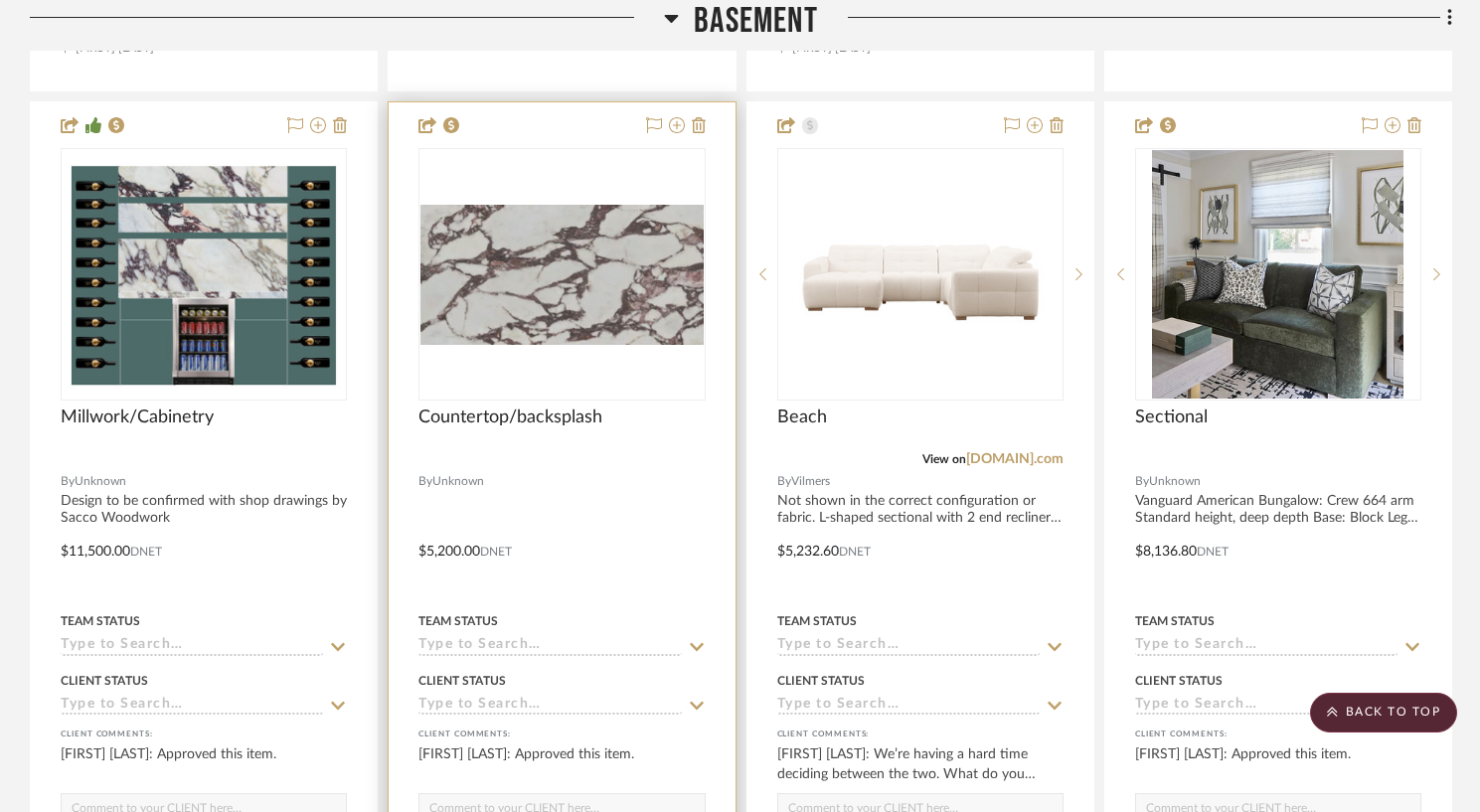 scroll, scrollTop: 3450, scrollLeft: 0, axis: vertical 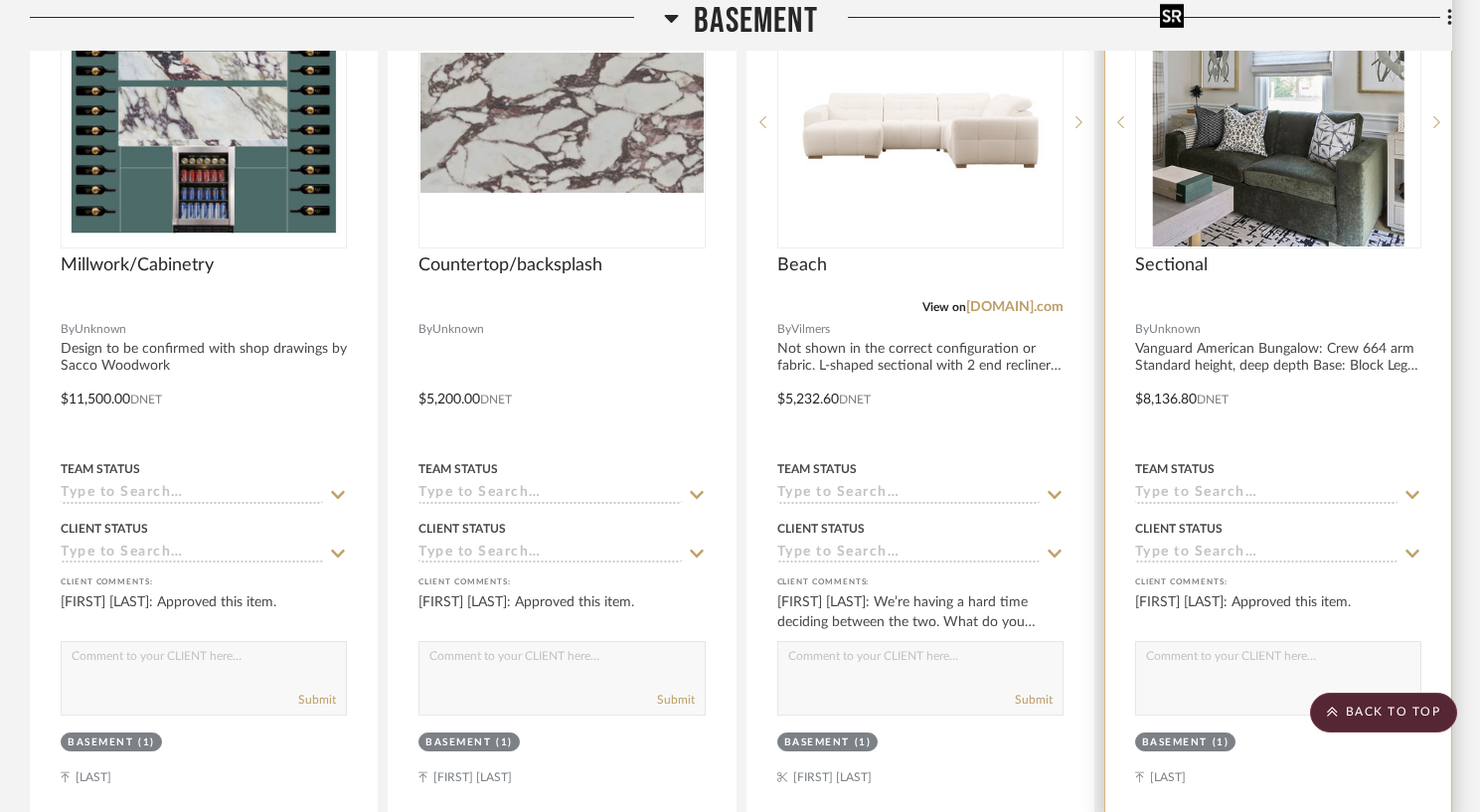 click at bounding box center [0, 0] 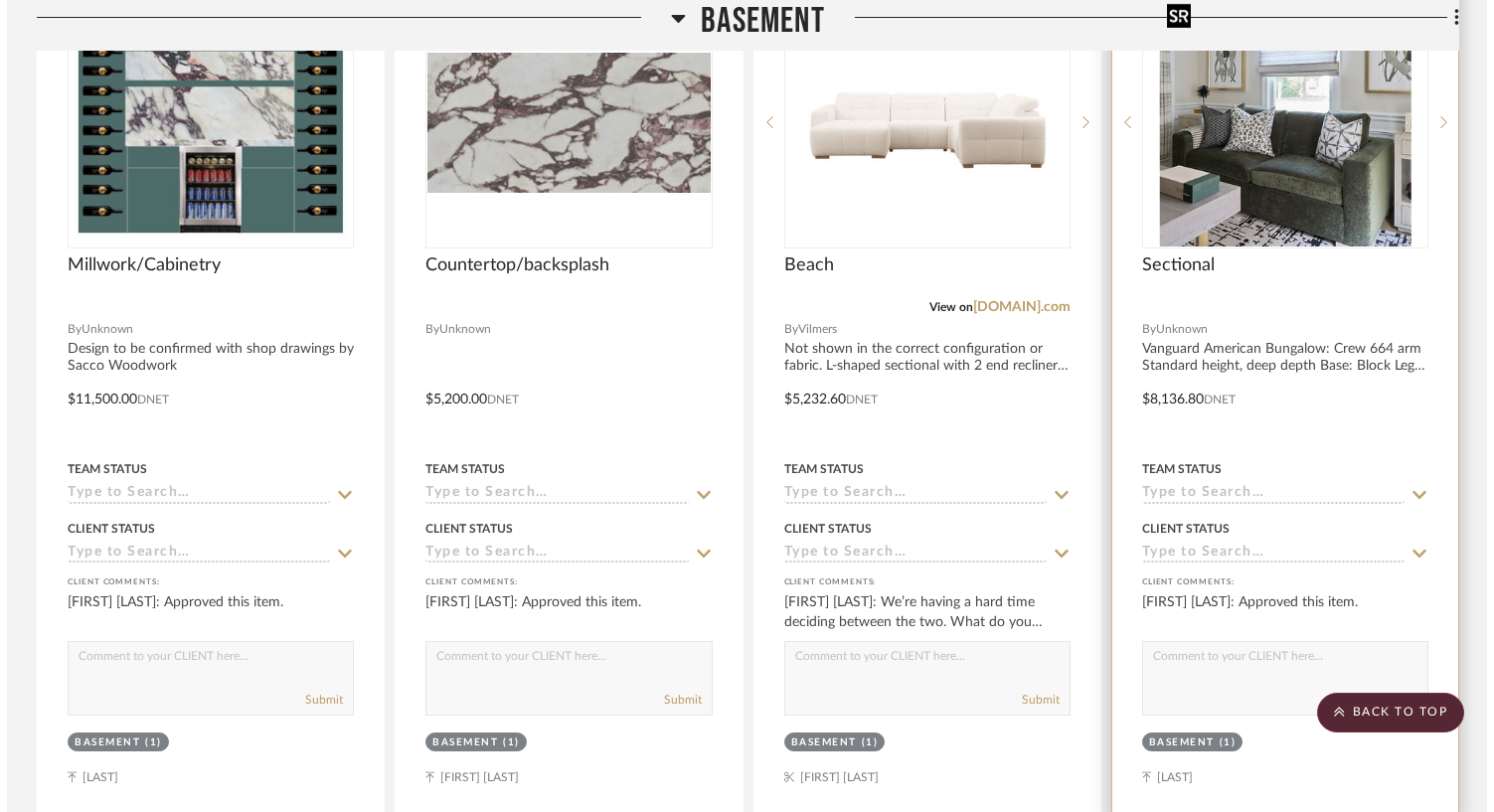 scroll, scrollTop: 0, scrollLeft: 0, axis: both 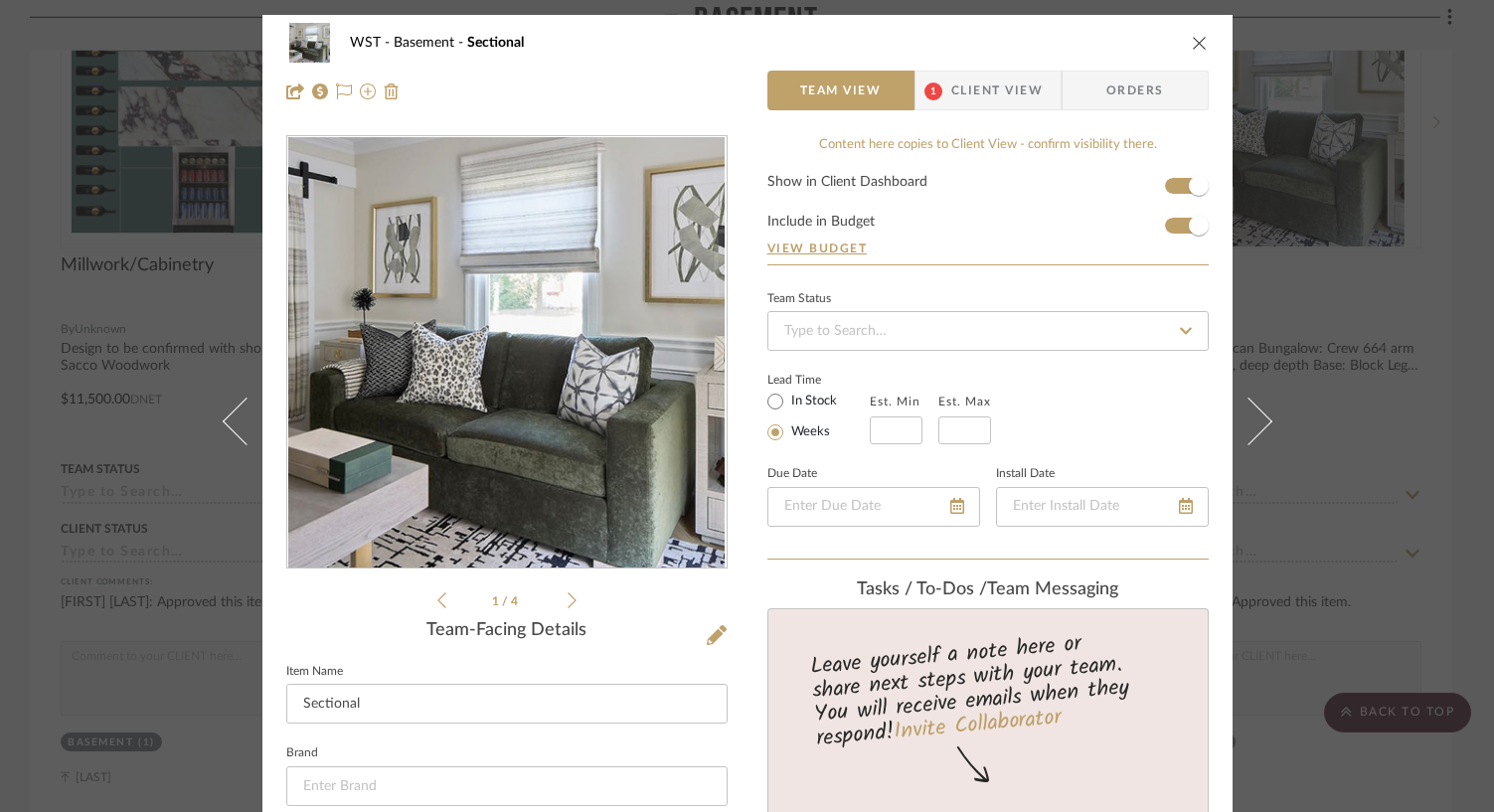 click at bounding box center (1200, 43) 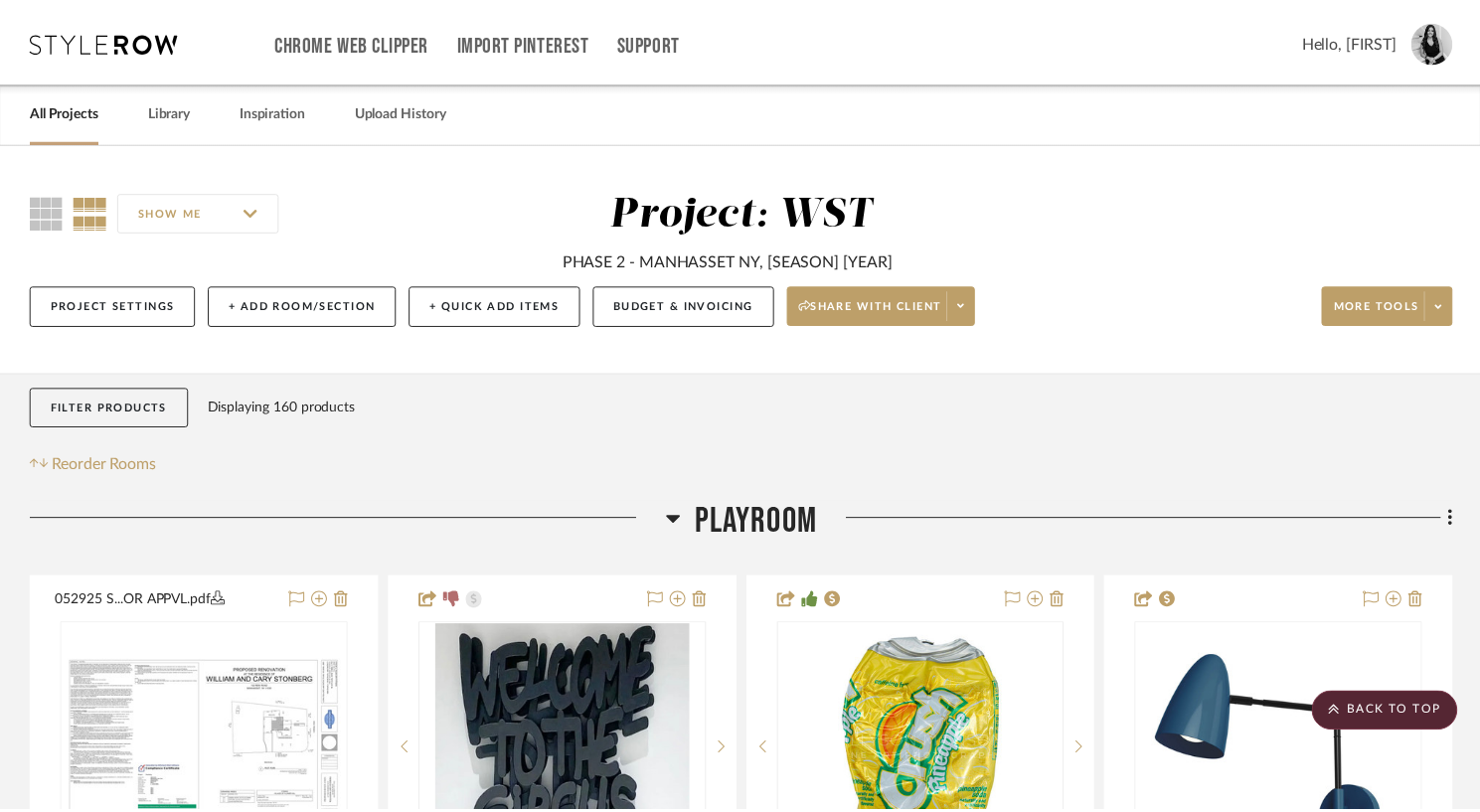 scroll, scrollTop: 3450, scrollLeft: 0, axis: vertical 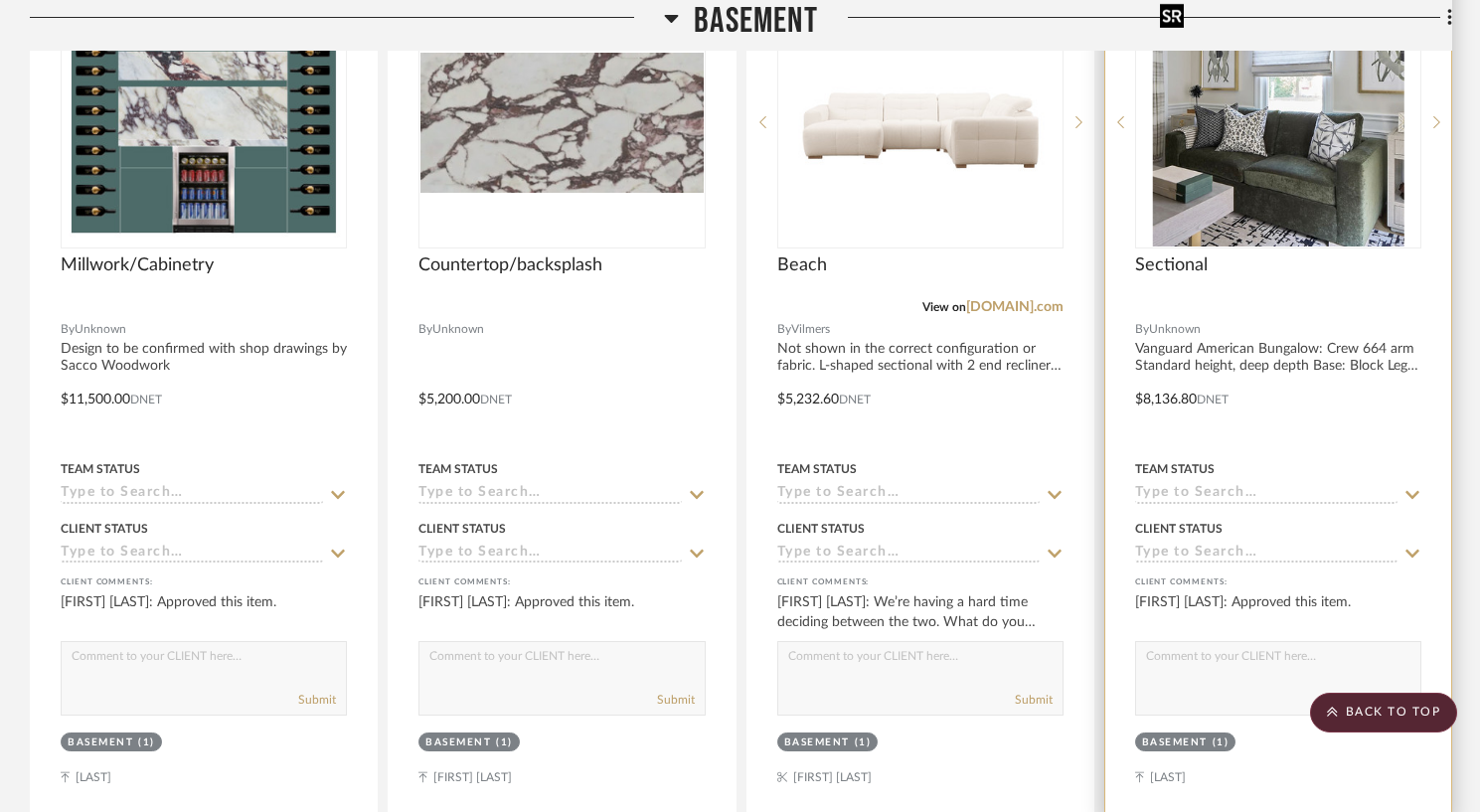 click at bounding box center (1277, 122) 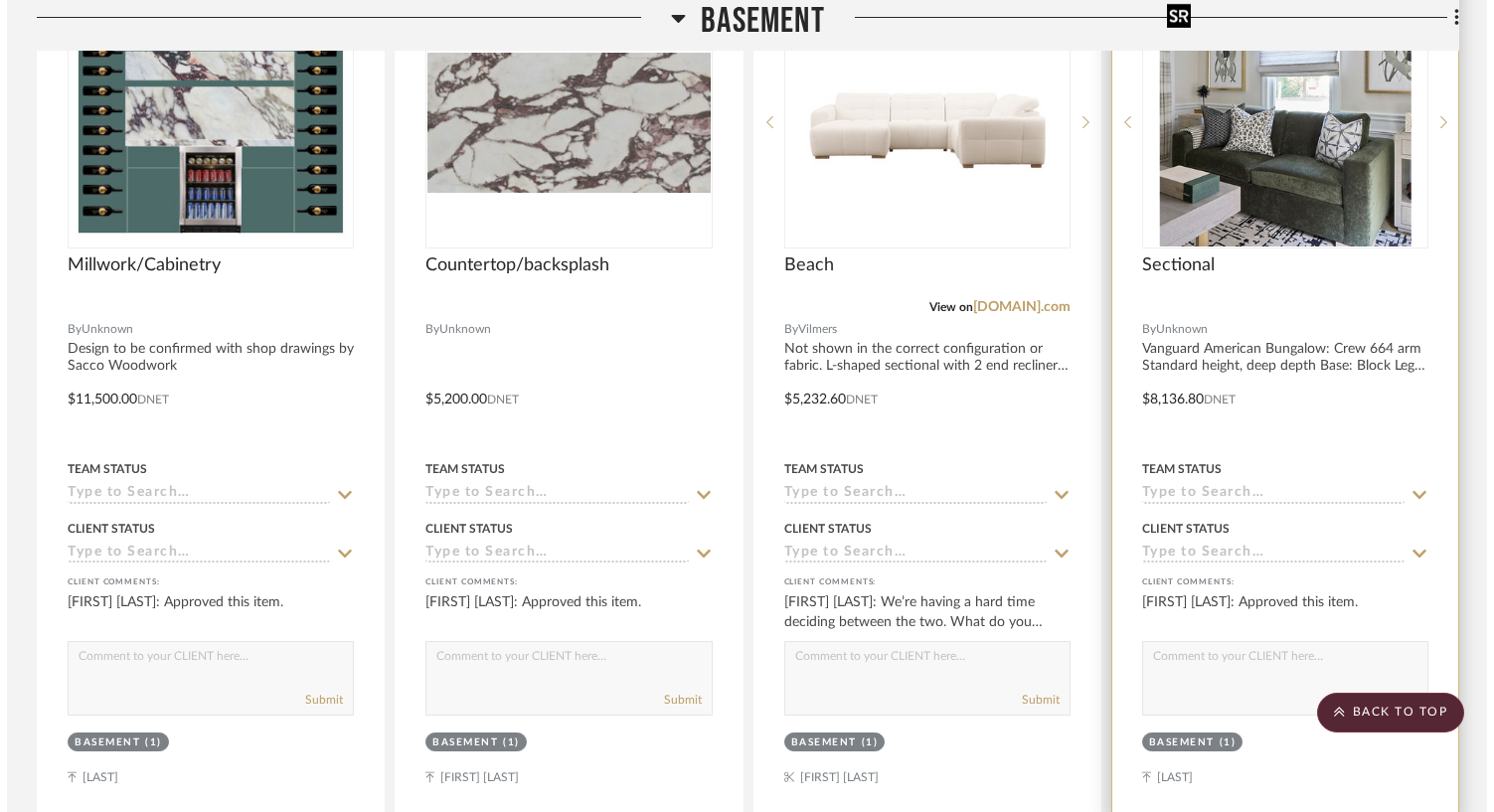 scroll, scrollTop: 0, scrollLeft: 0, axis: both 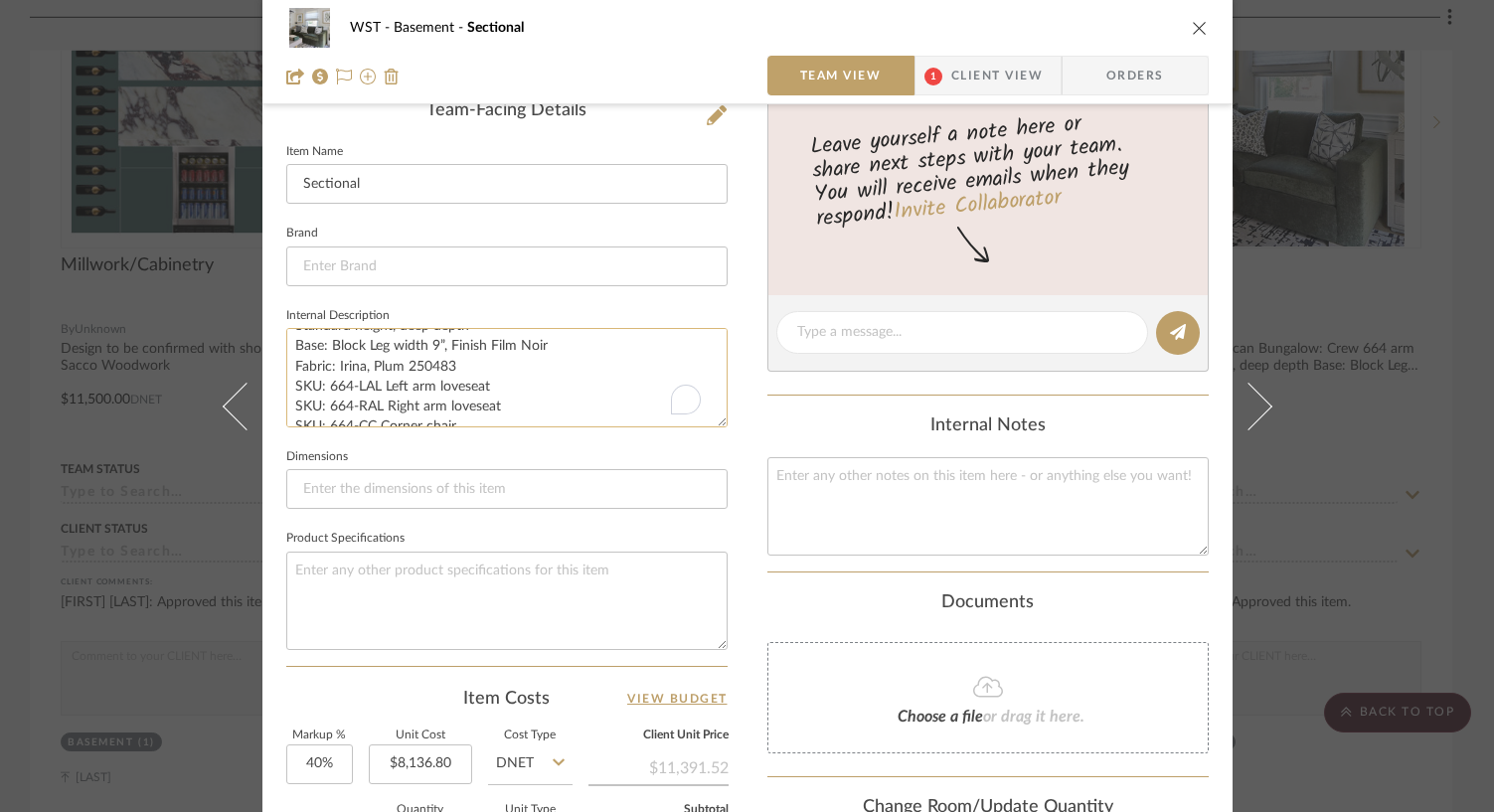drag, startPoint x: 479, startPoint y: 362, endPoint x: 332, endPoint y: 353, distance: 147.27525 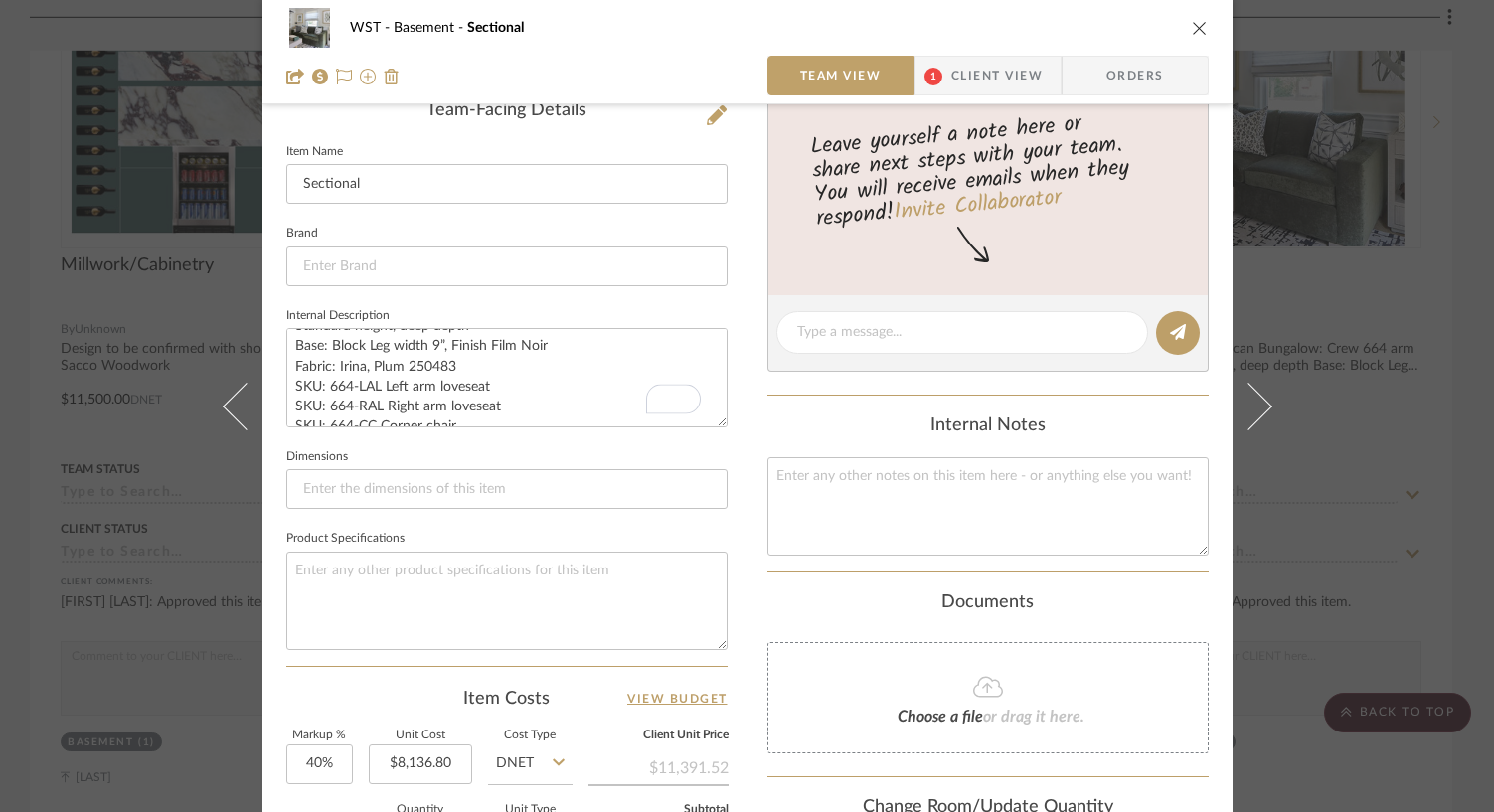 click on "1  Client View" at bounding box center [988, 76] 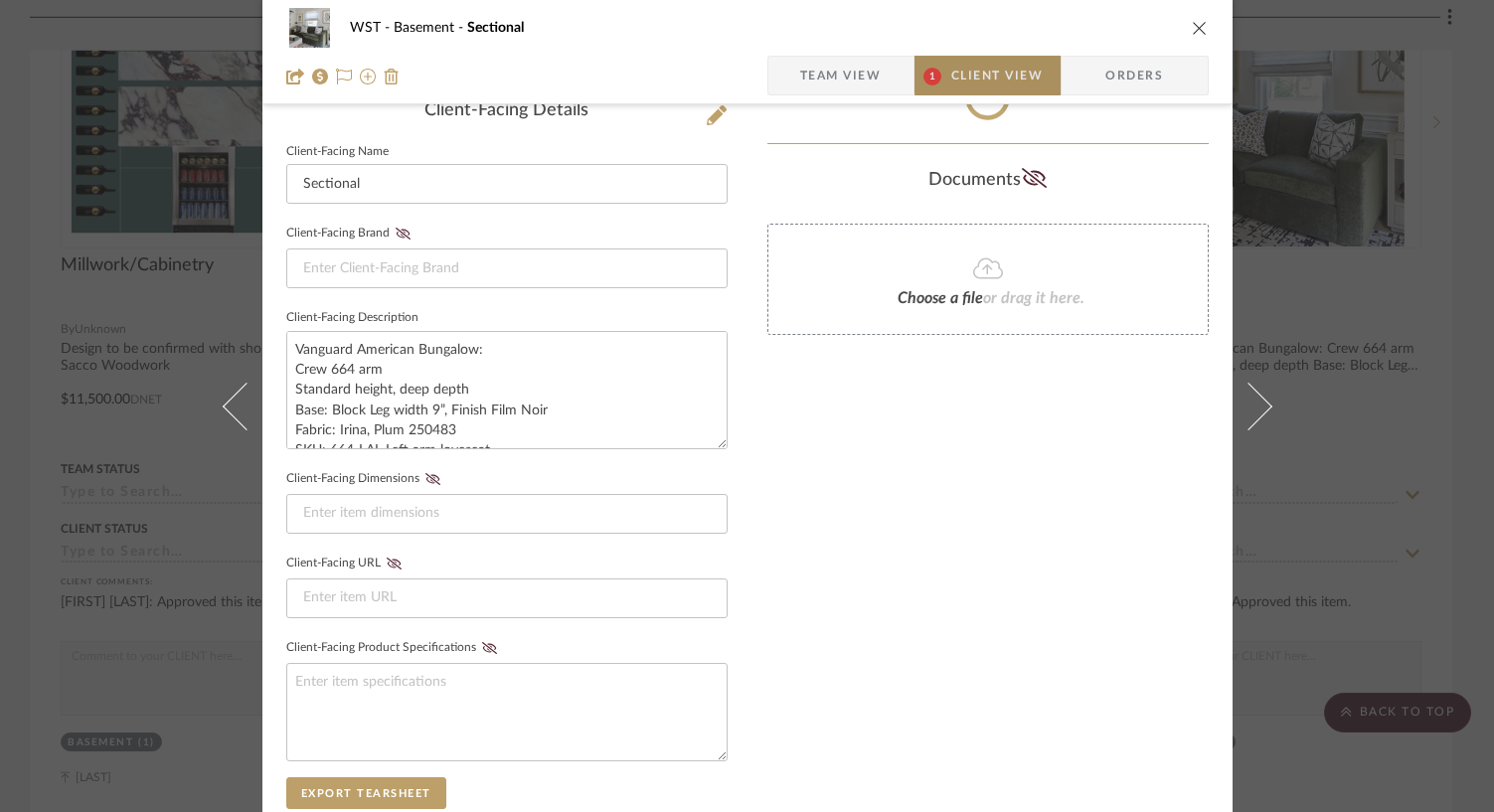 type 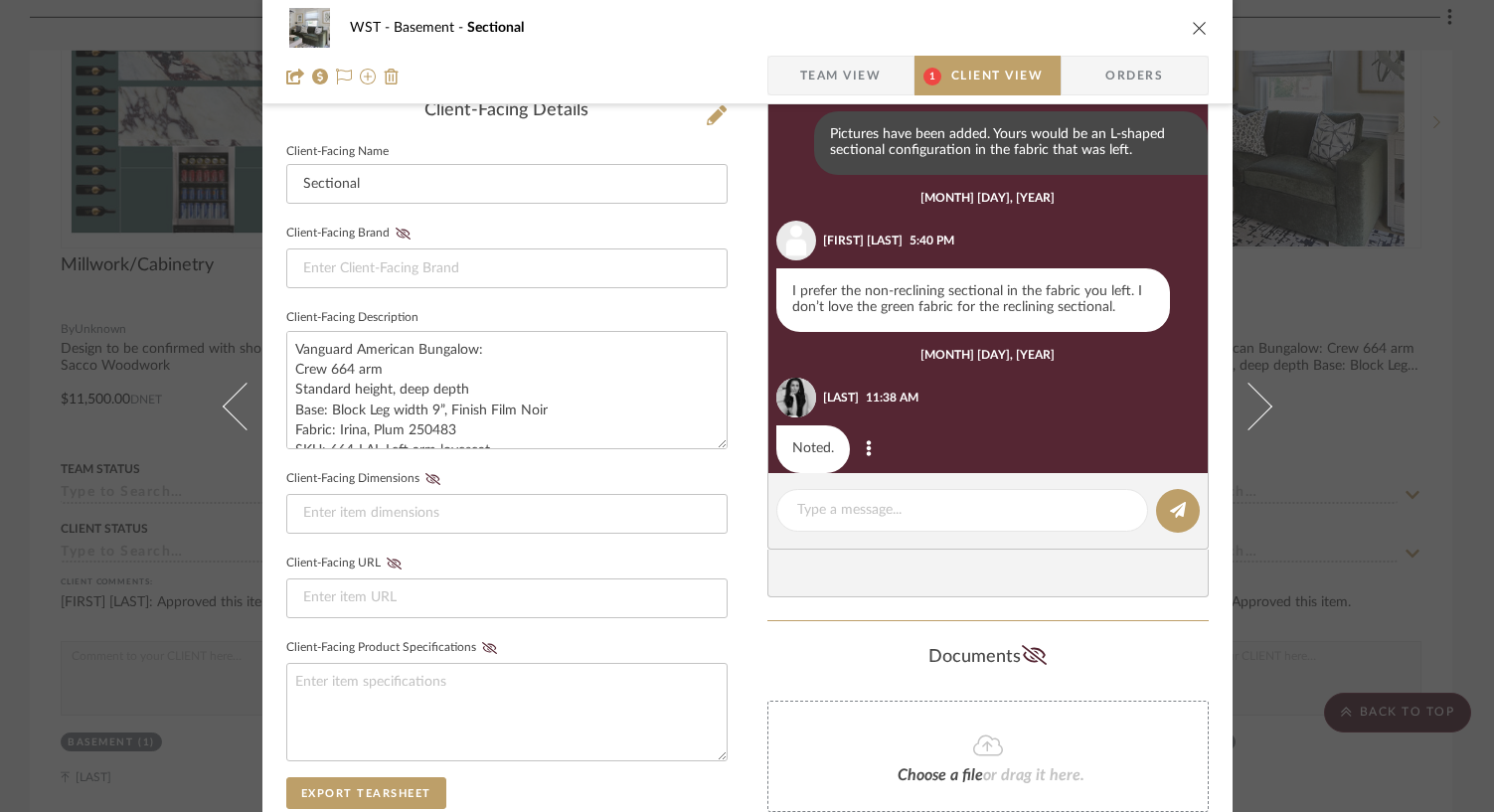scroll, scrollTop: 229, scrollLeft: 0, axis: vertical 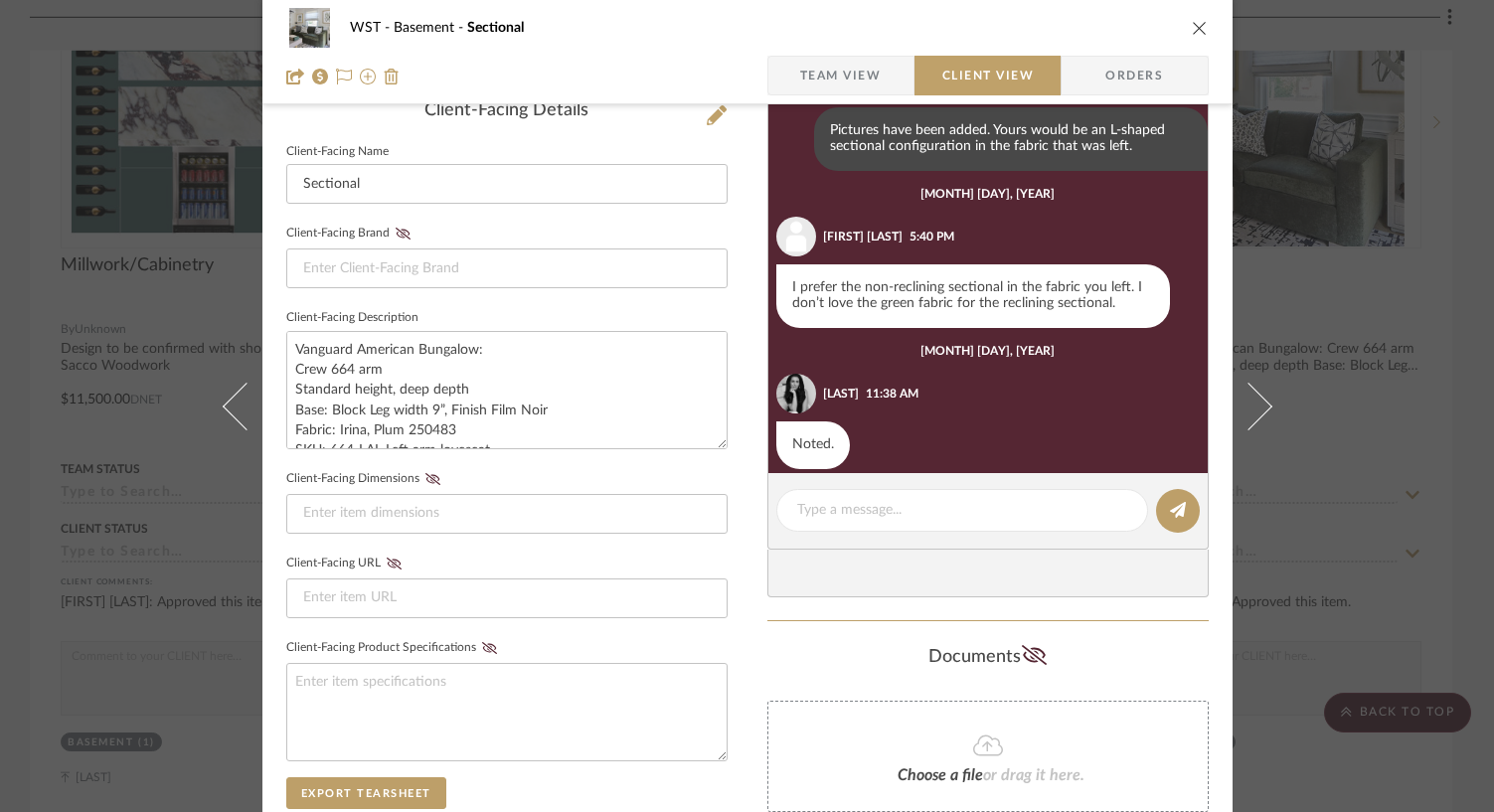 click at bounding box center (1200, 28) 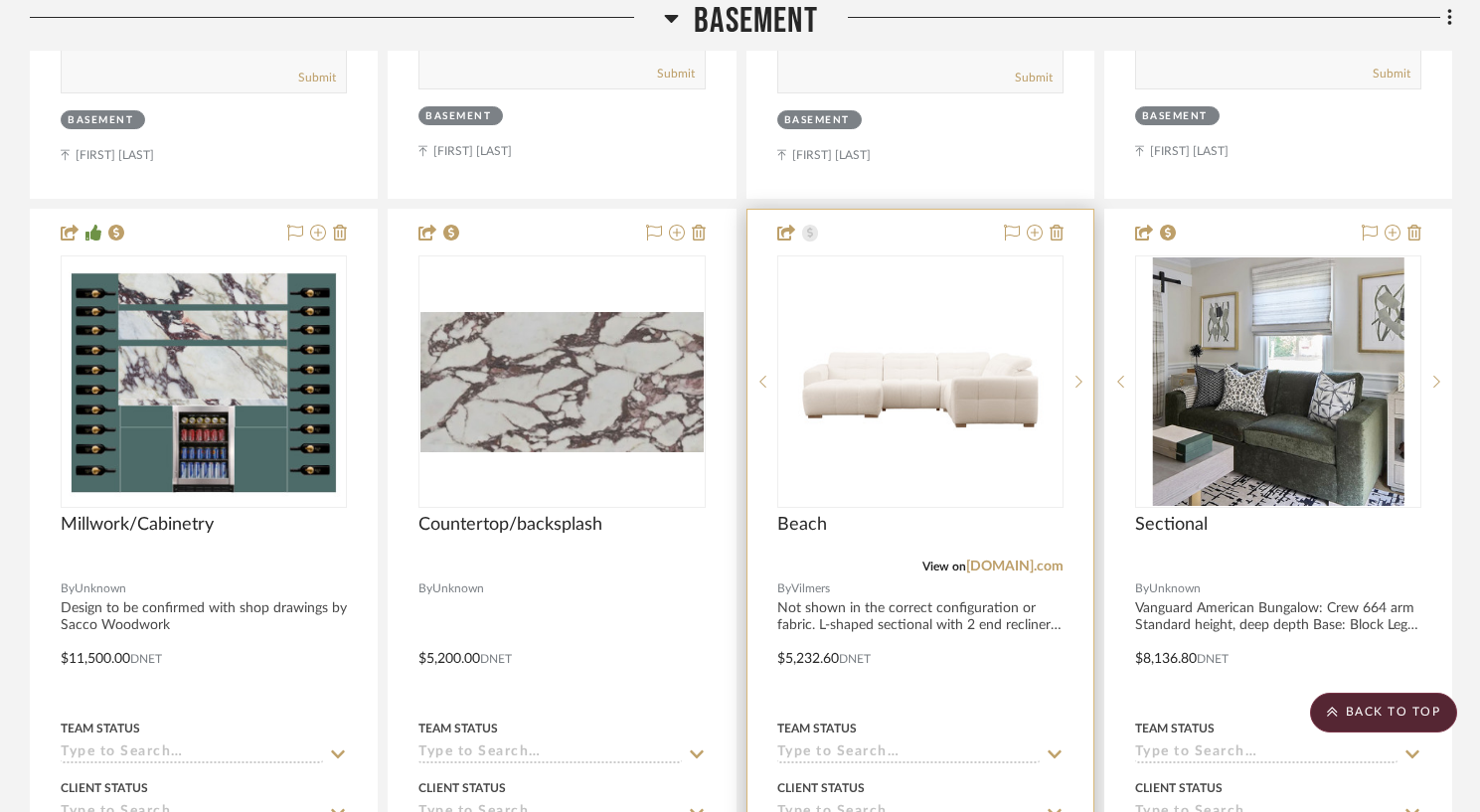 scroll, scrollTop: 3446, scrollLeft: 0, axis: vertical 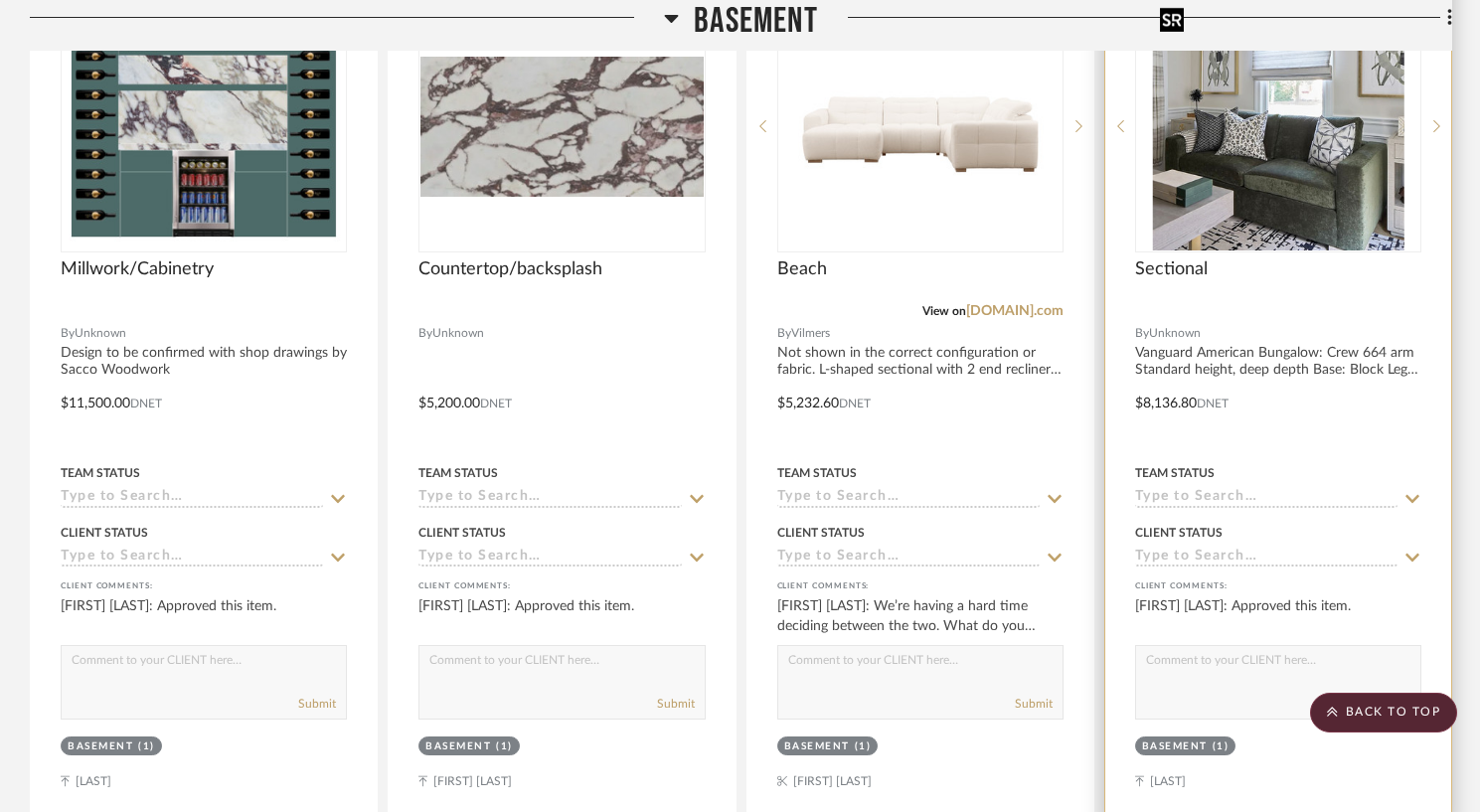 click at bounding box center [1277, 126] 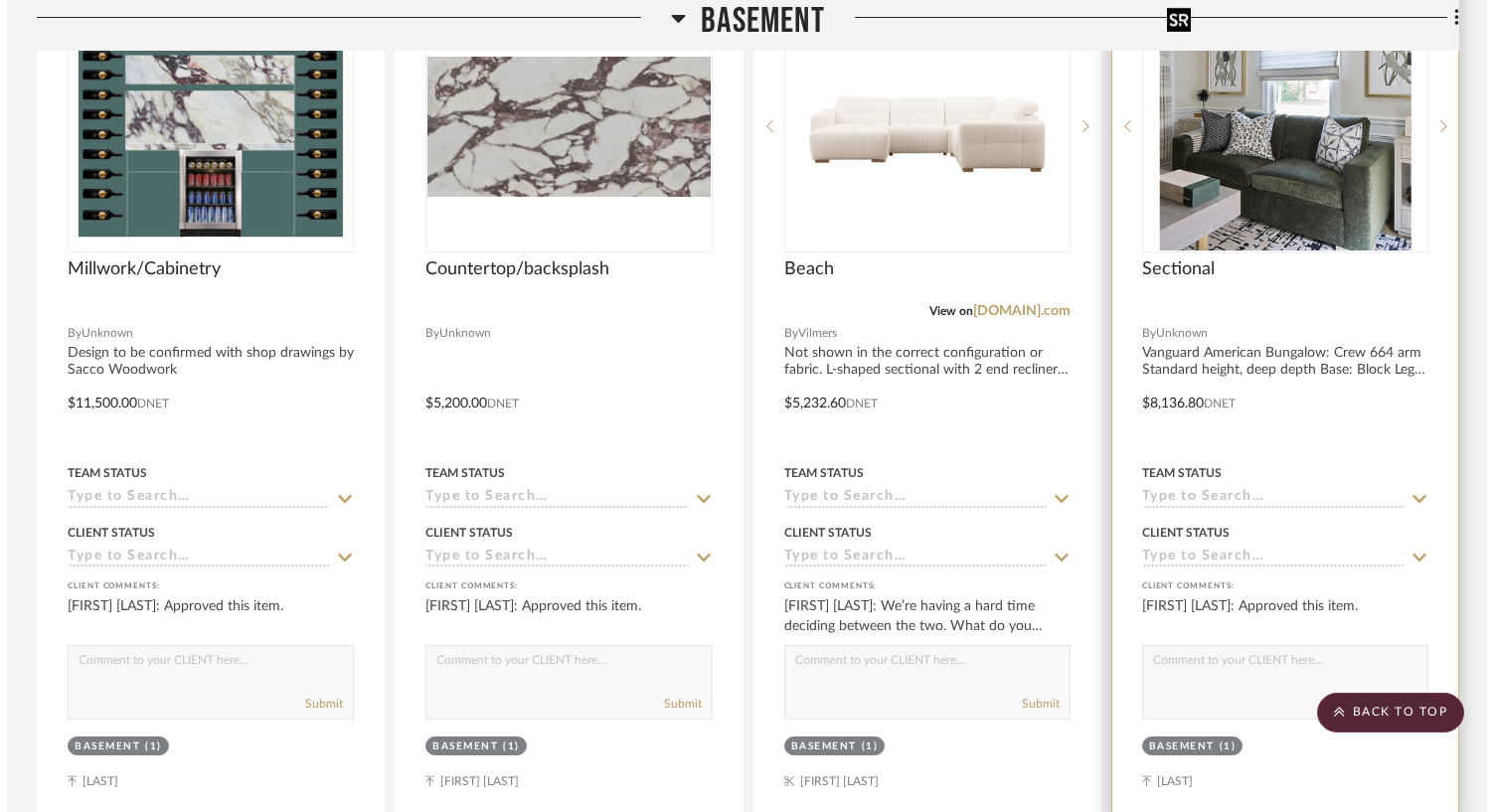 scroll, scrollTop: 0, scrollLeft: 0, axis: both 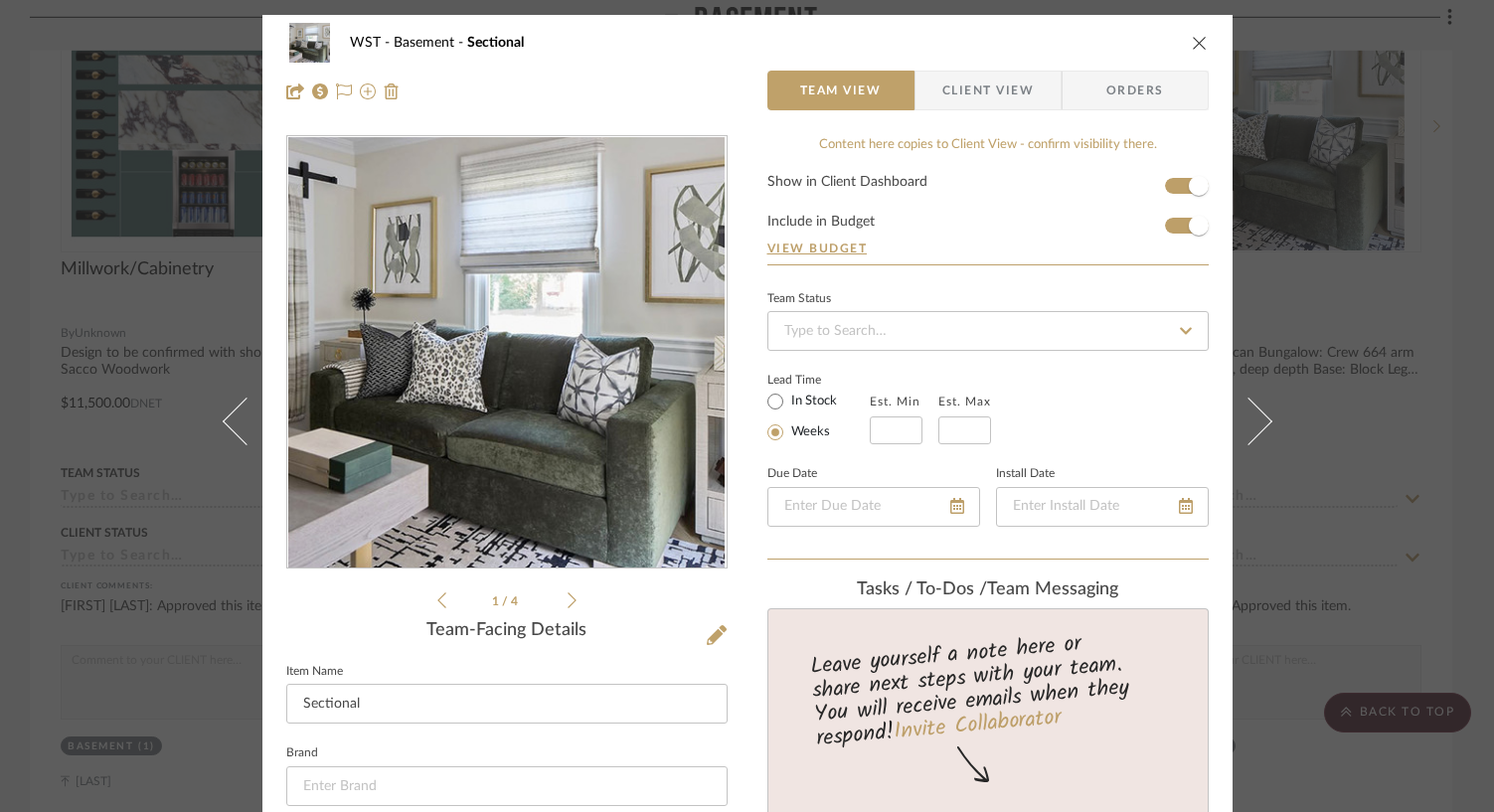 click 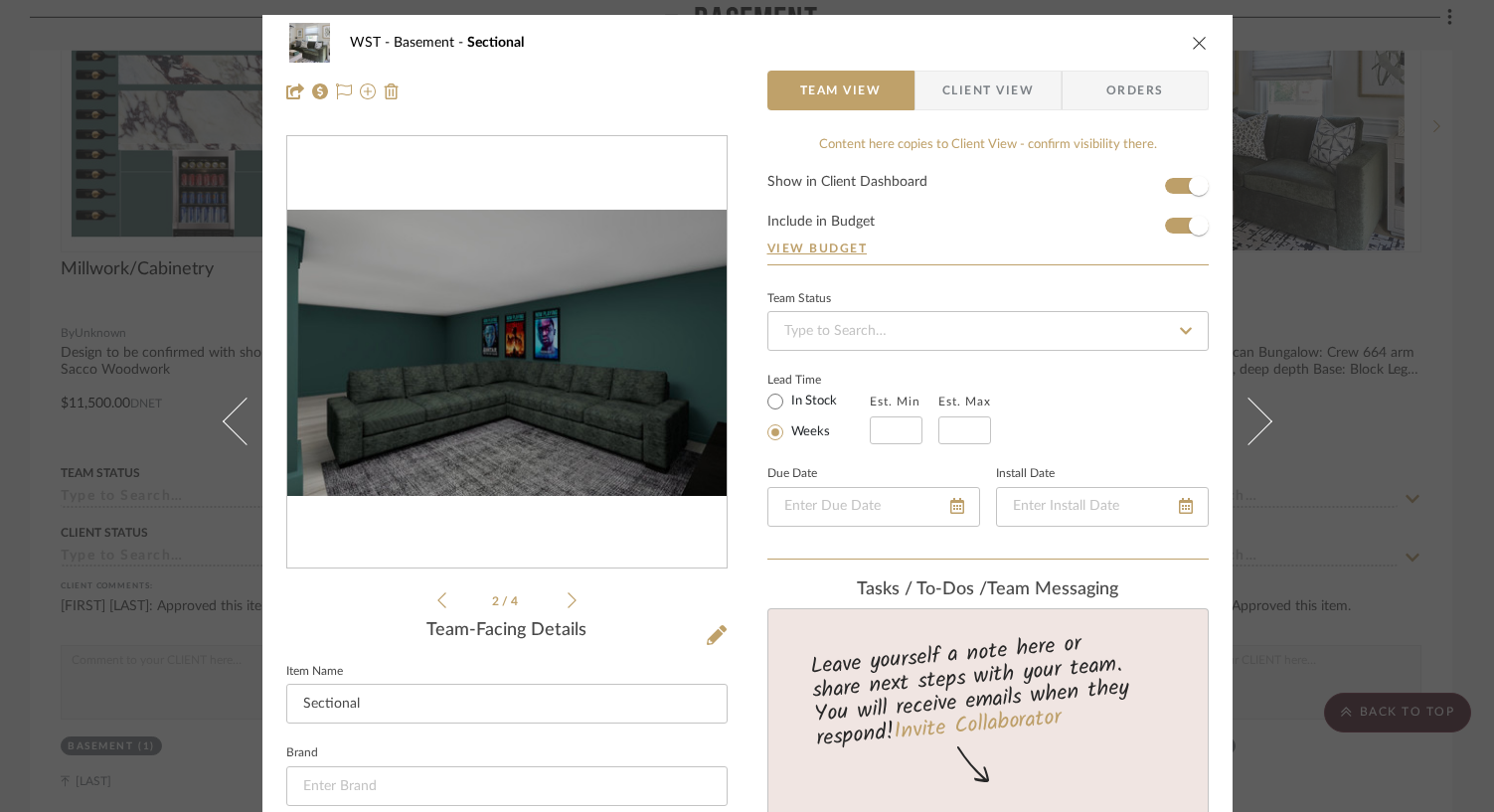 click 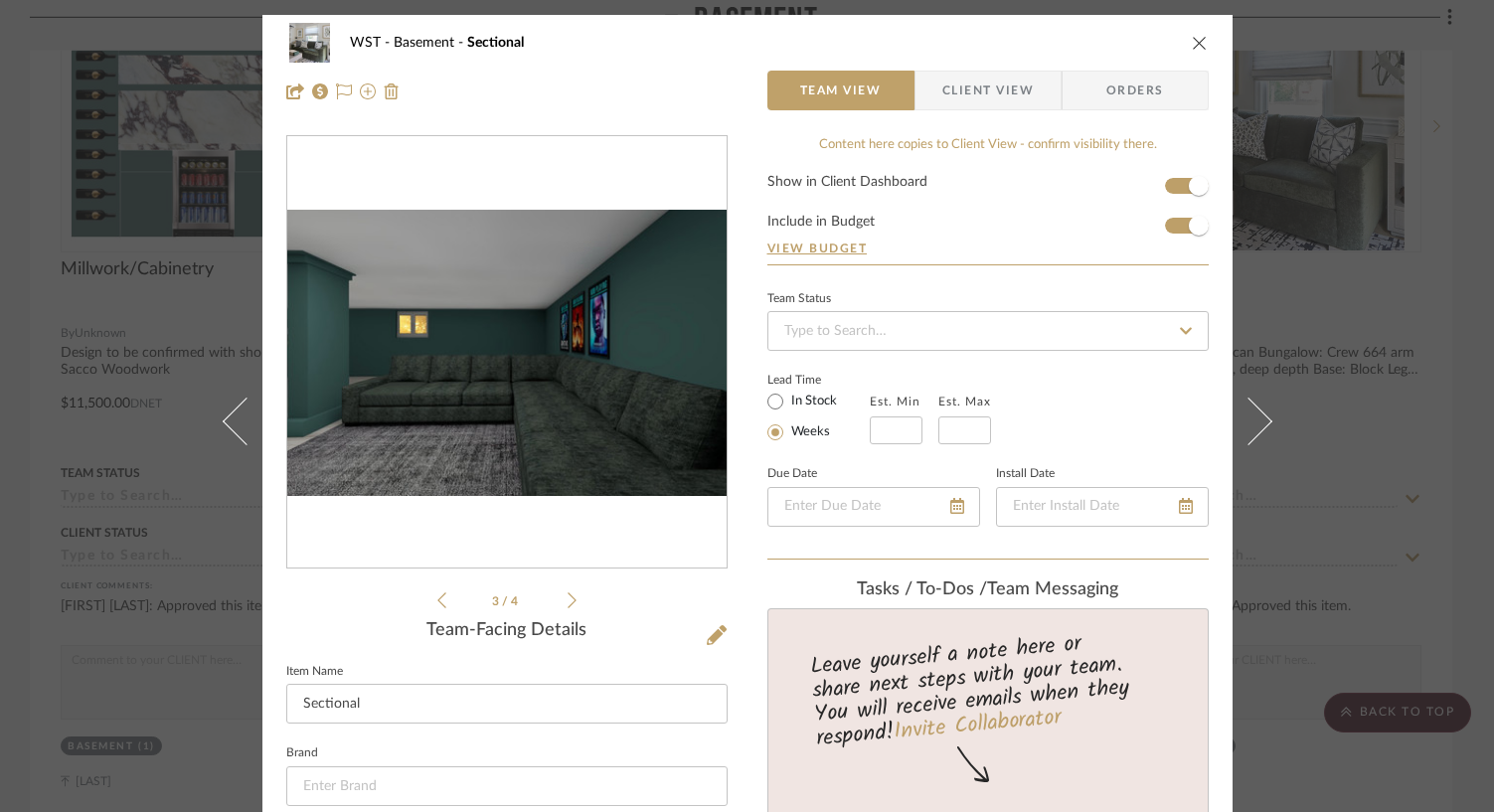 click 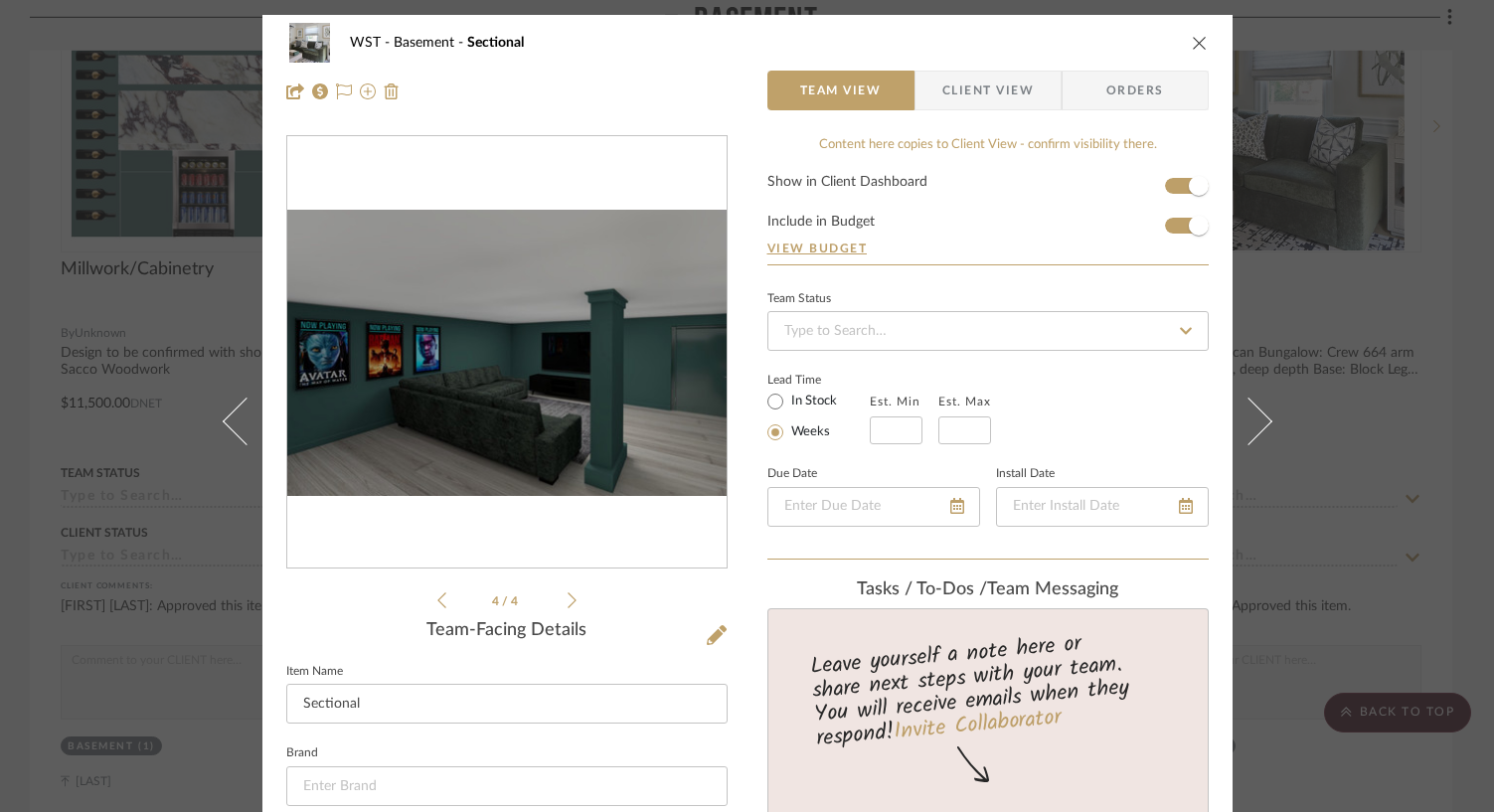 click 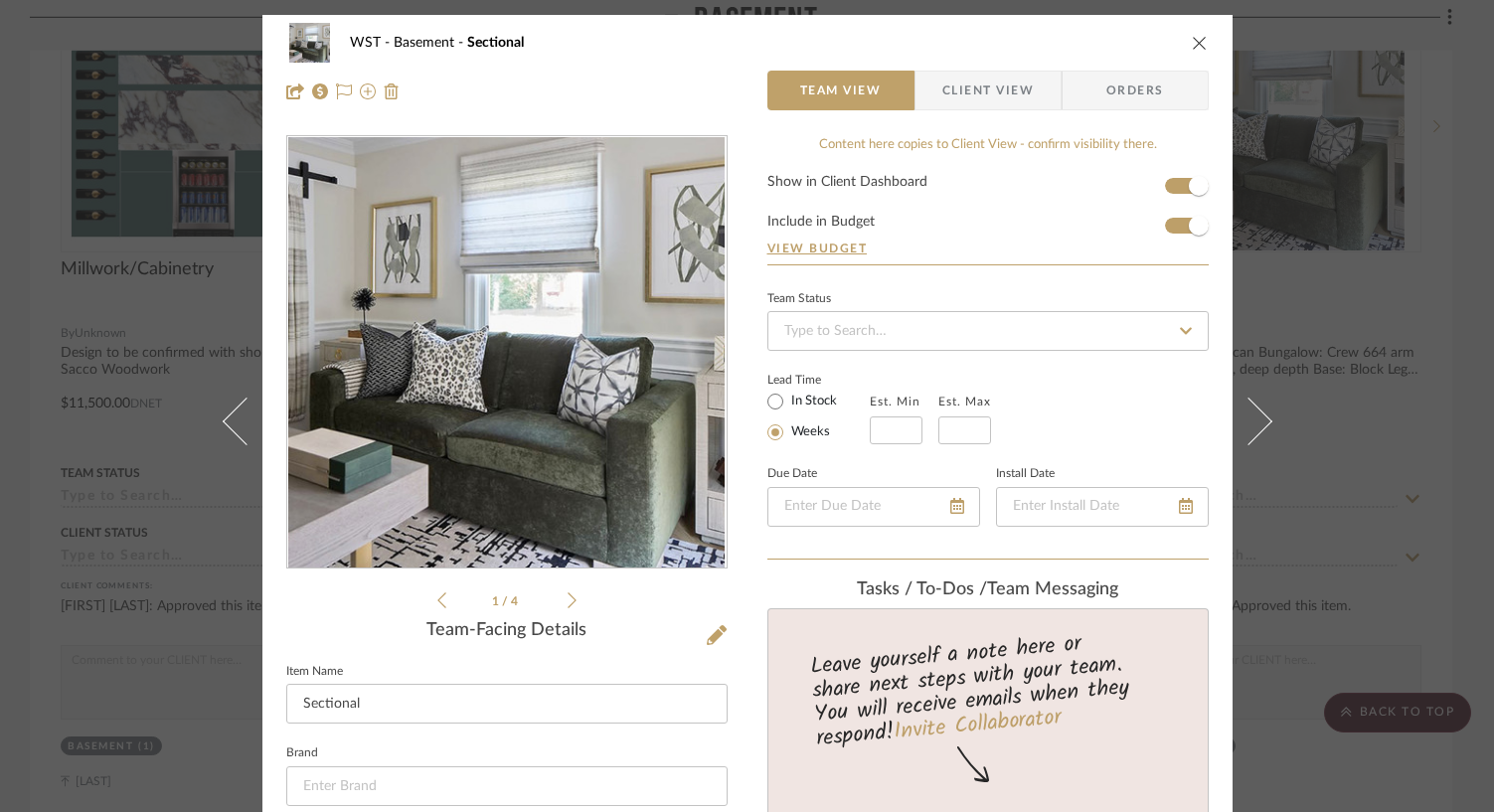 click at bounding box center (506, 353) 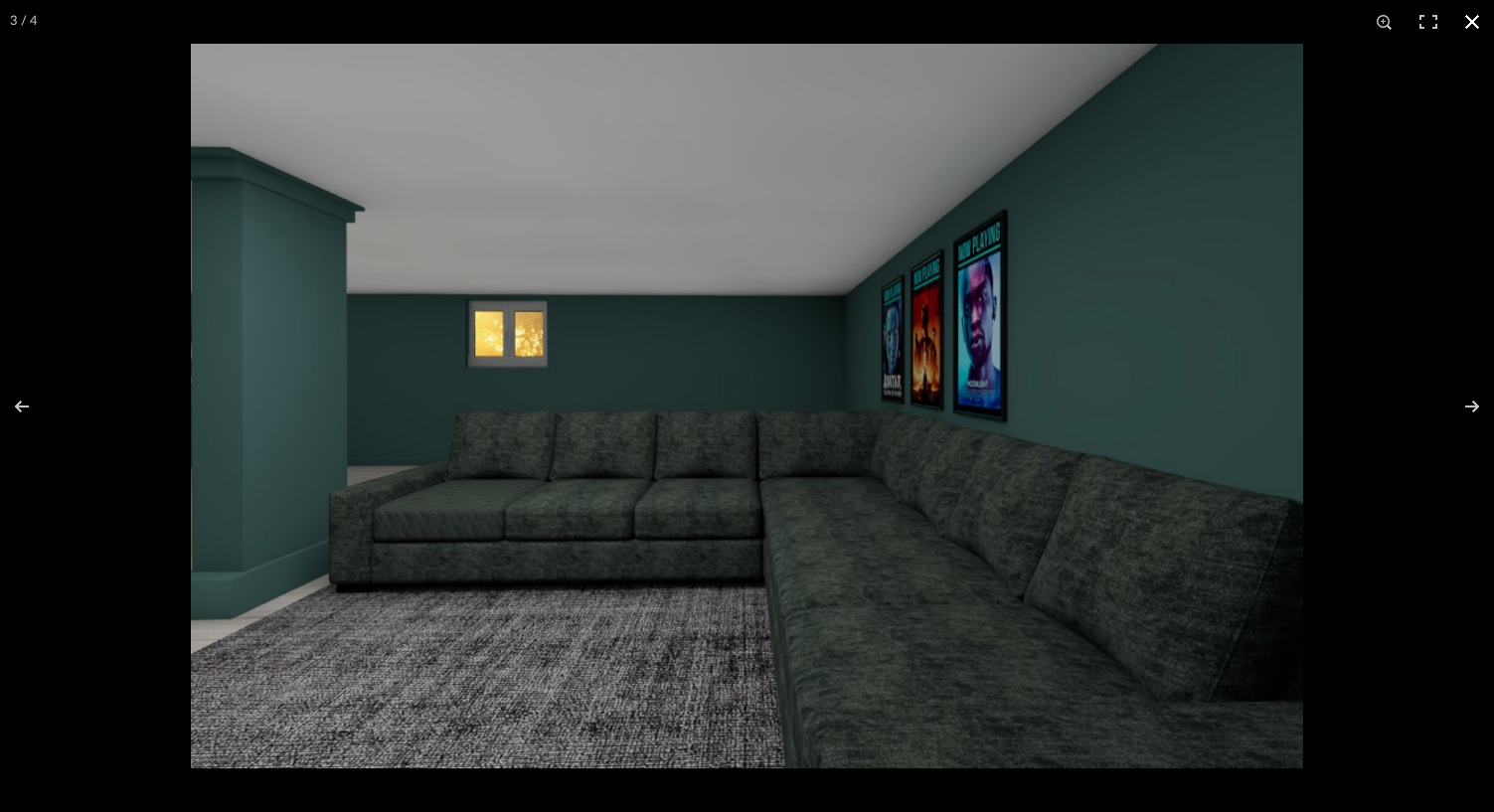 click at bounding box center [937, 449] 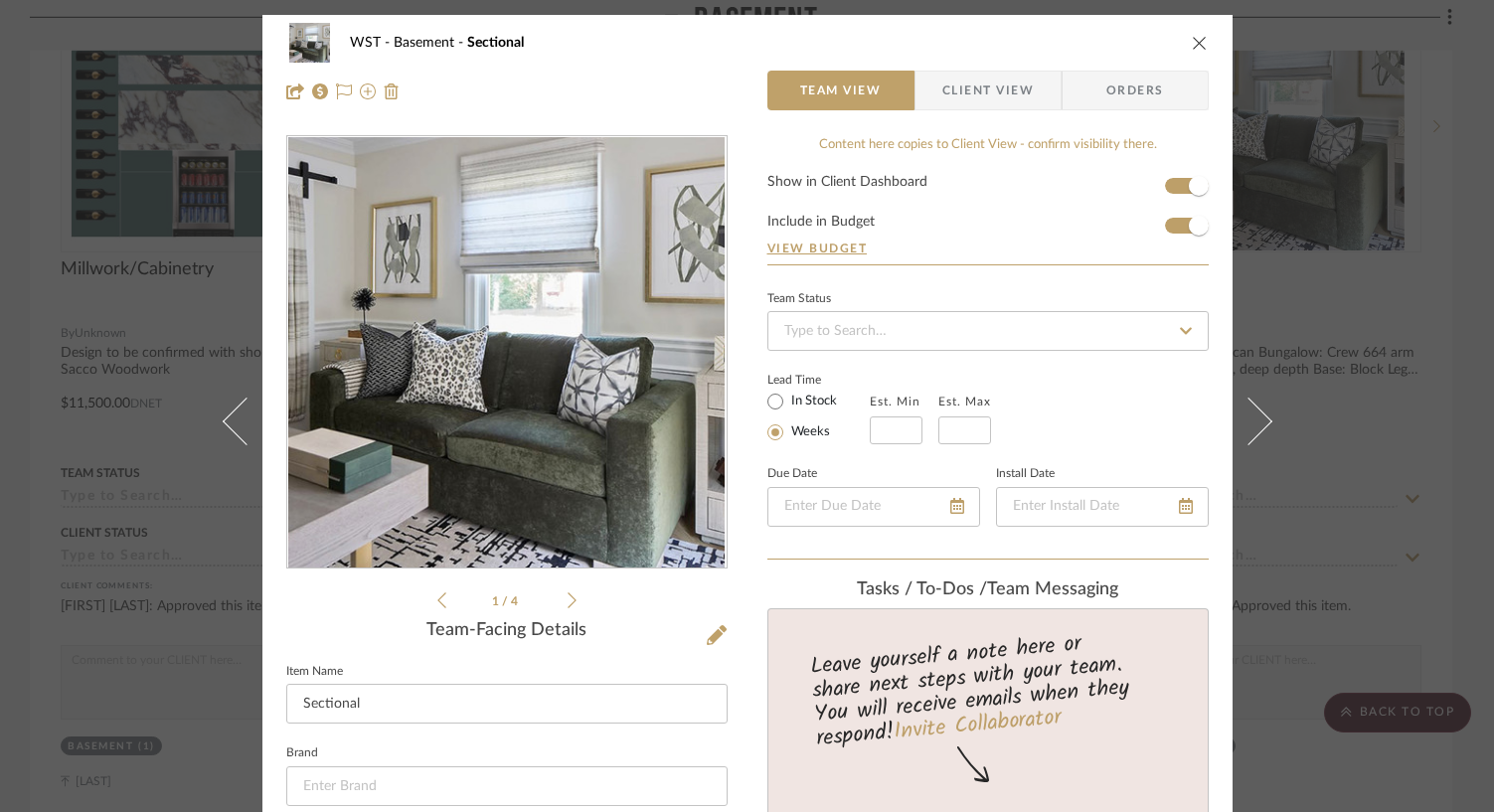 click at bounding box center (1200, 43) 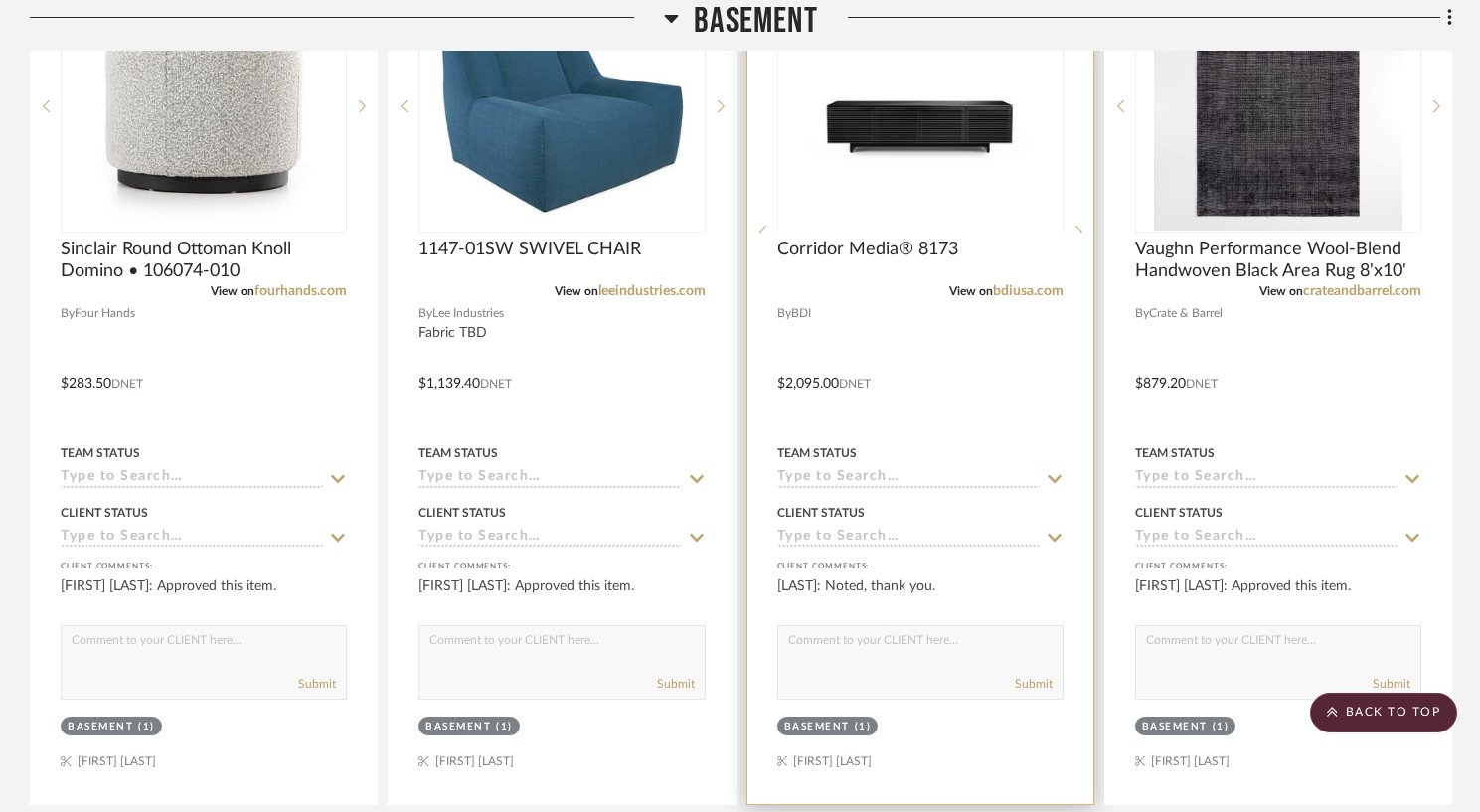 scroll, scrollTop: 4343, scrollLeft: 0, axis: vertical 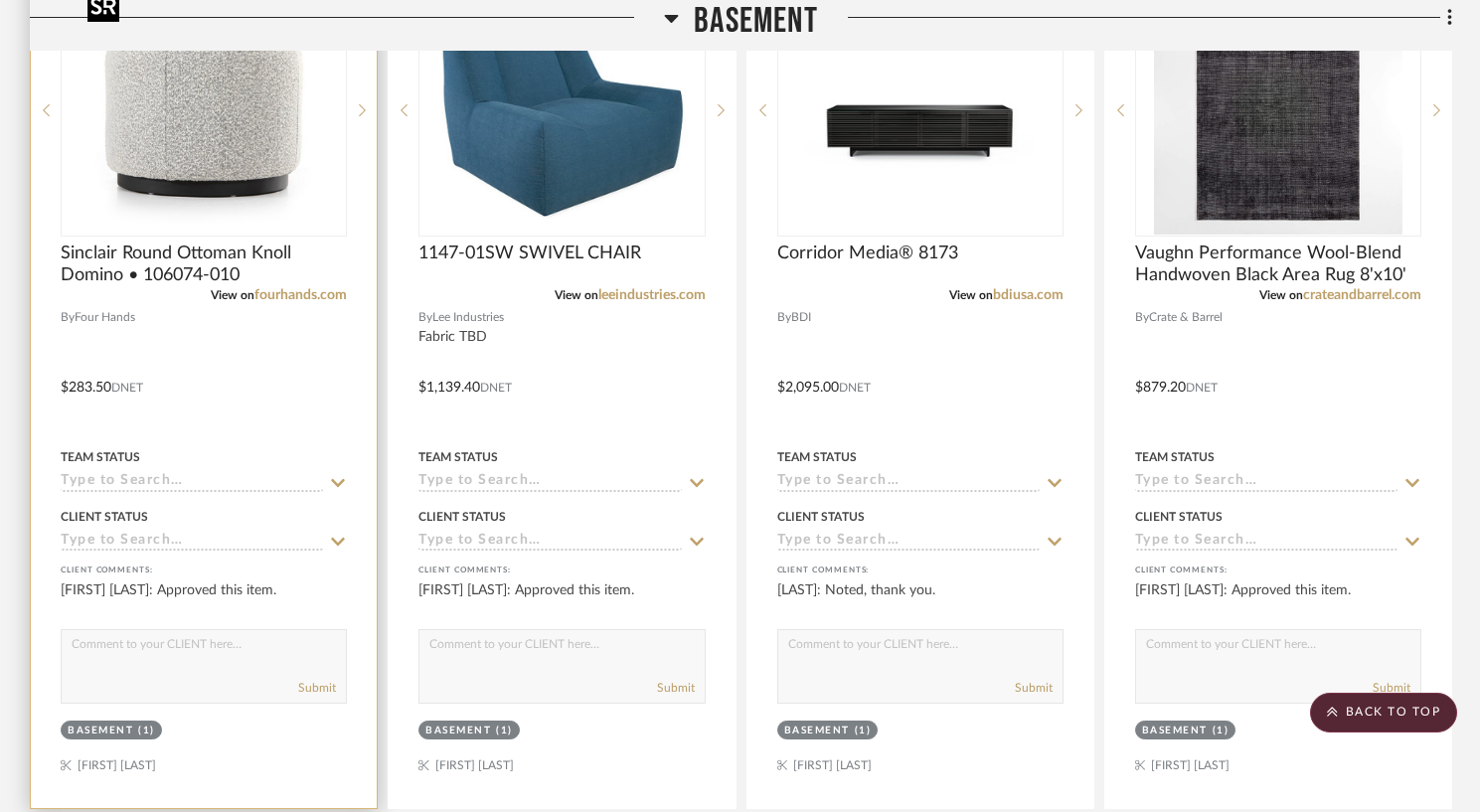 click at bounding box center [0, 0] 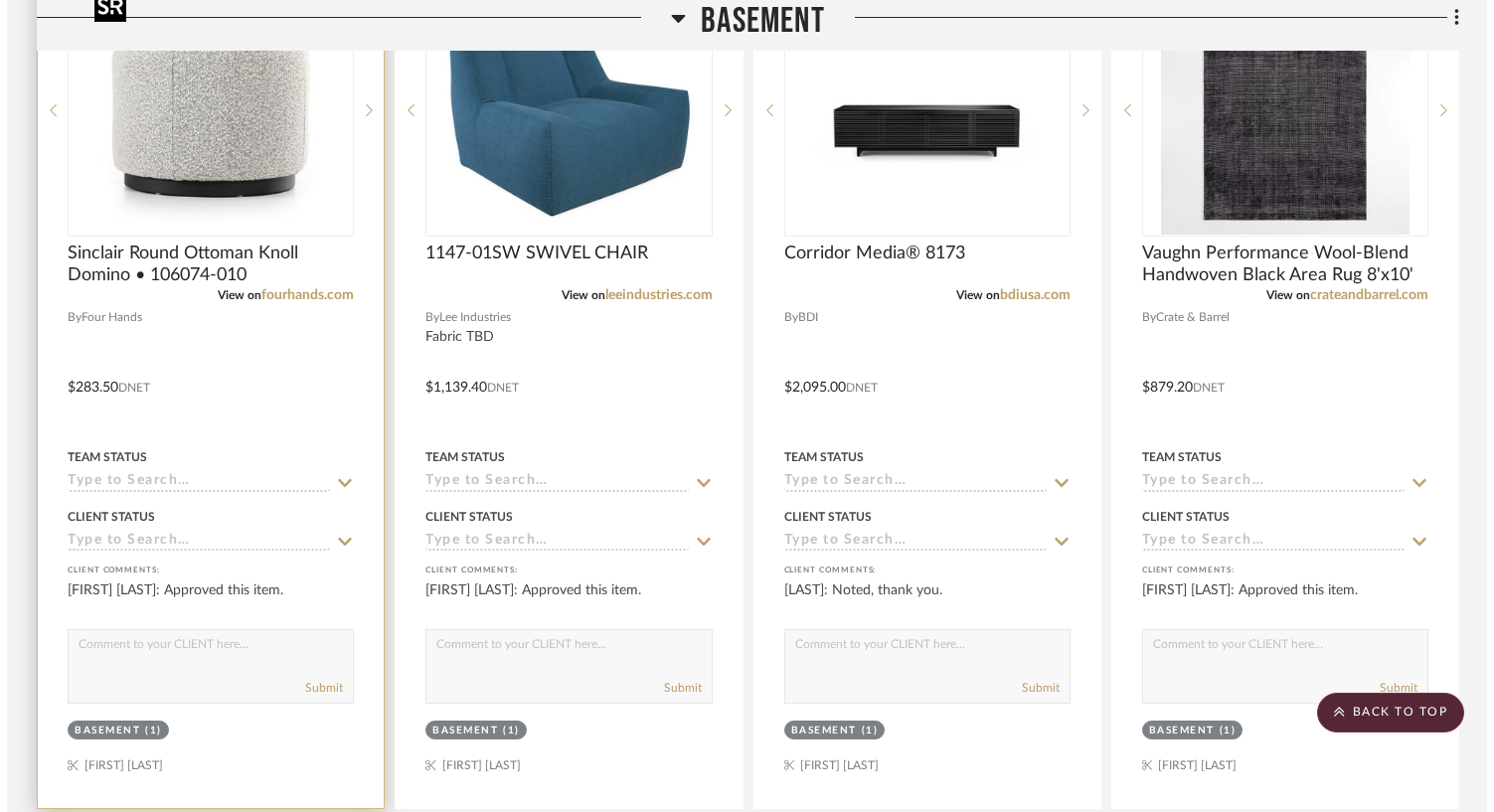 scroll, scrollTop: 0, scrollLeft: 0, axis: both 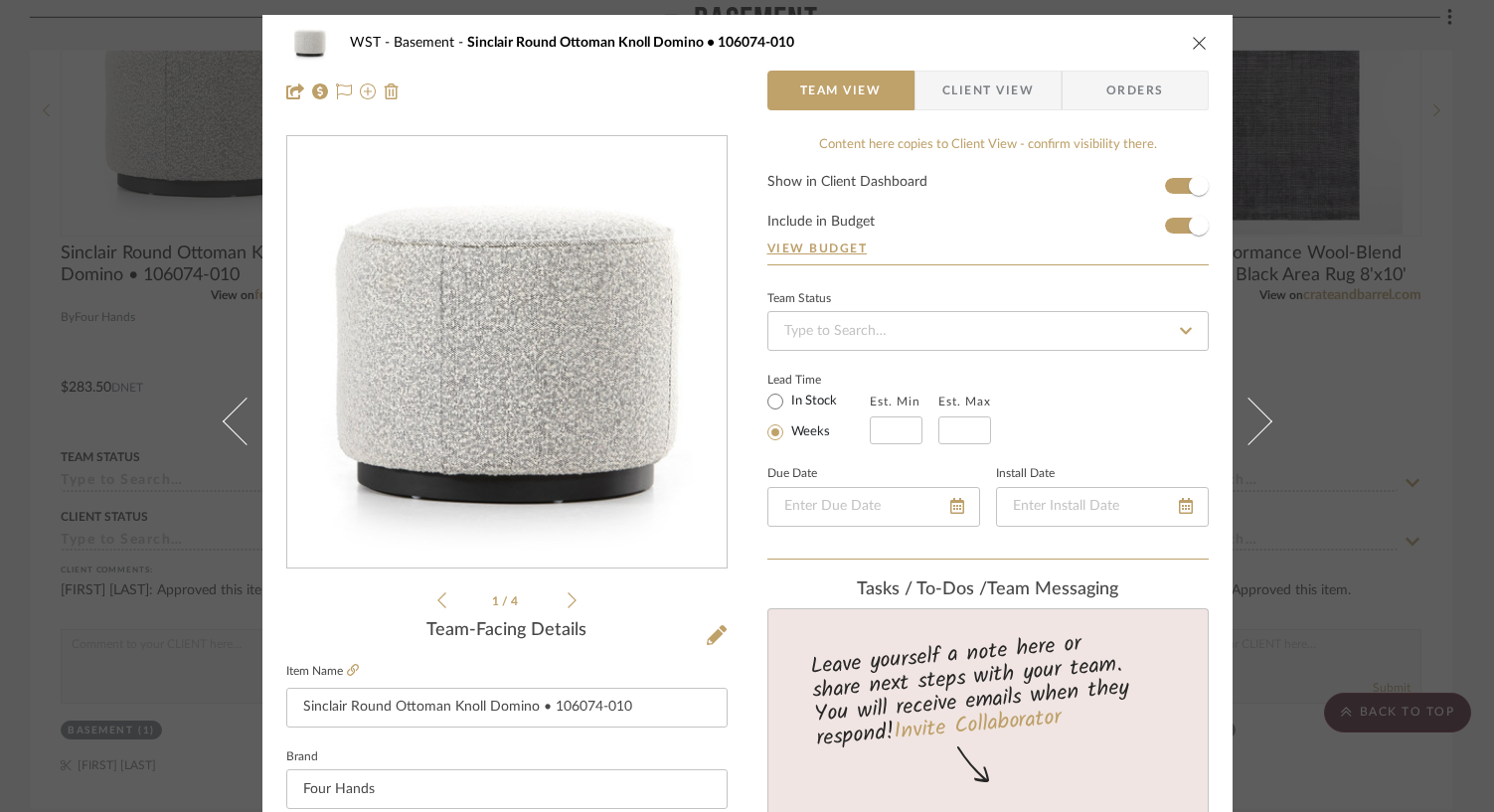 click at bounding box center (1200, 43) 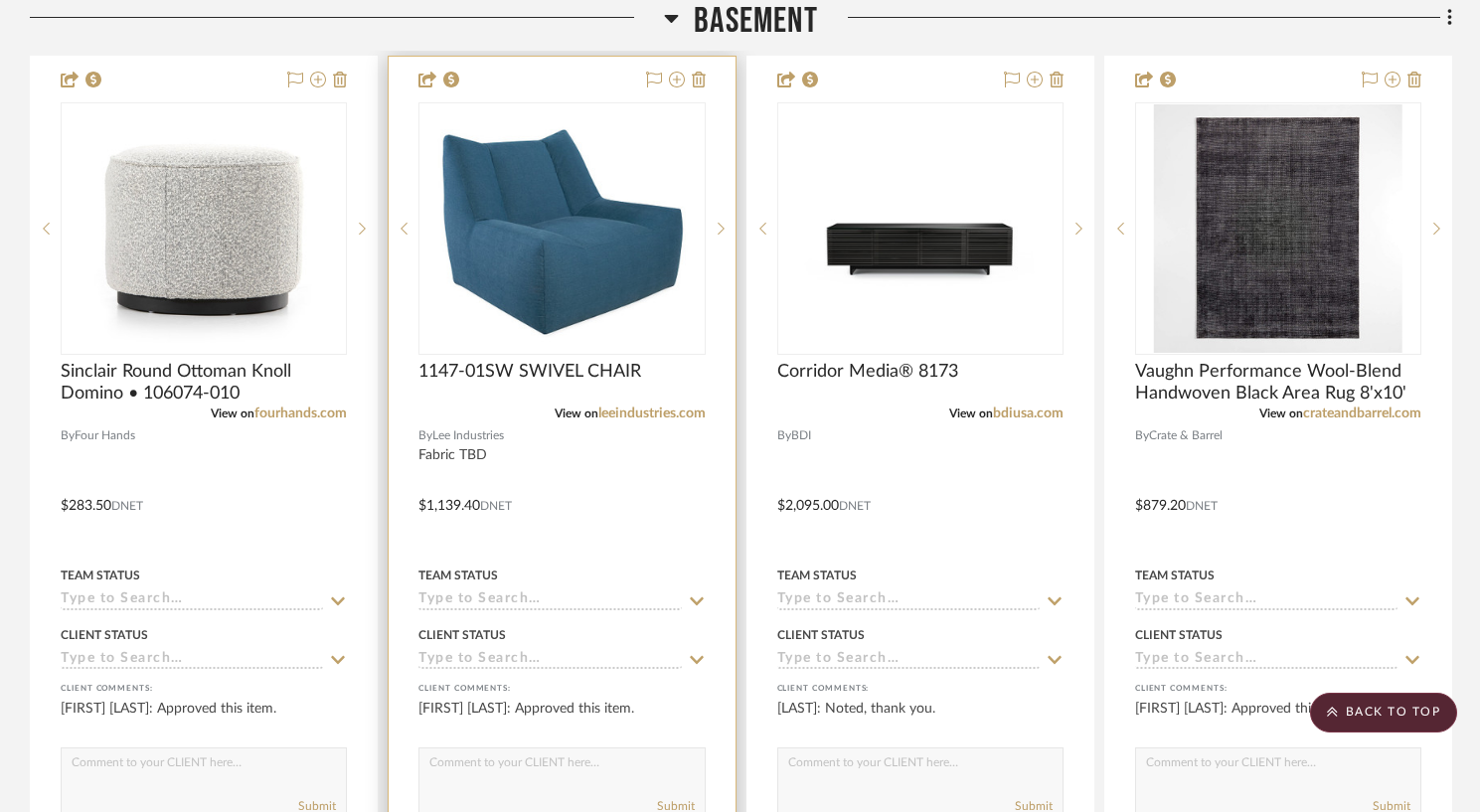 scroll, scrollTop: 4217, scrollLeft: 0, axis: vertical 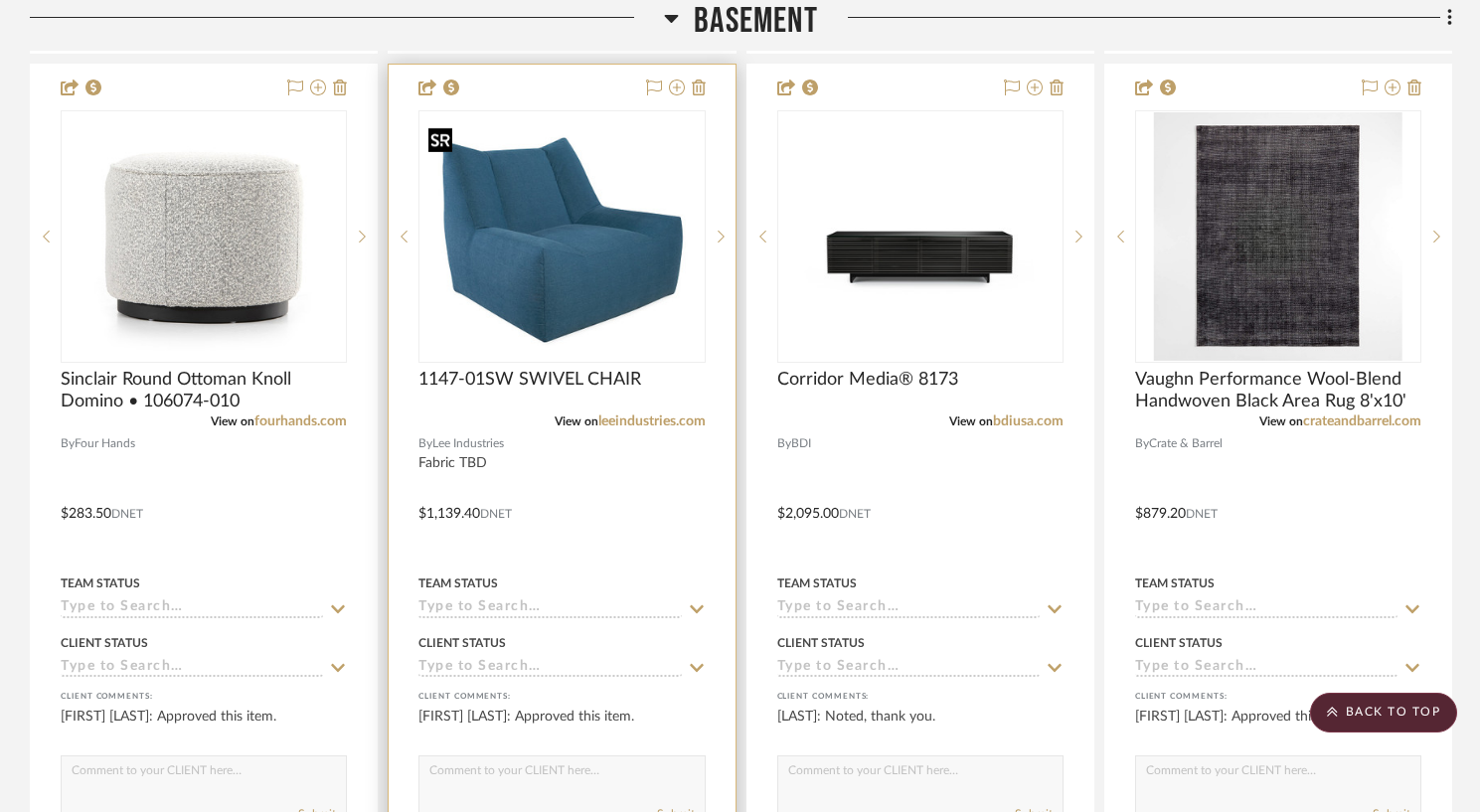 click at bounding box center [562, 237] 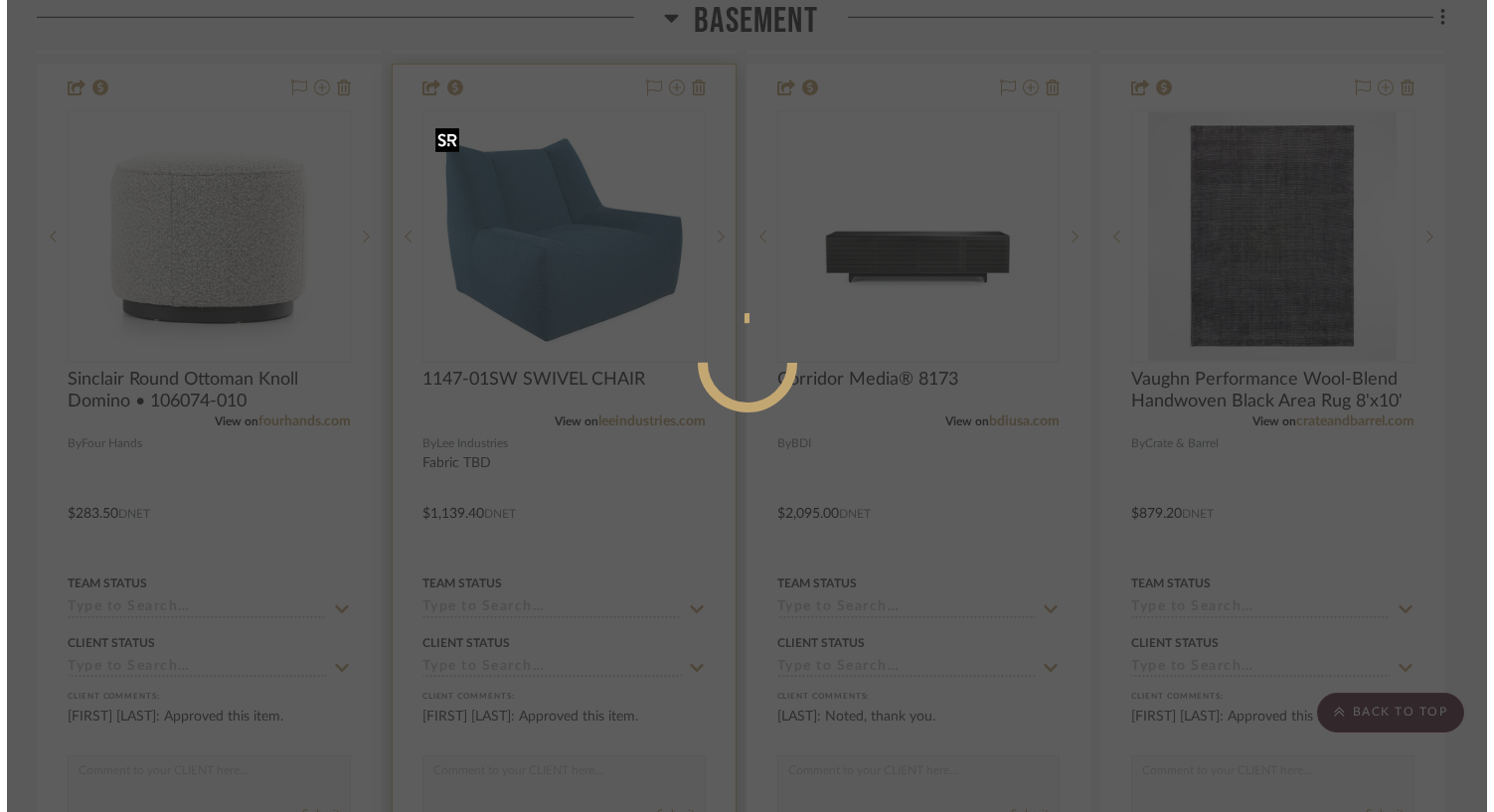 scroll, scrollTop: 0, scrollLeft: 0, axis: both 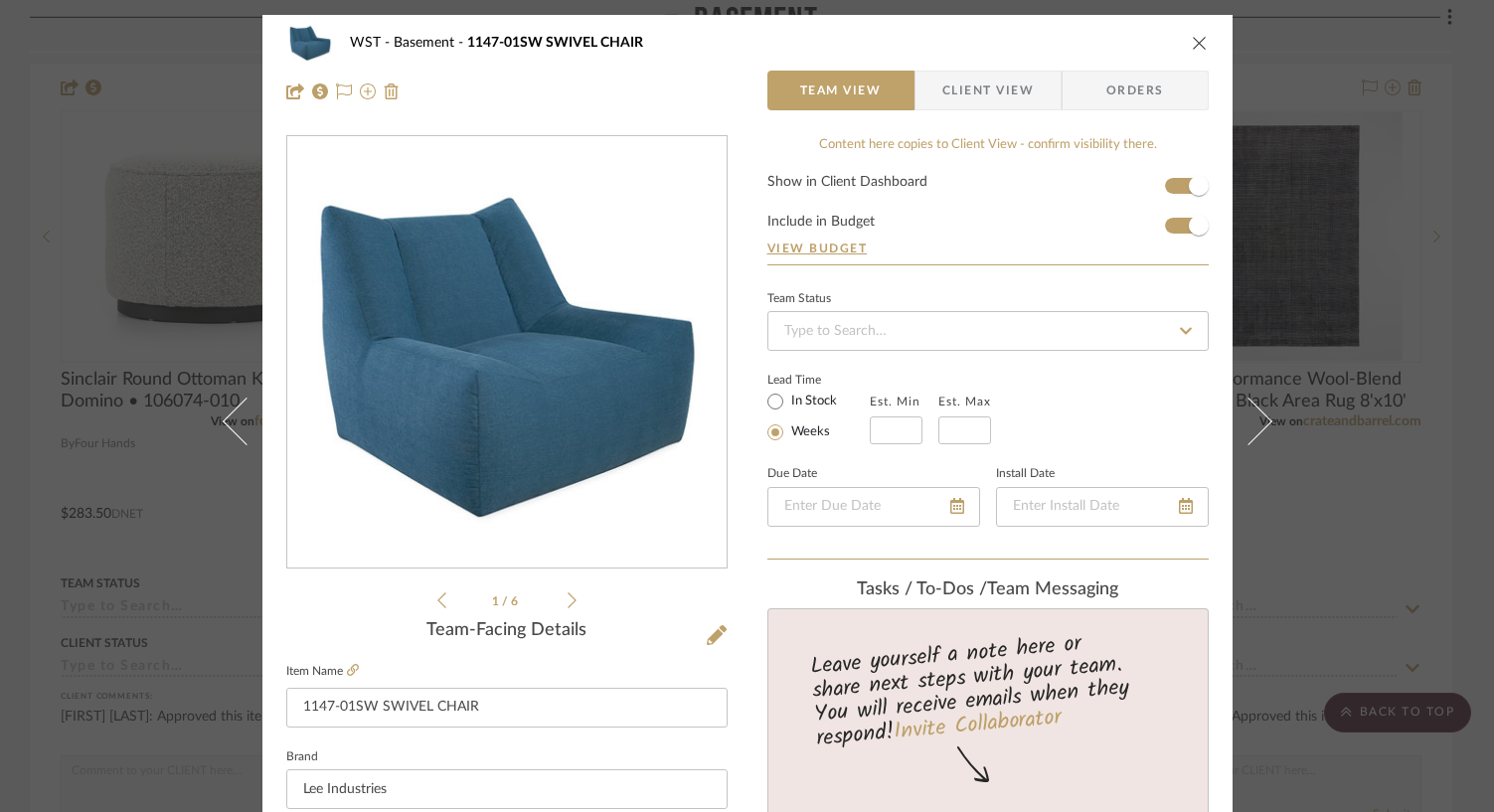 click on "WST Basement 1147-01SW SWIVEL CHAIR Team View Client View Orders" at bounding box center [747, 67] 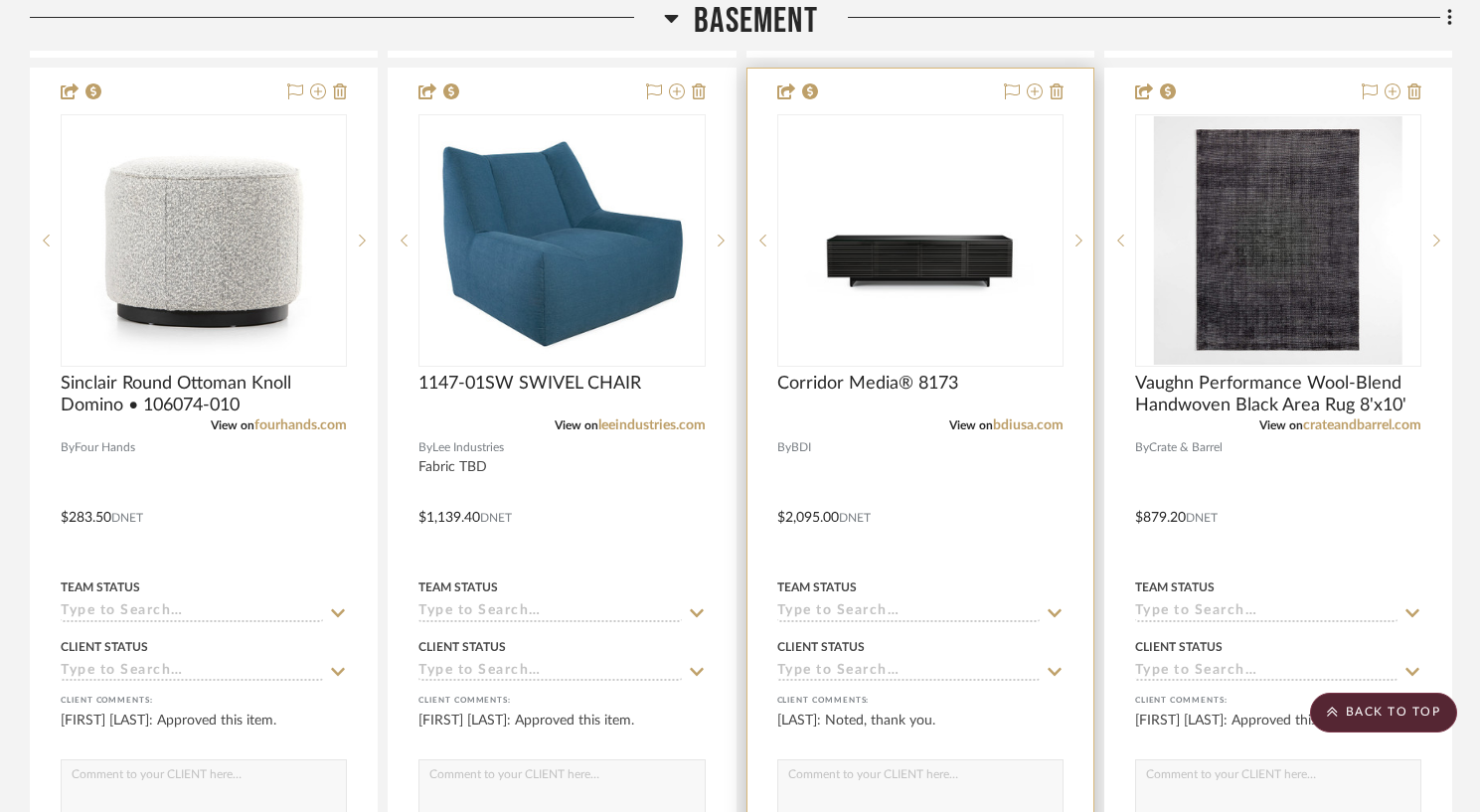 scroll, scrollTop: 4213, scrollLeft: 0, axis: vertical 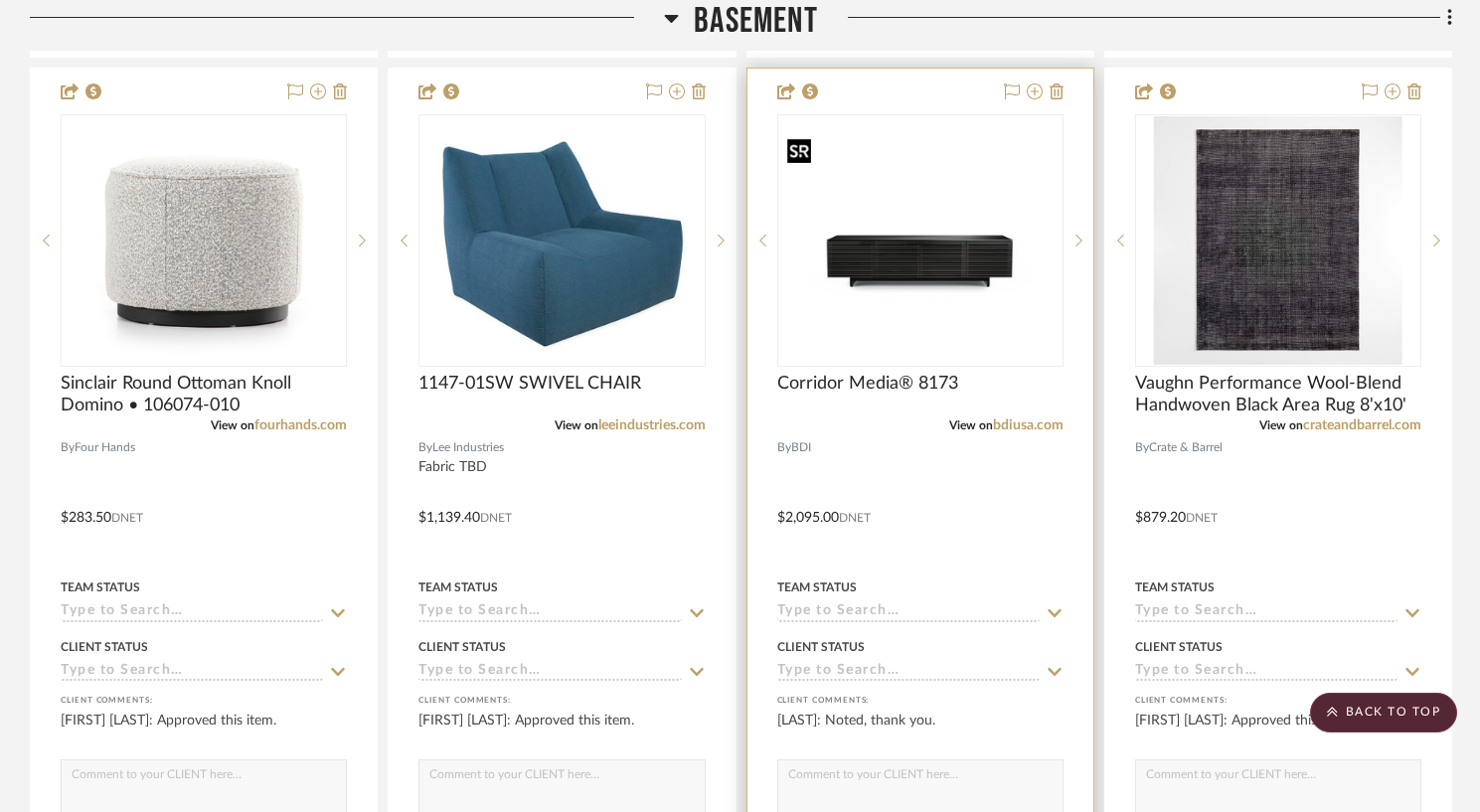 click at bounding box center (920, 242) 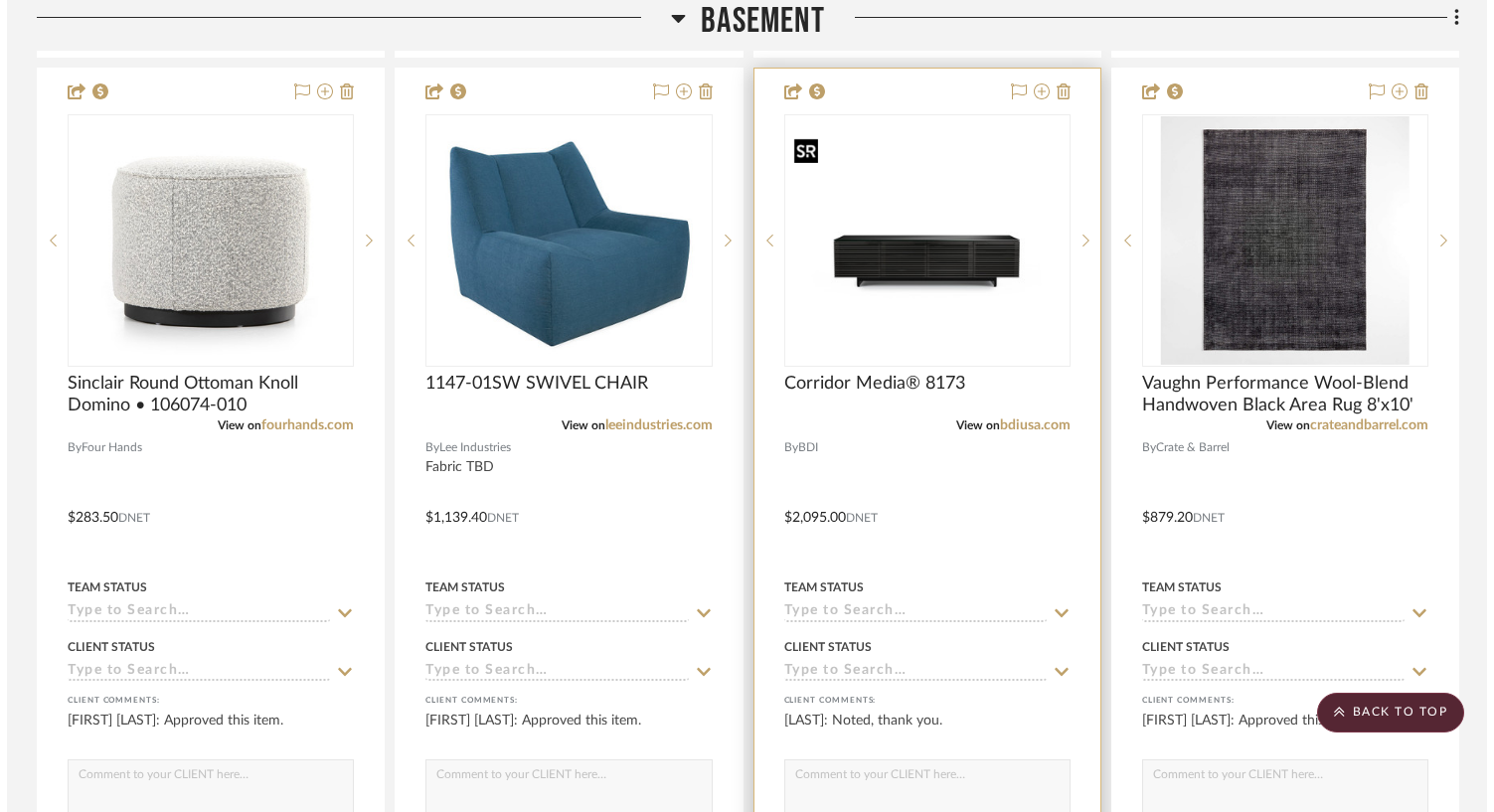 scroll, scrollTop: 0, scrollLeft: 0, axis: both 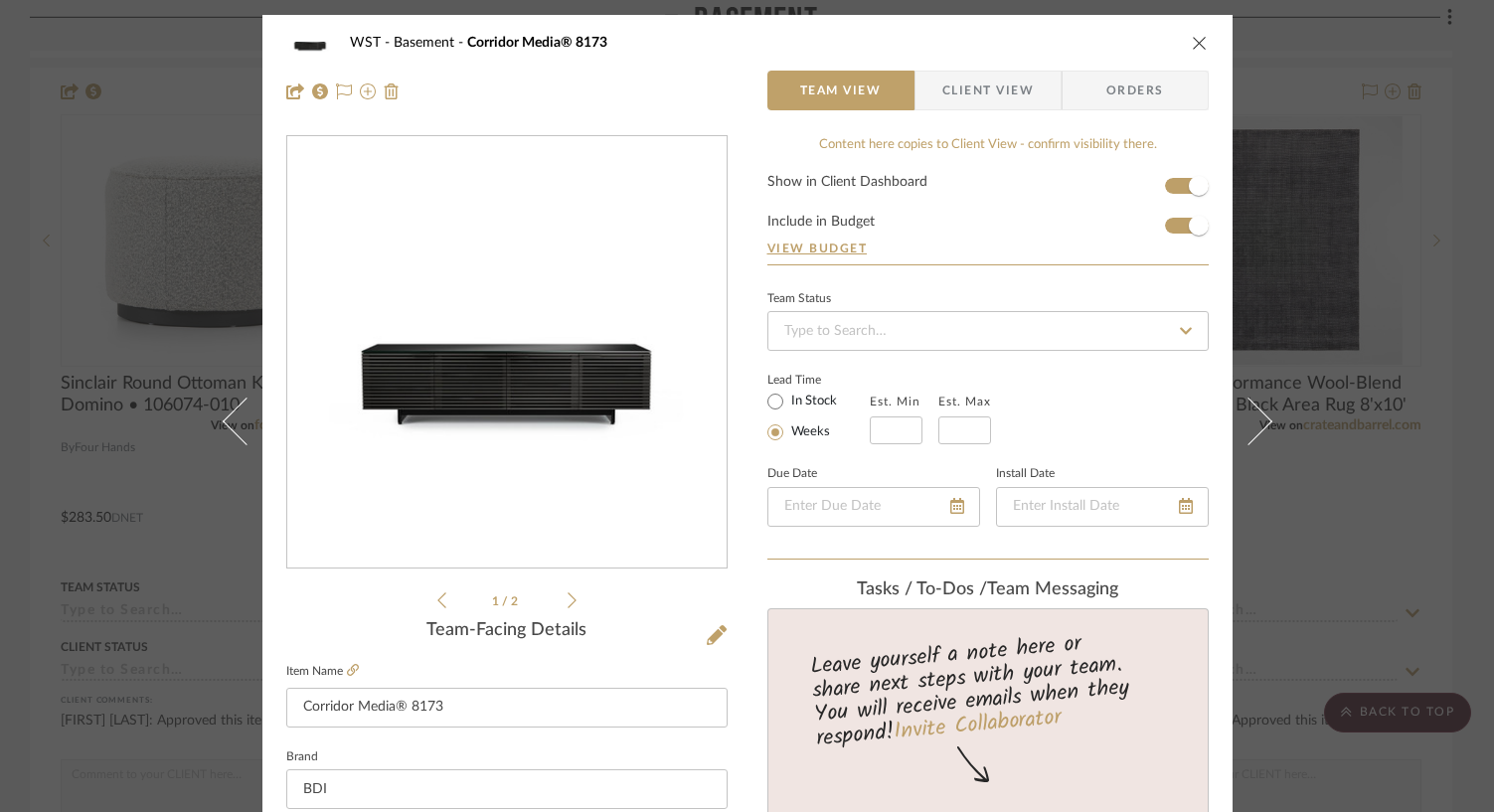 click 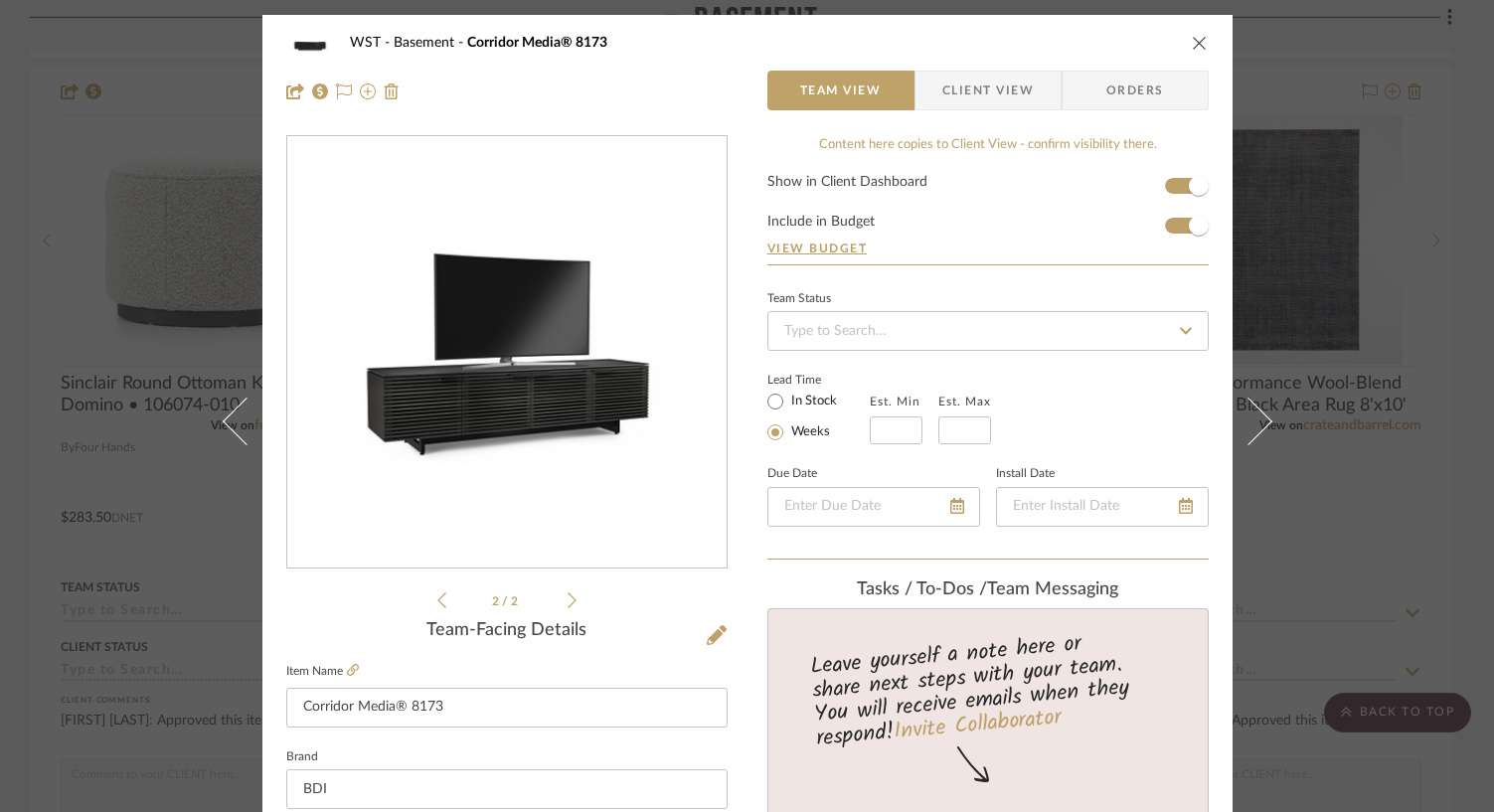 click 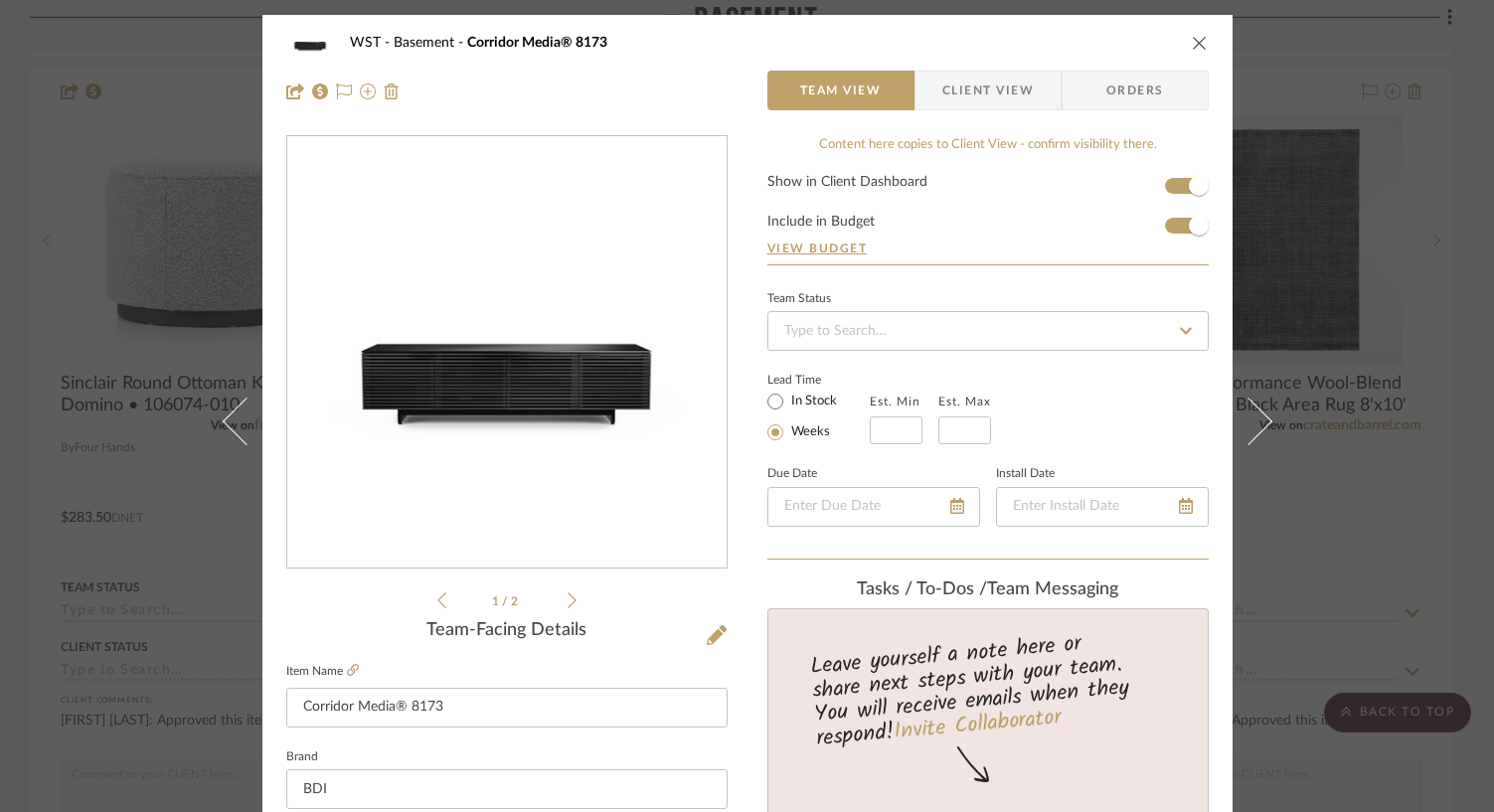 click 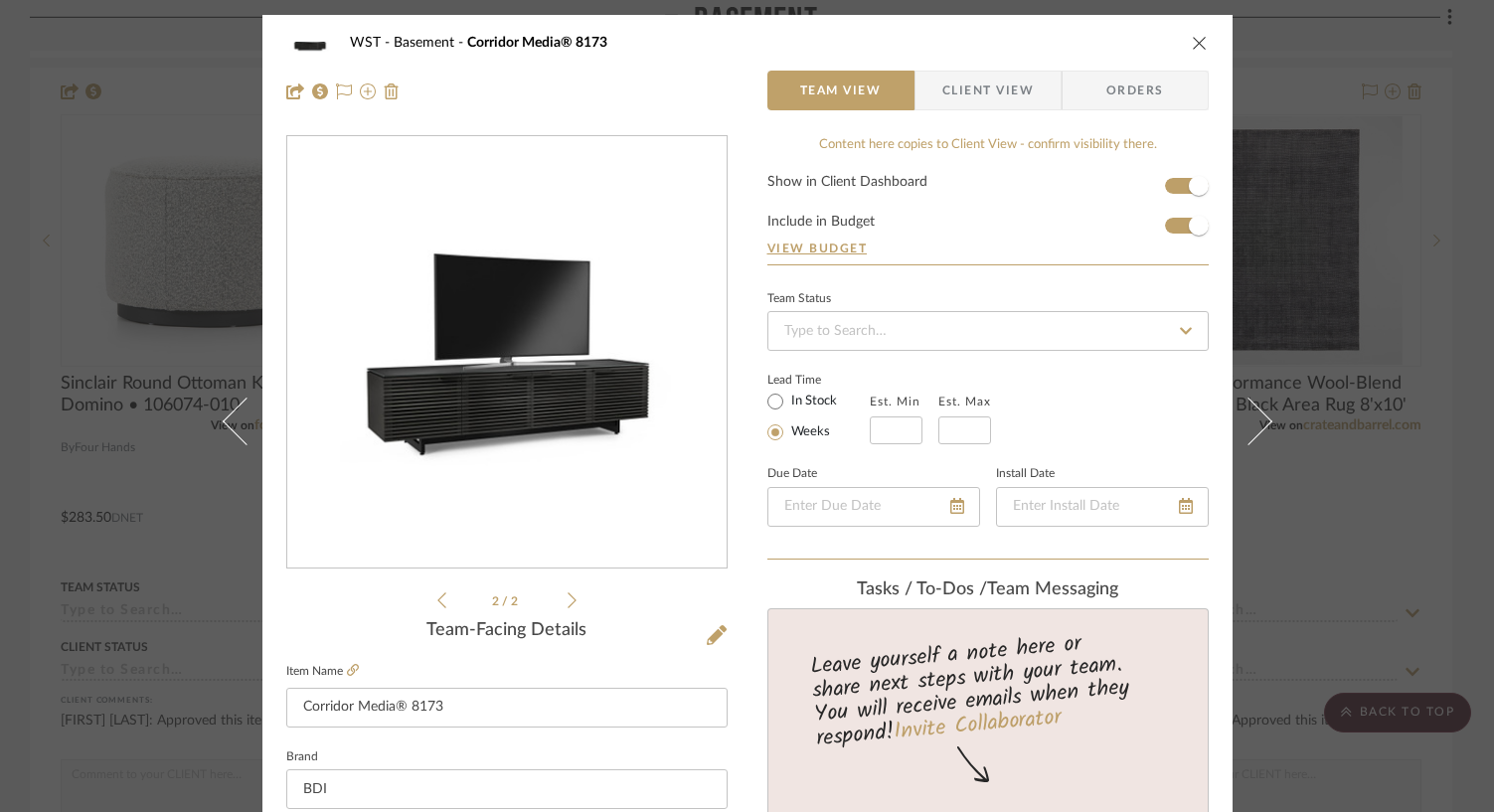 click 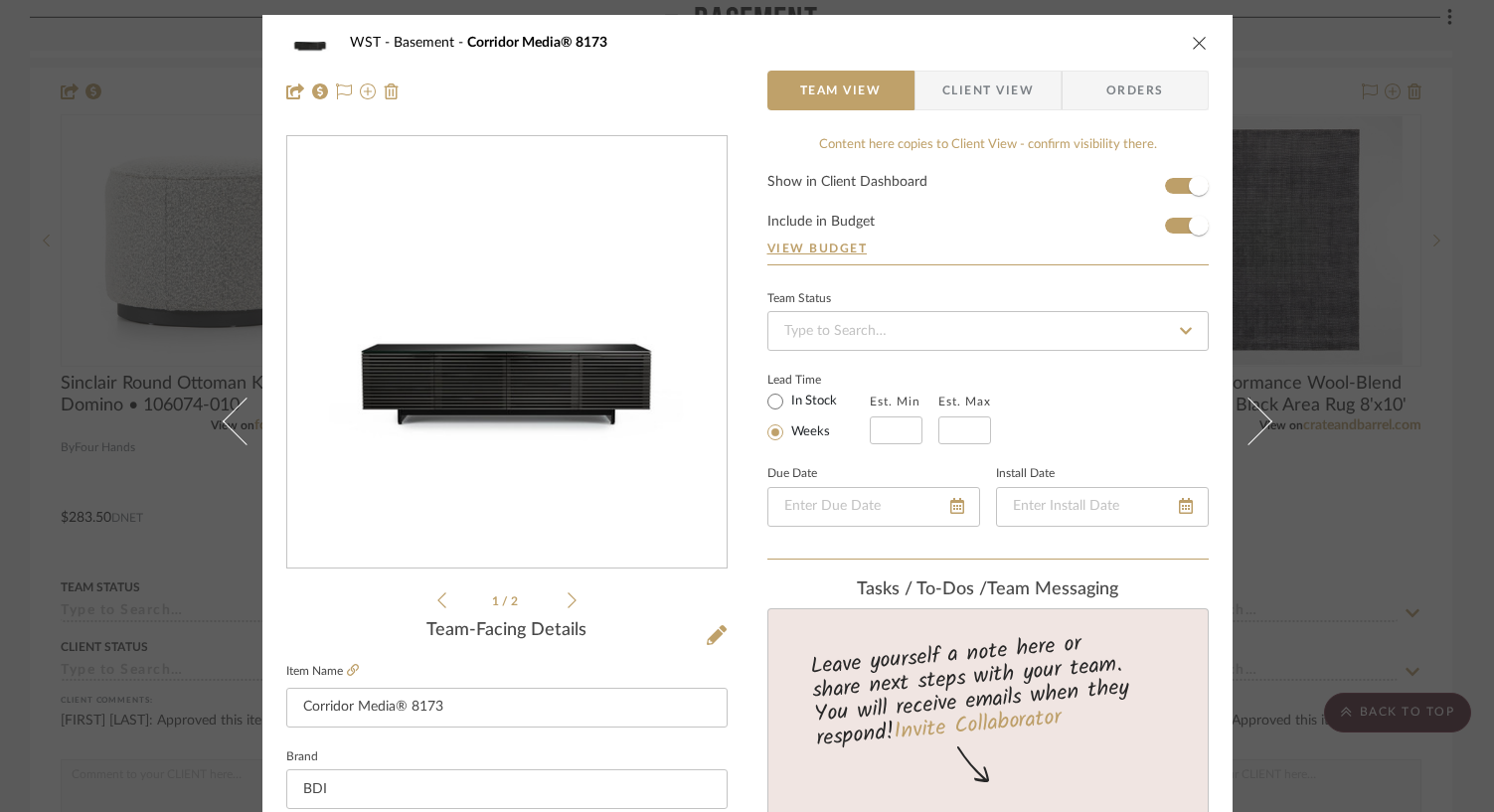 click 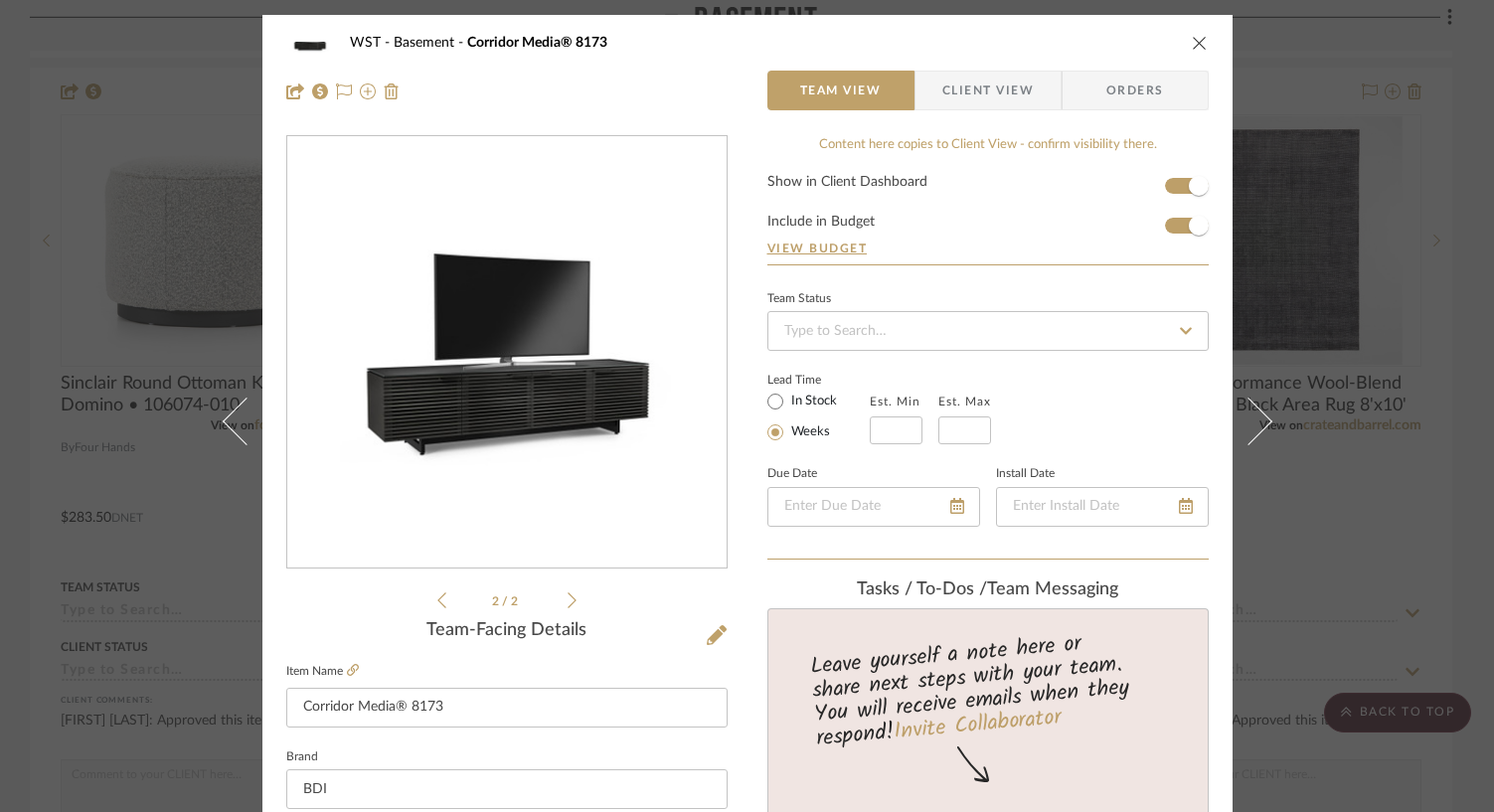 click 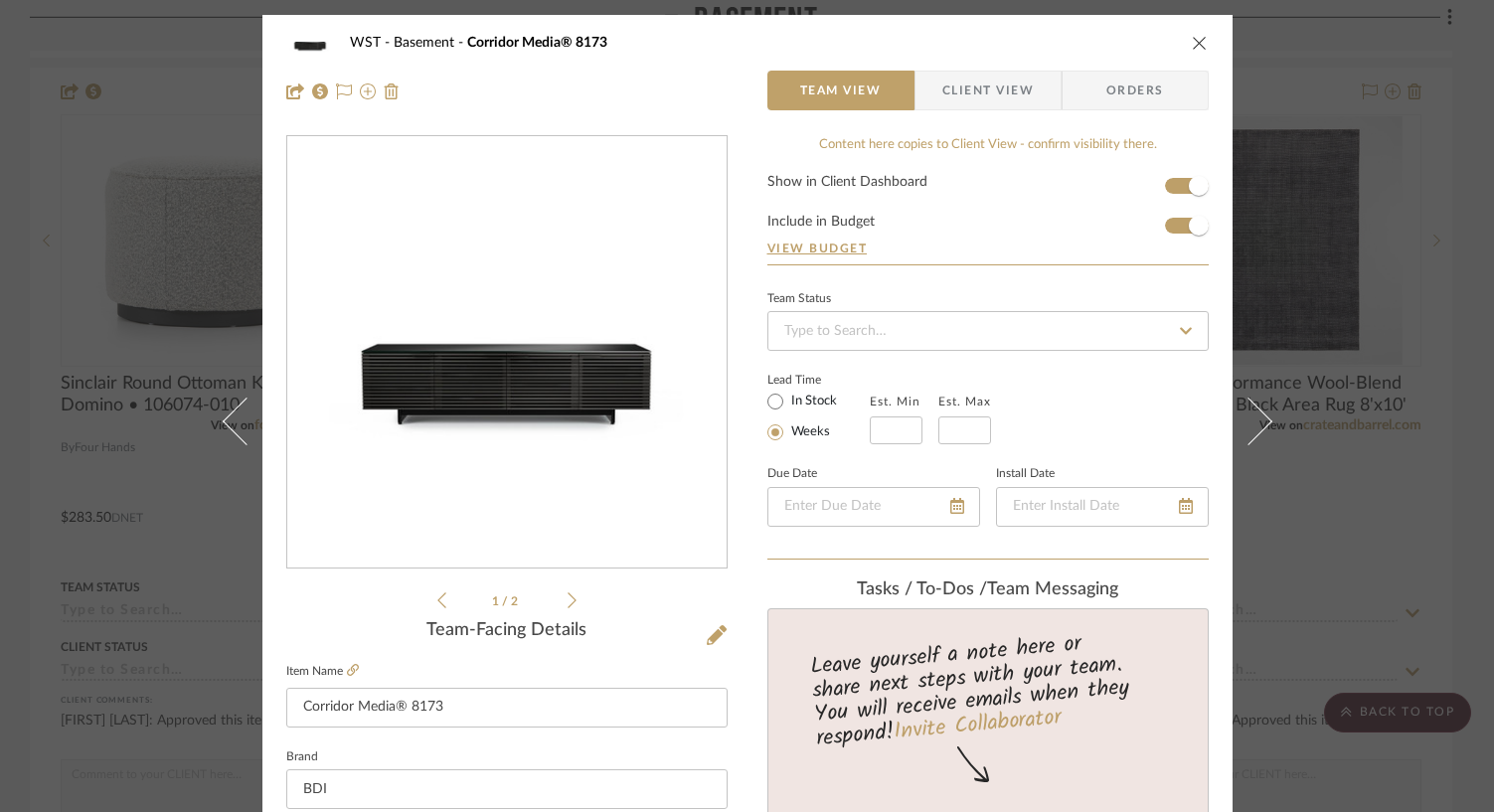 click 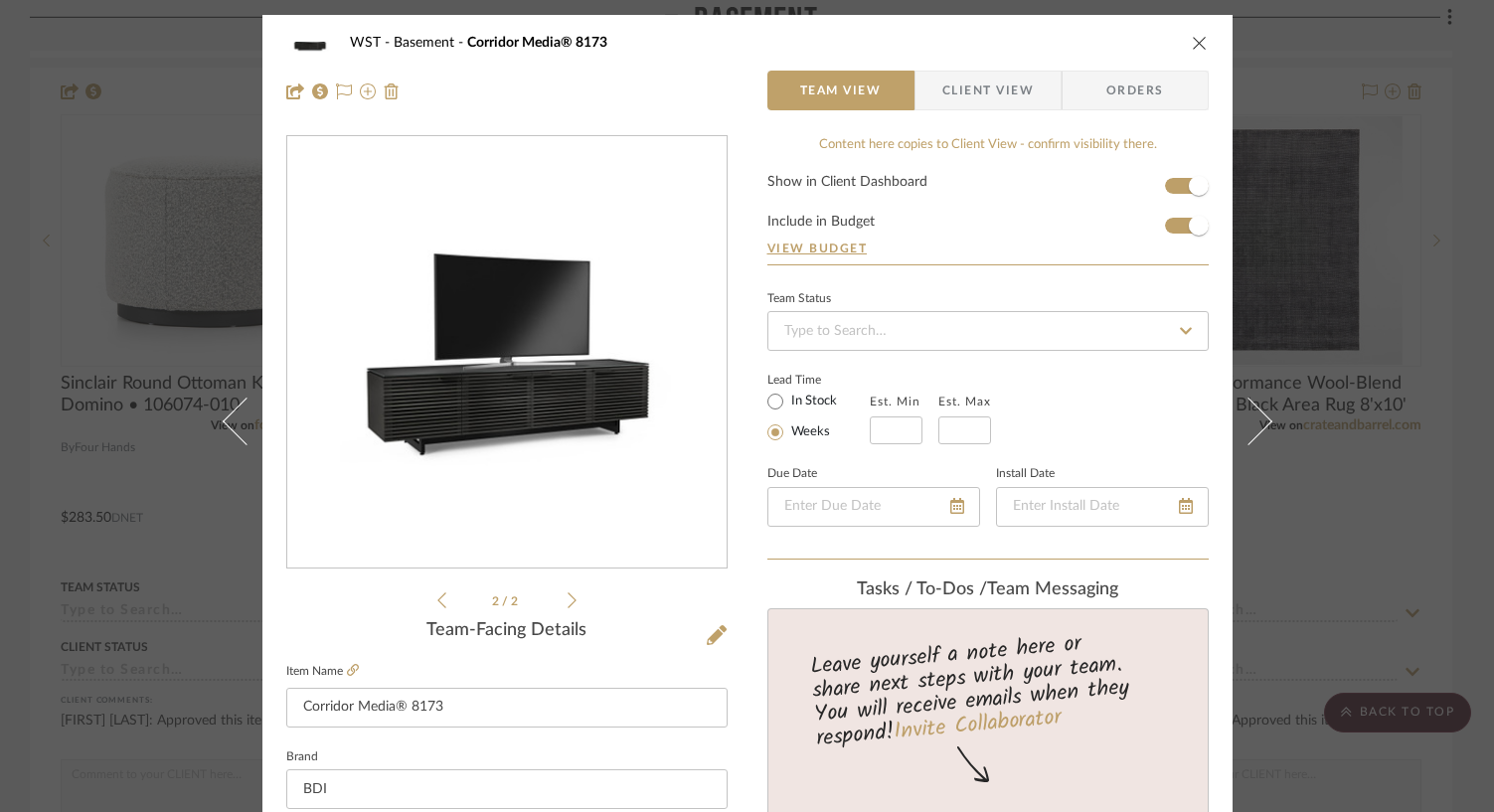 click at bounding box center (1200, 43) 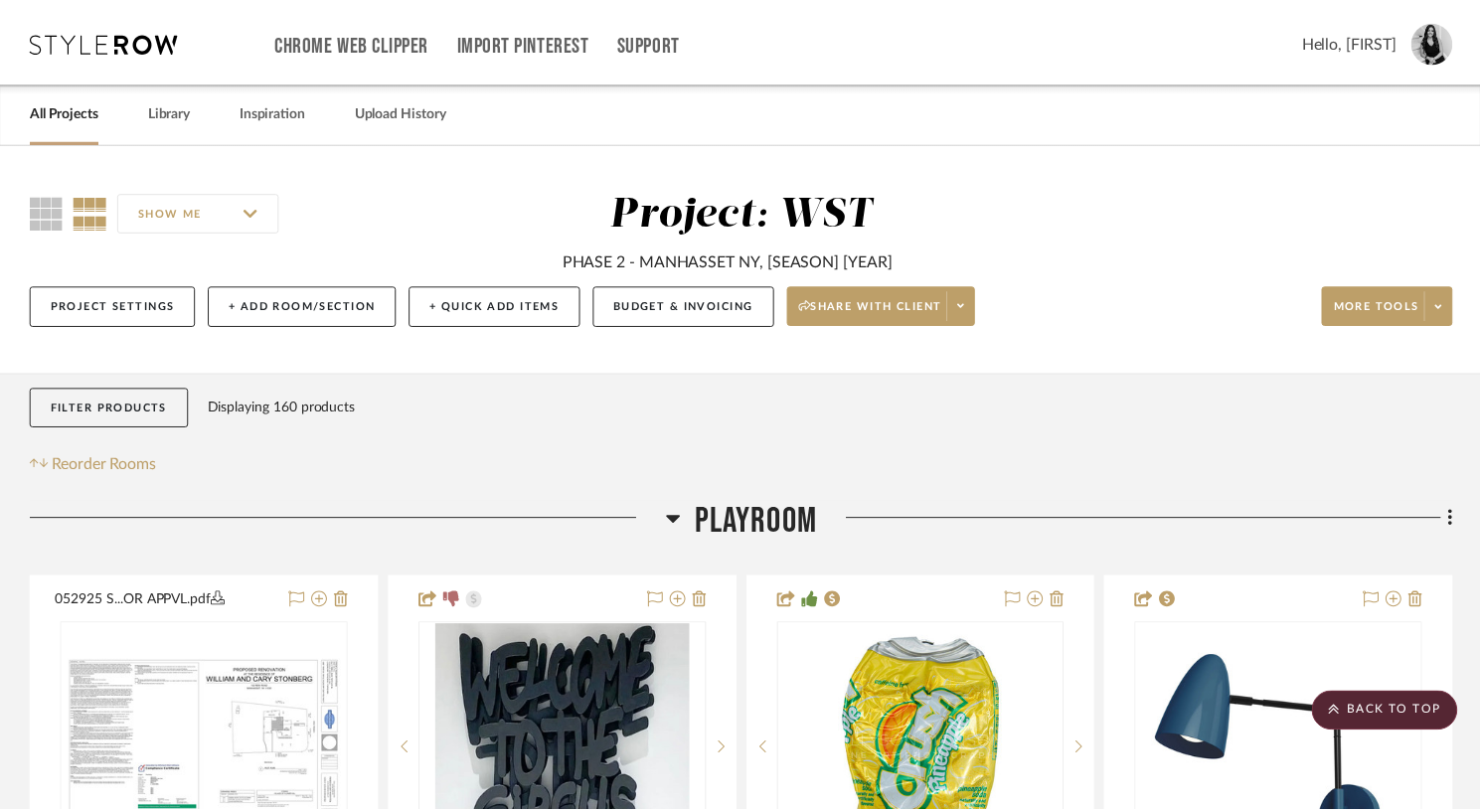 scroll, scrollTop: 4213, scrollLeft: 0, axis: vertical 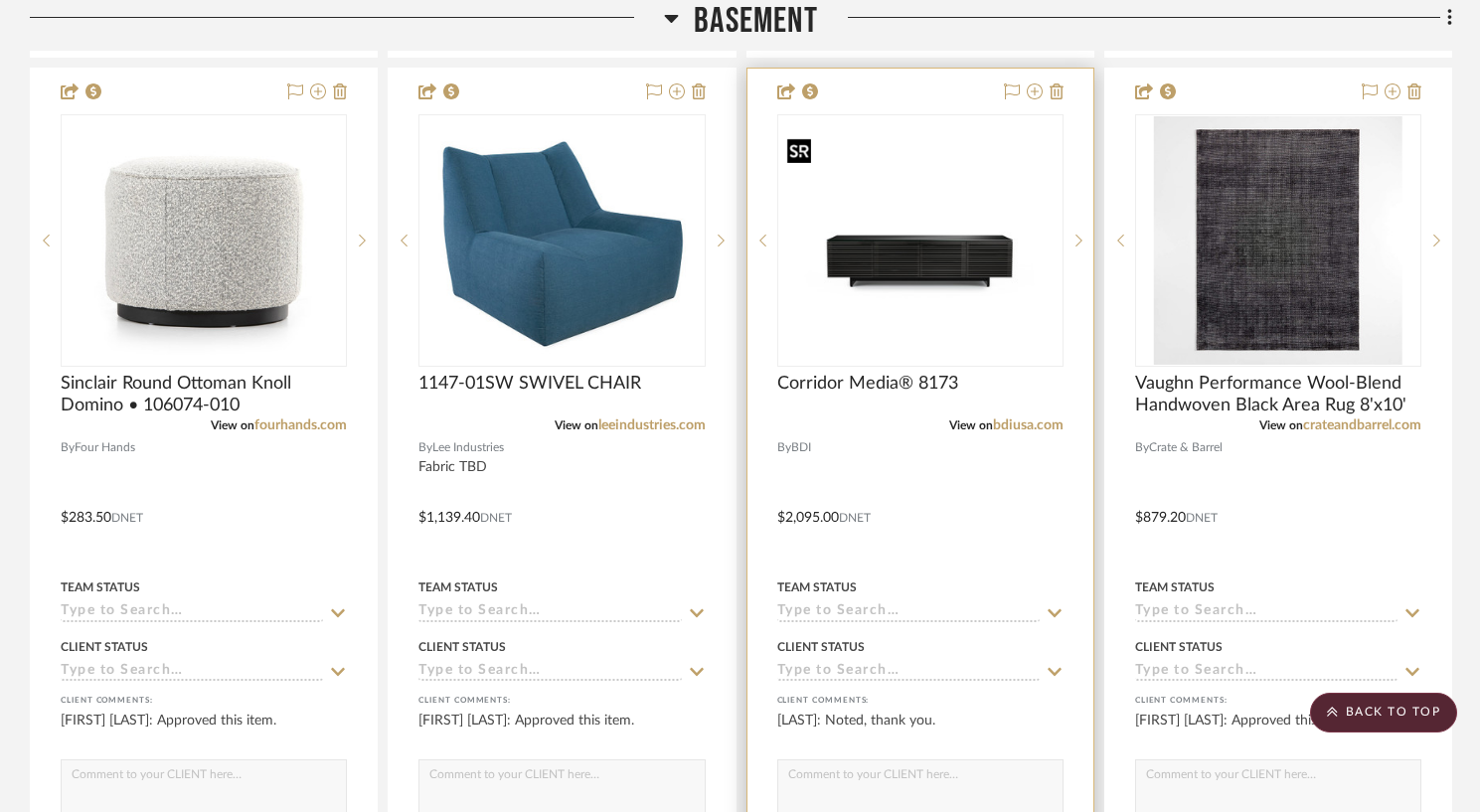 click at bounding box center (920, 242) 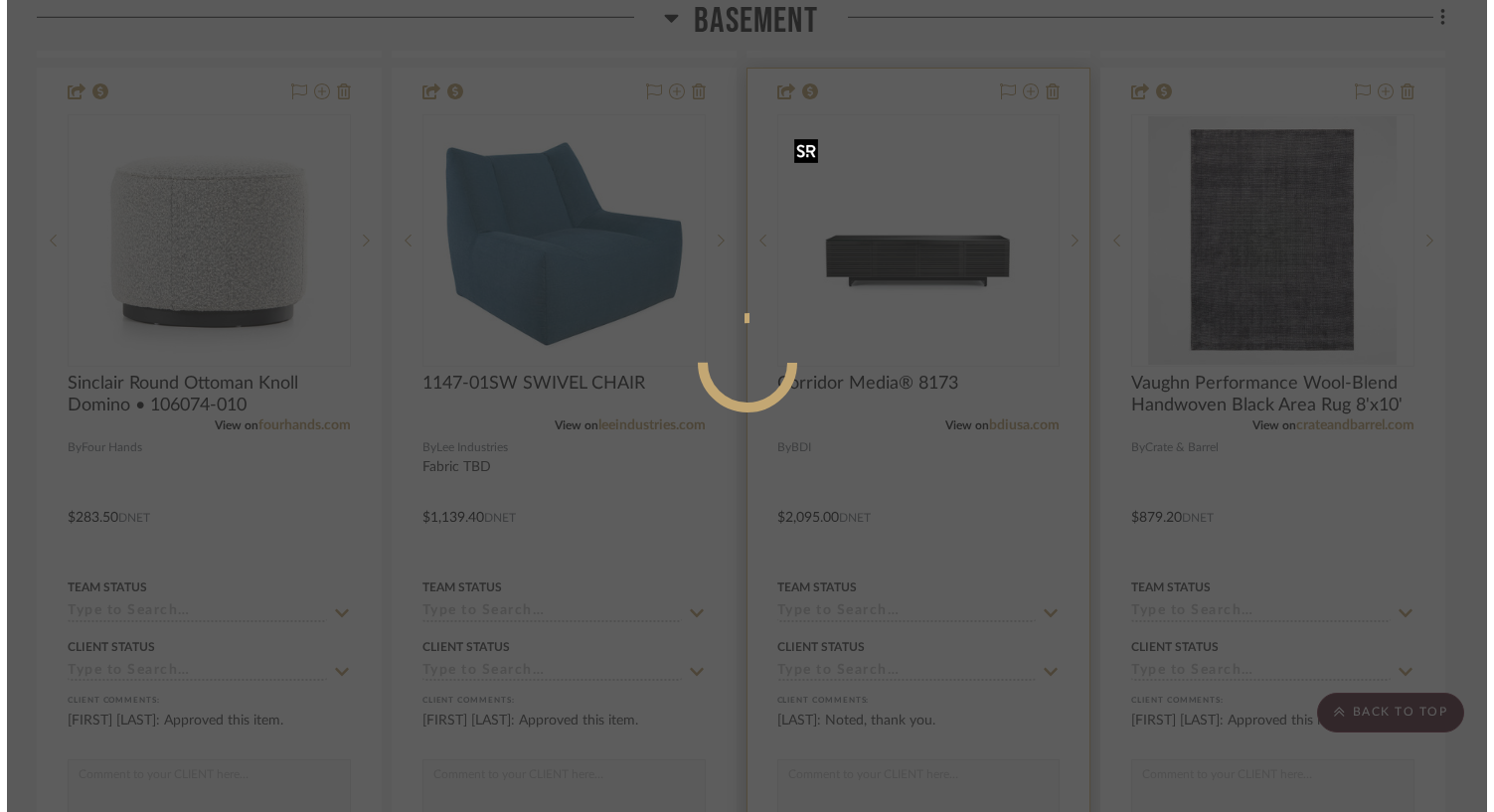 scroll, scrollTop: 0, scrollLeft: 0, axis: both 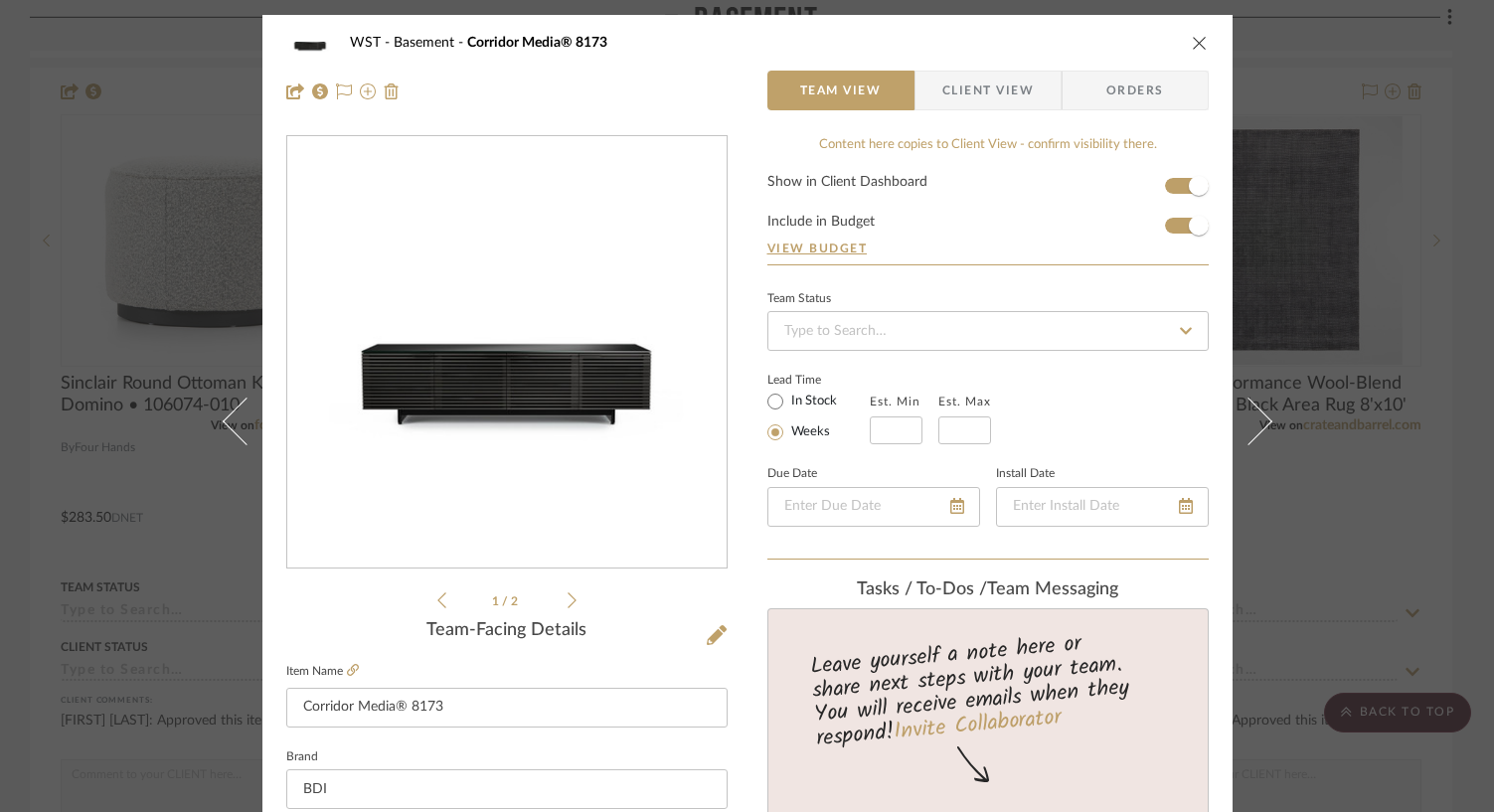 click 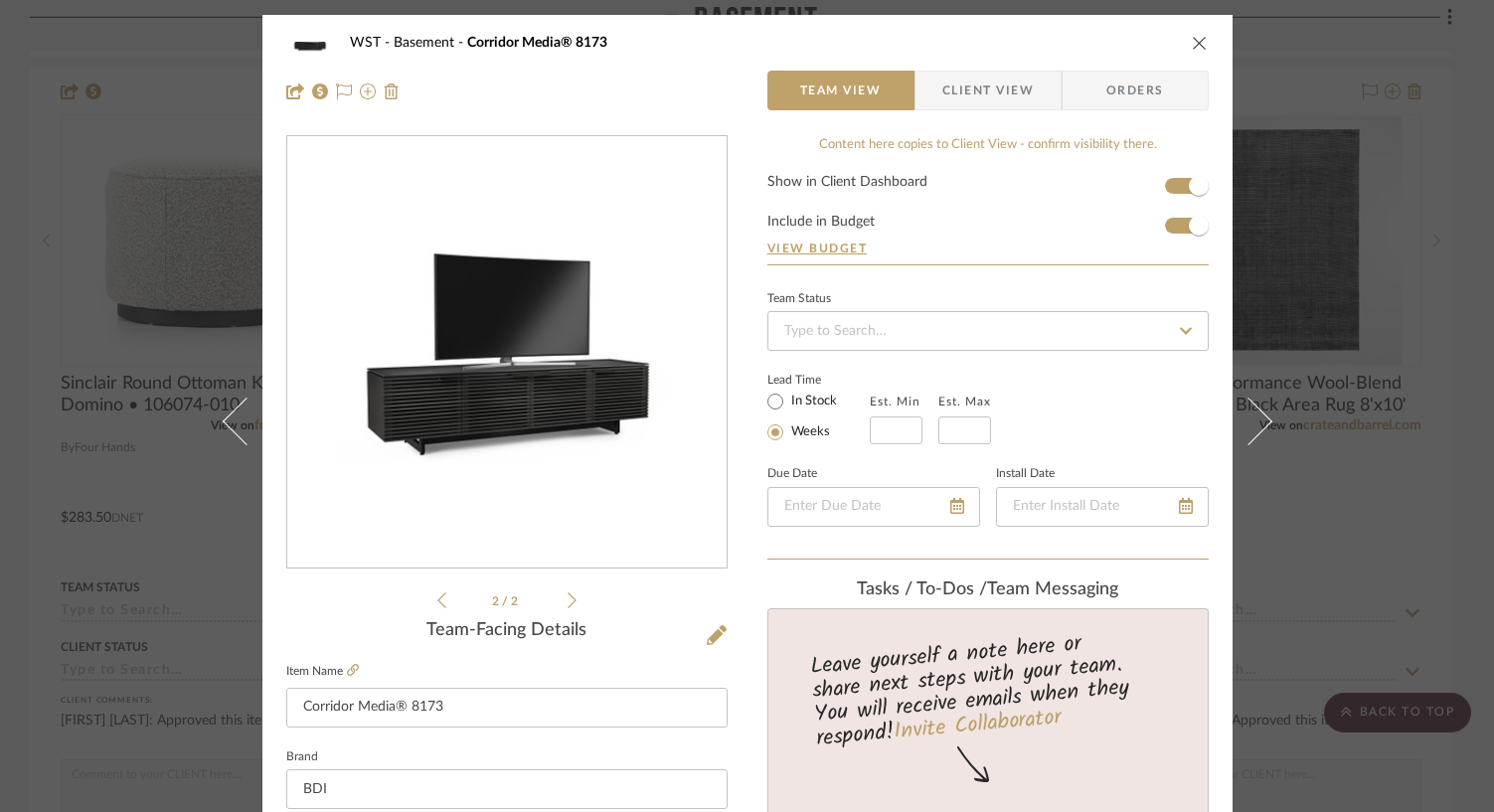 click 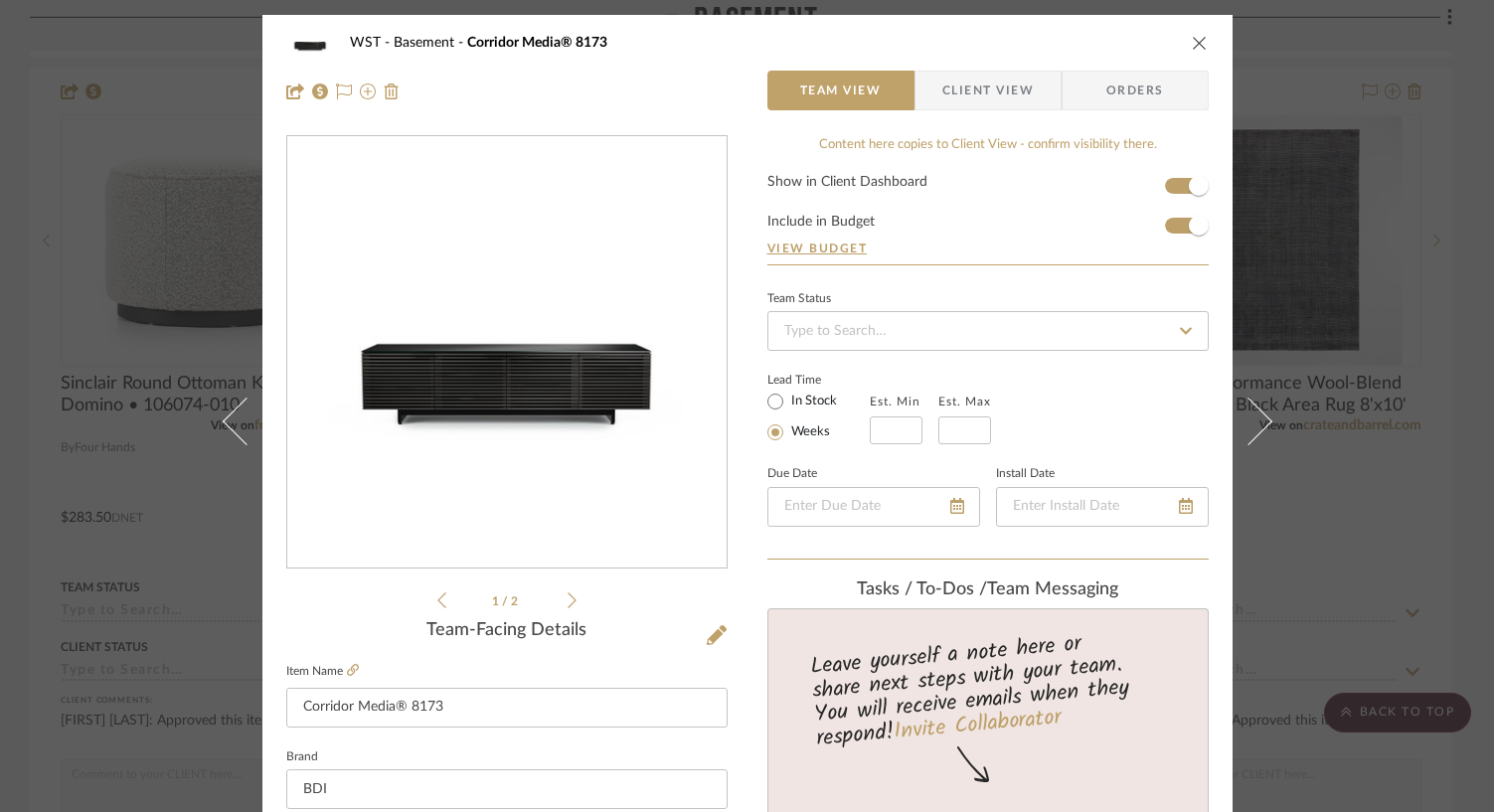 click 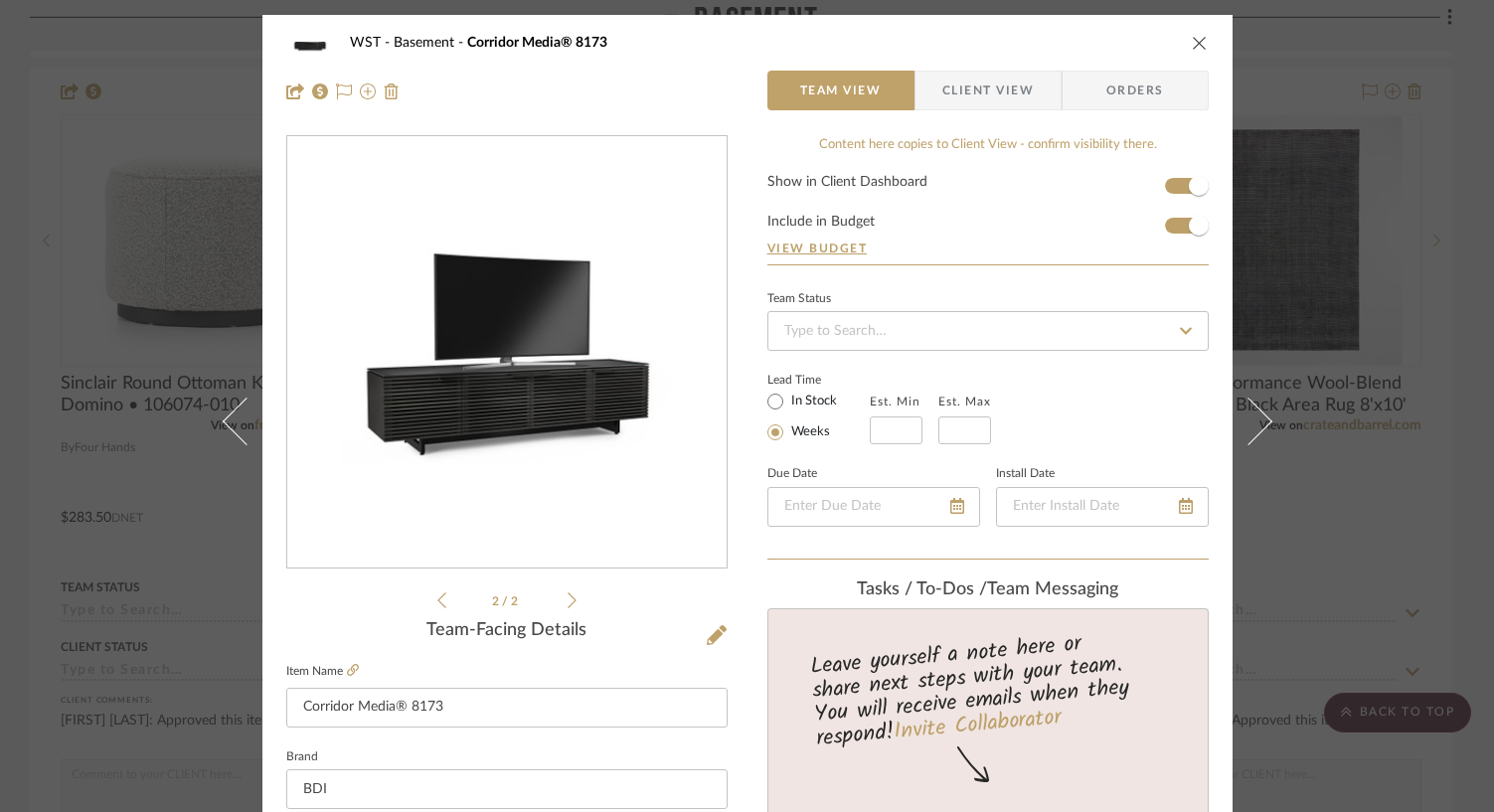 click 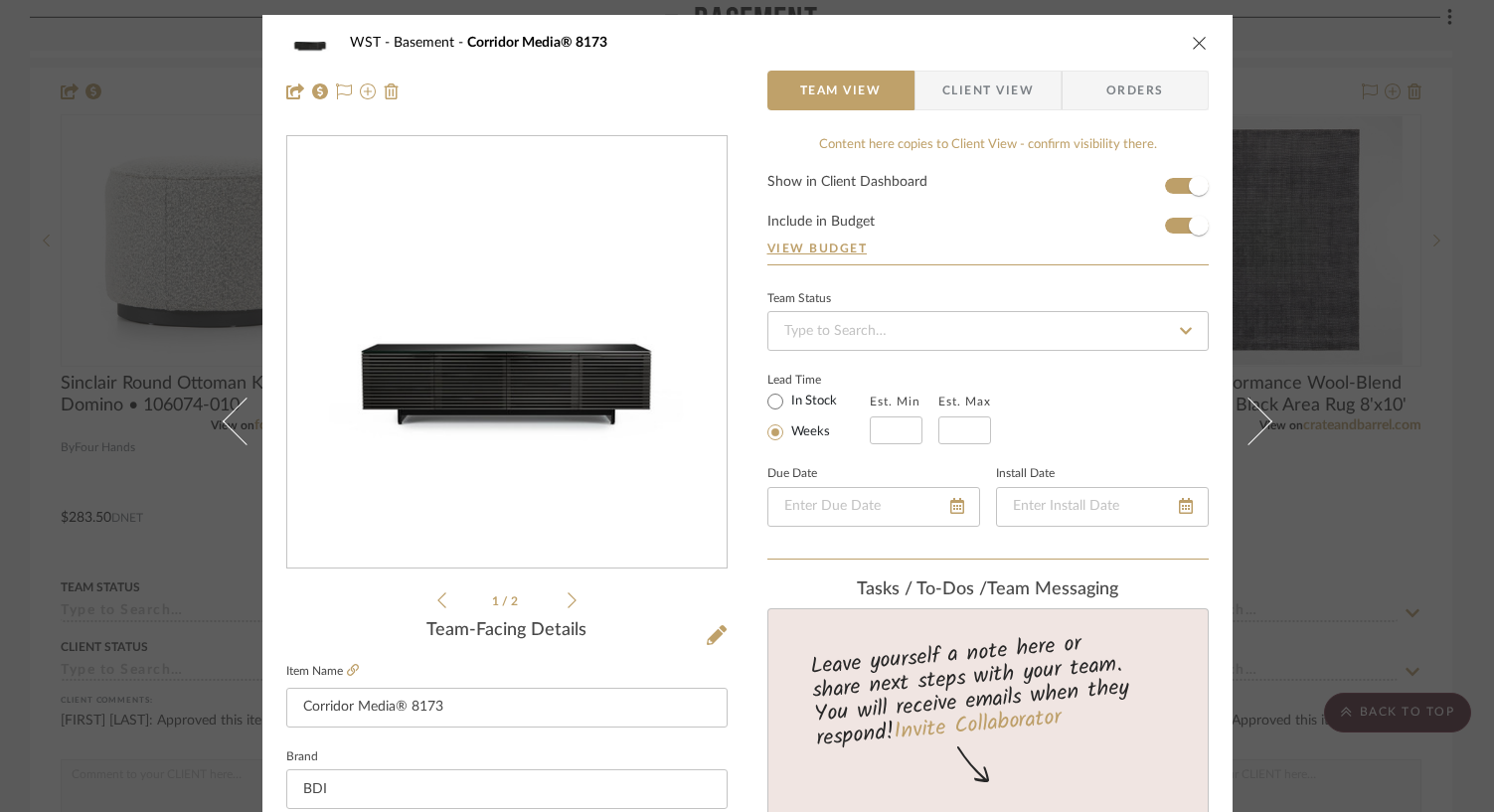 click 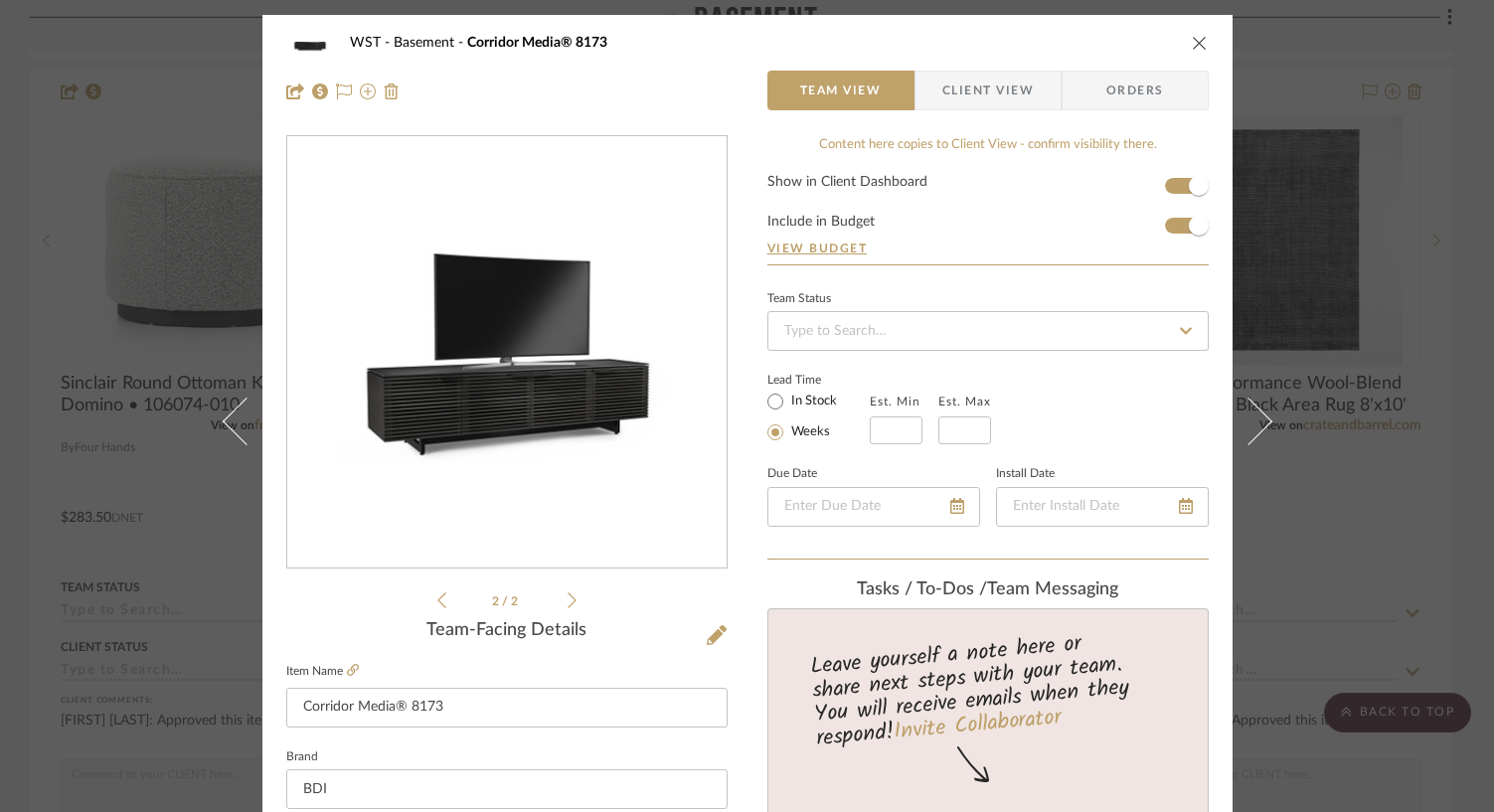 click at bounding box center (507, 353) 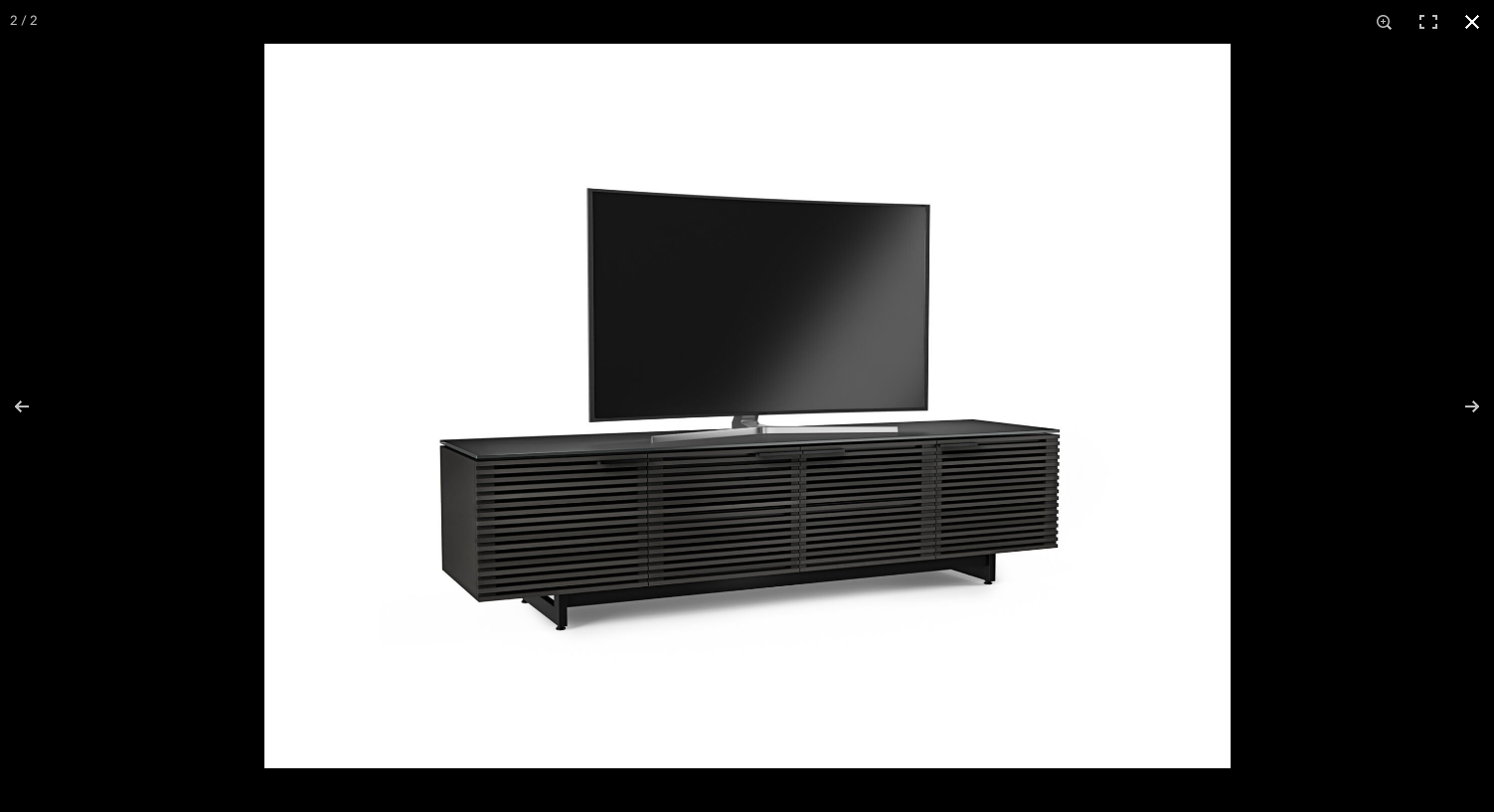 click at bounding box center [1472, 22] 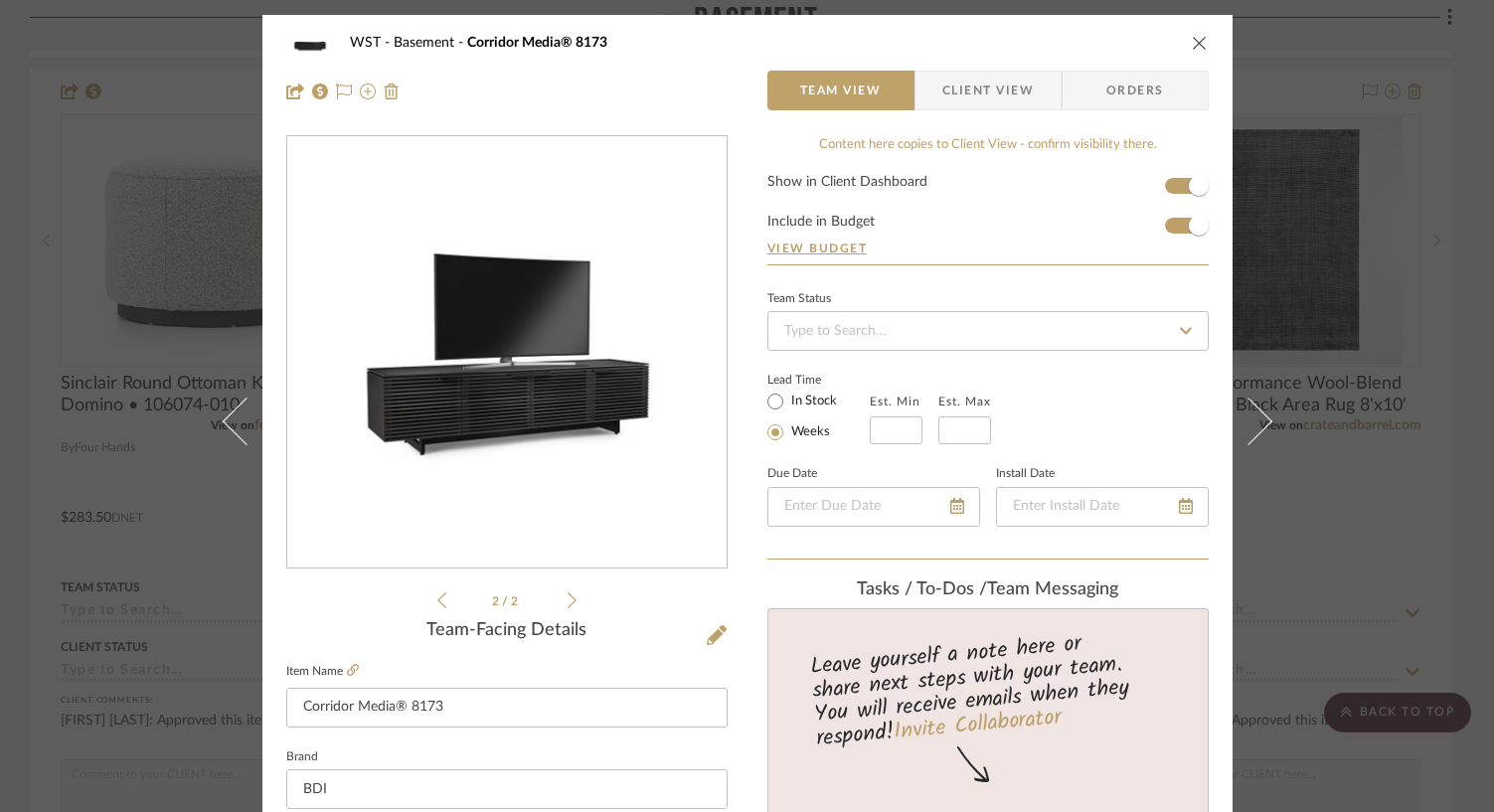 click on "2 / 2" at bounding box center [507, 374] 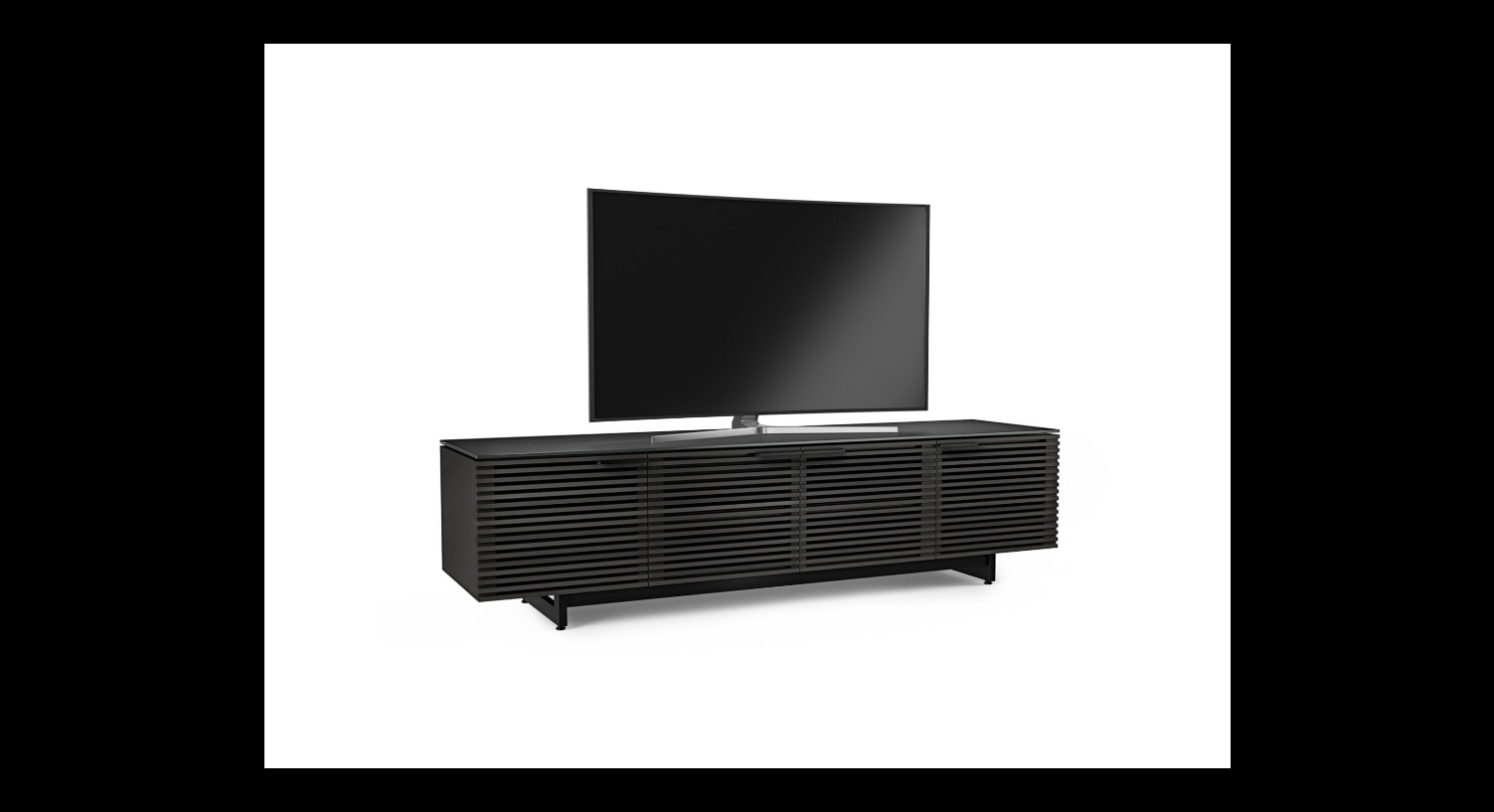 click at bounding box center [747, 406] 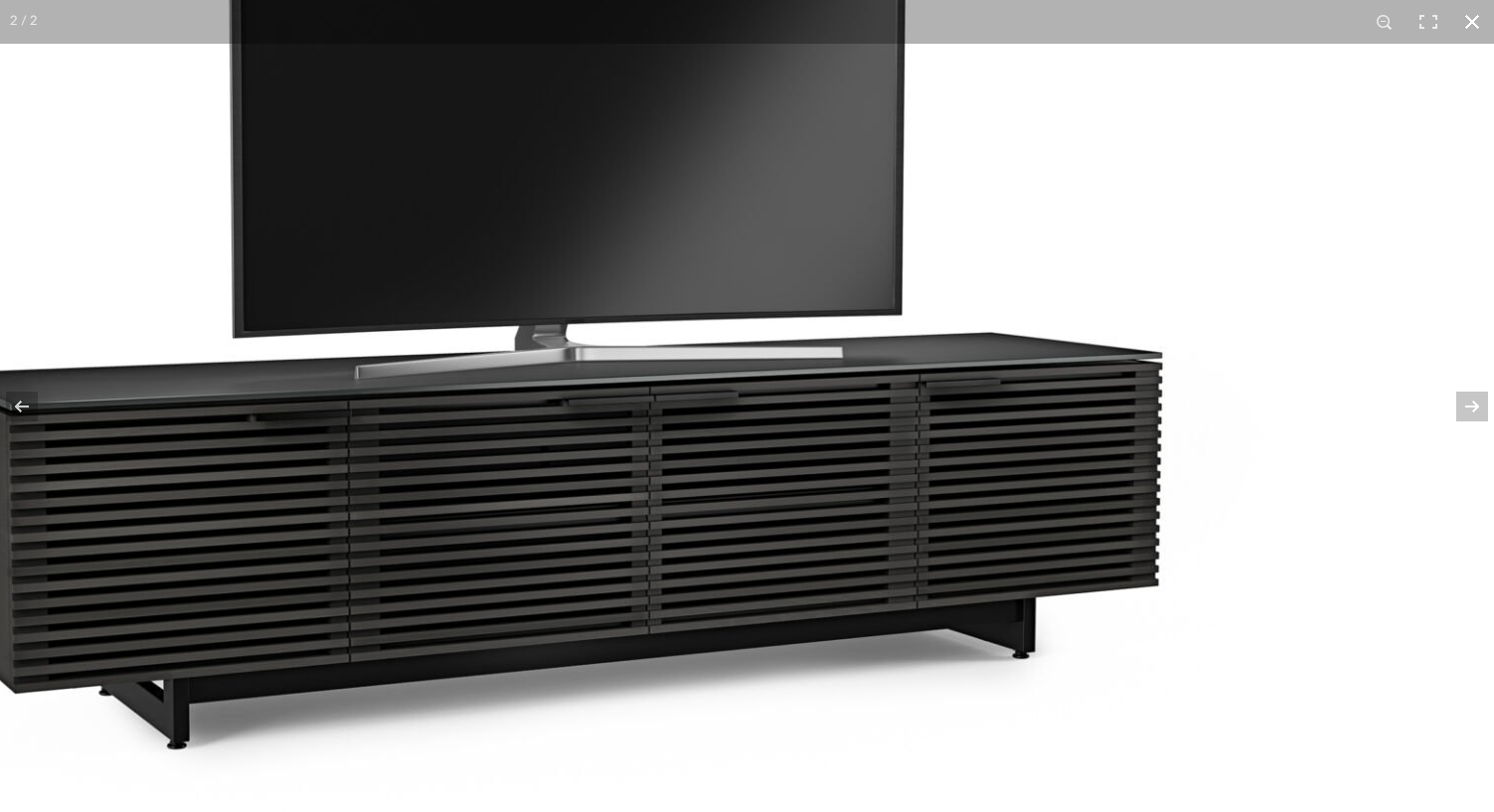 click at bounding box center [1472, 22] 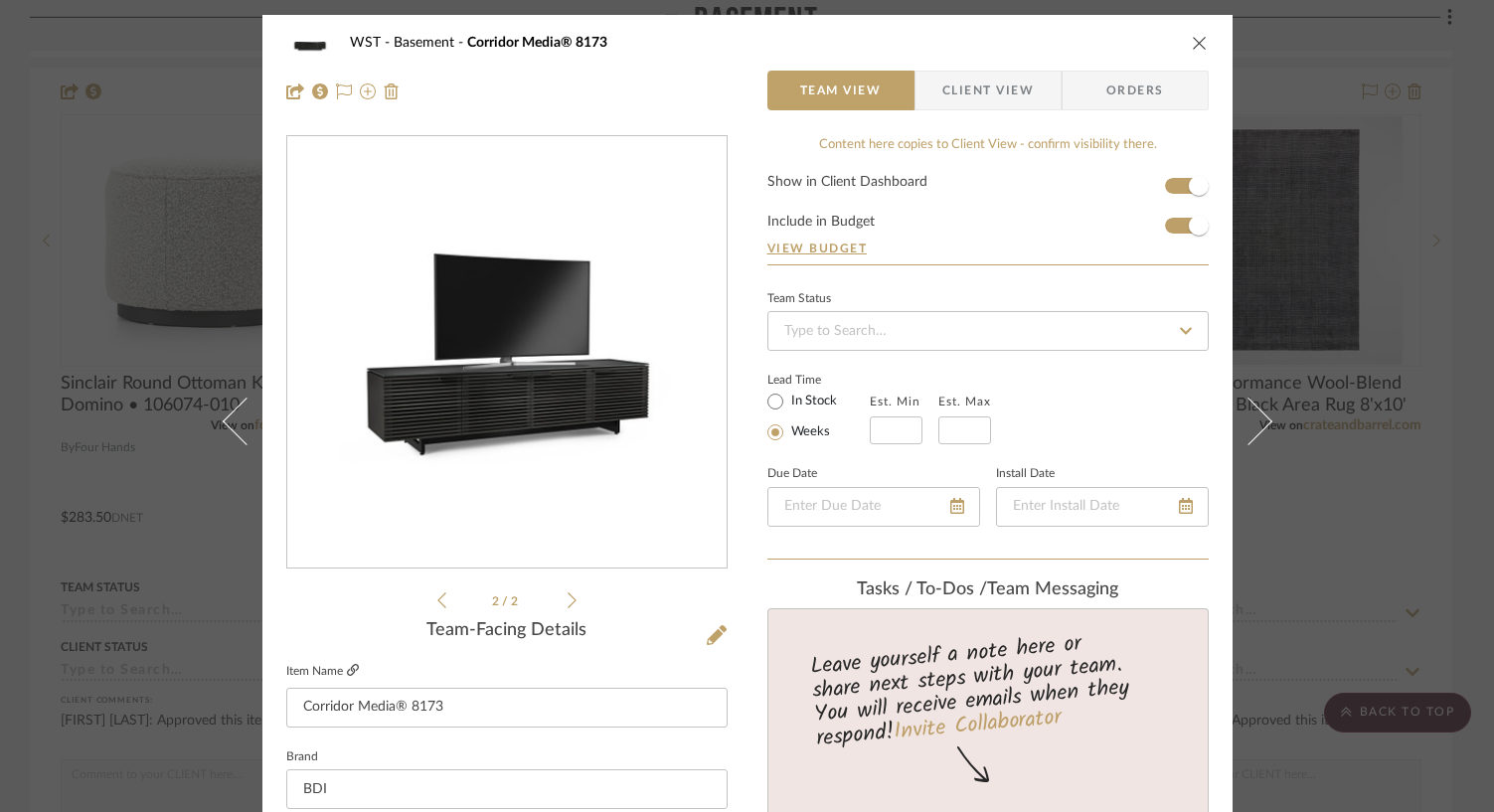 click 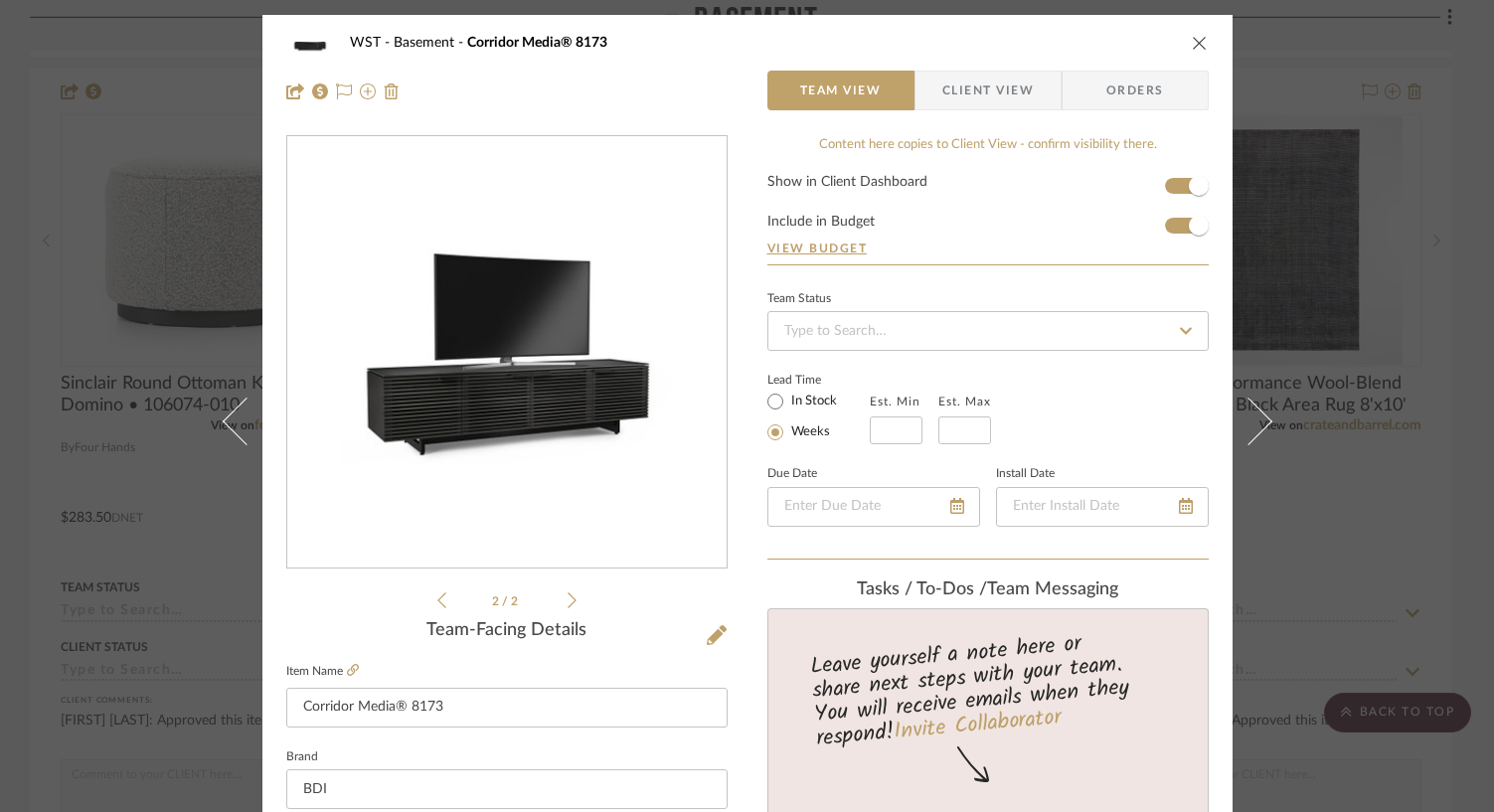 click at bounding box center [1200, 43] 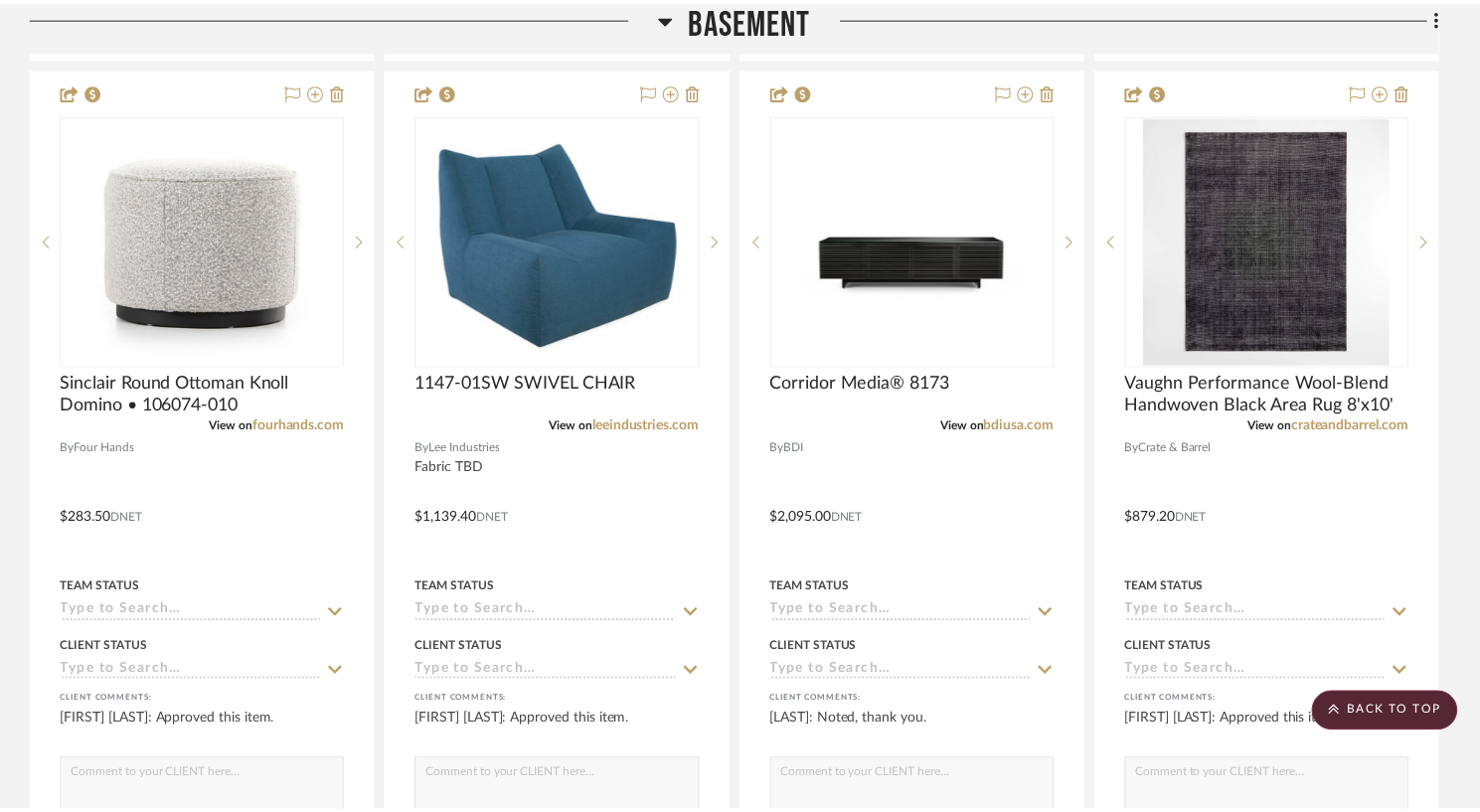 scroll, scrollTop: 4213, scrollLeft: 0, axis: vertical 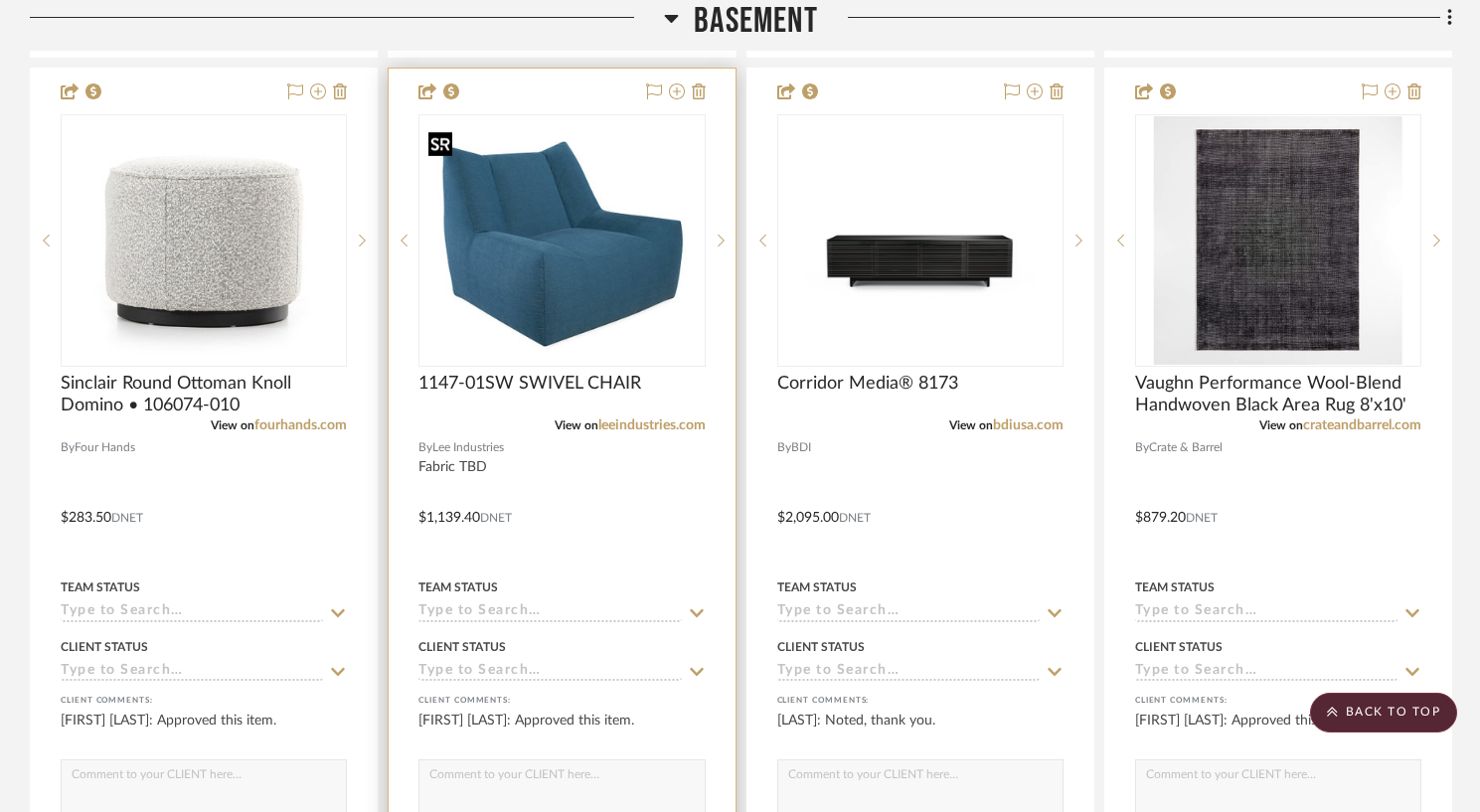 click at bounding box center (562, 241) 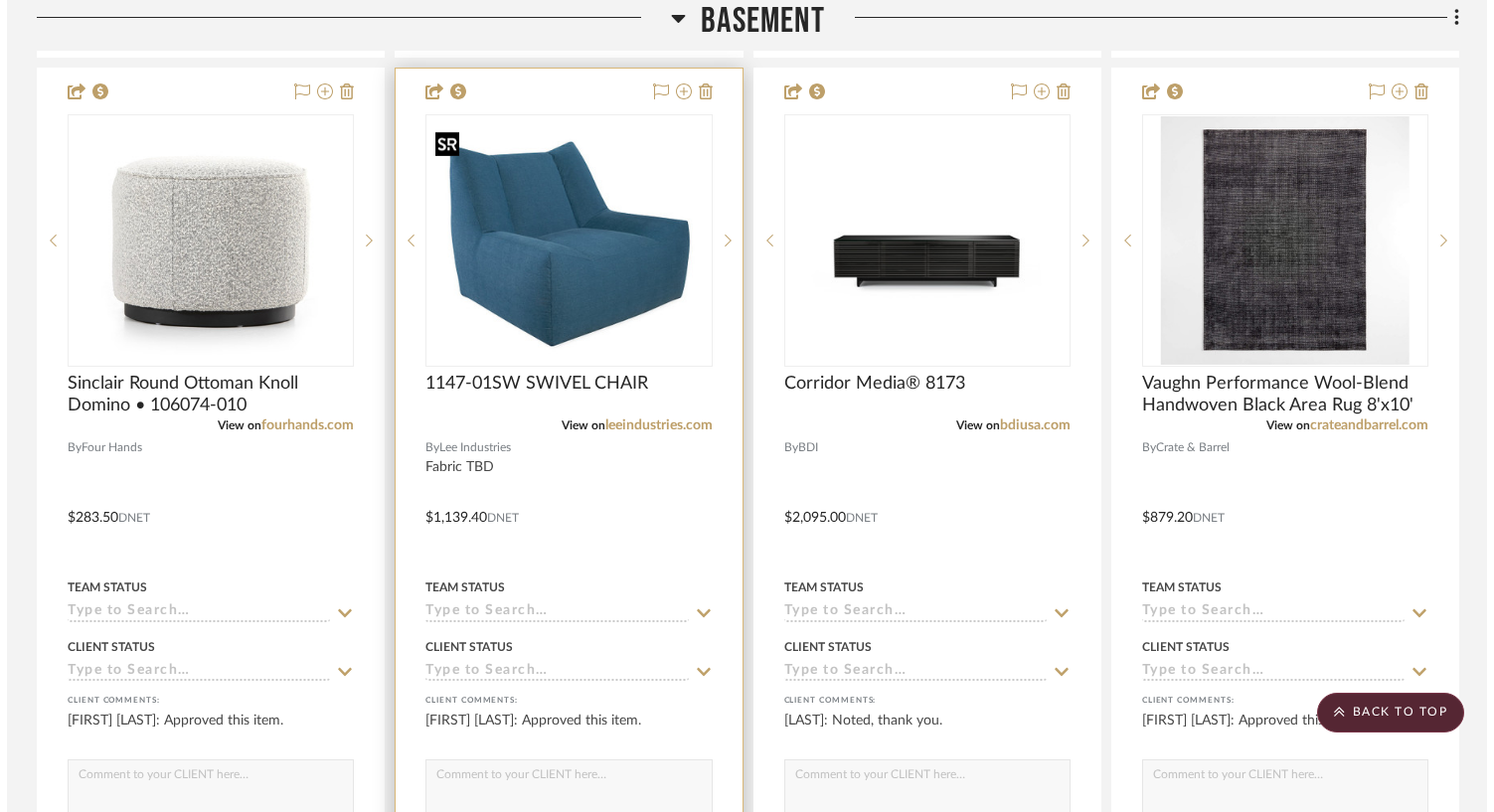 scroll, scrollTop: 0, scrollLeft: 0, axis: both 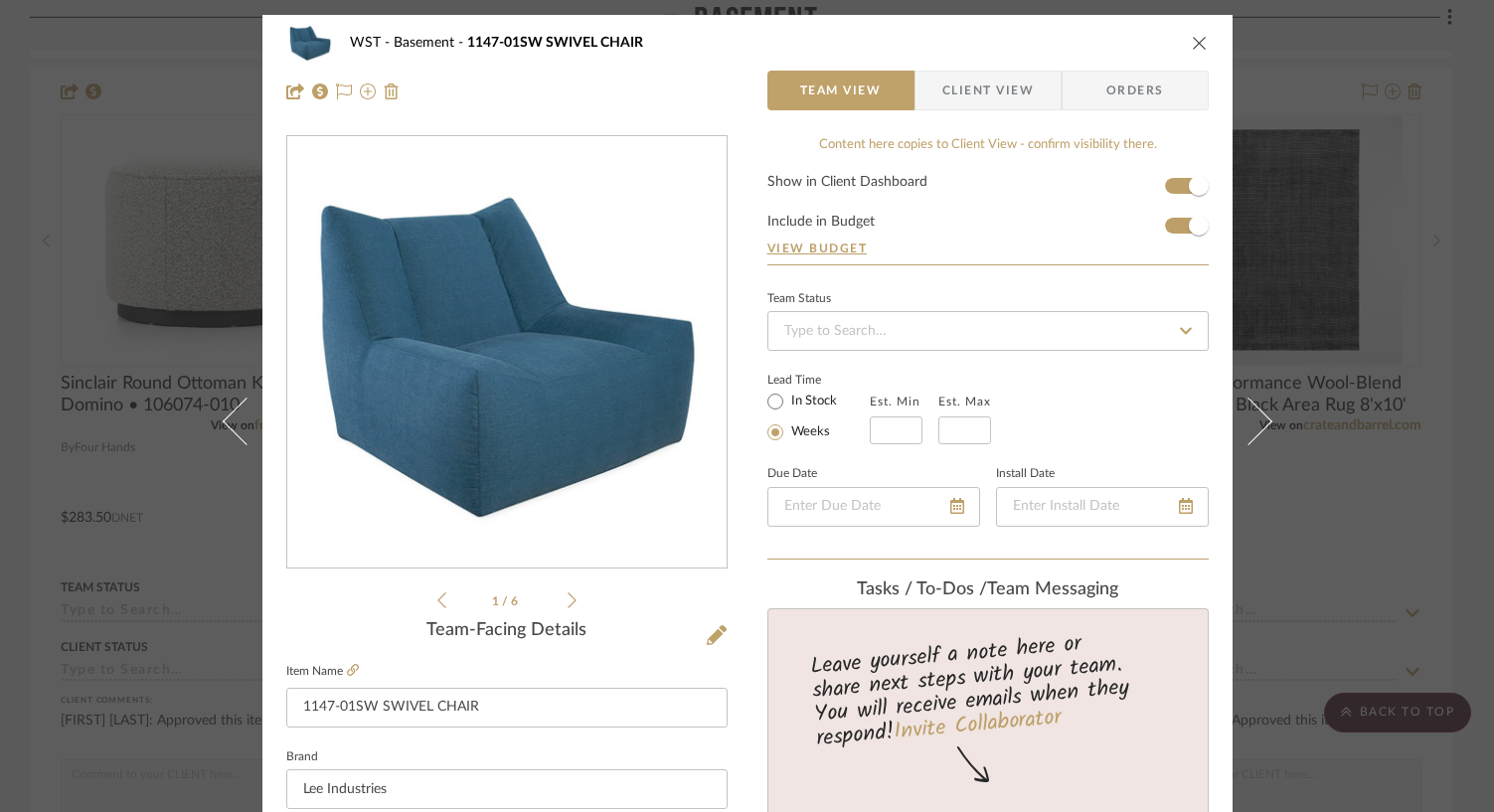 click at bounding box center [1200, 43] 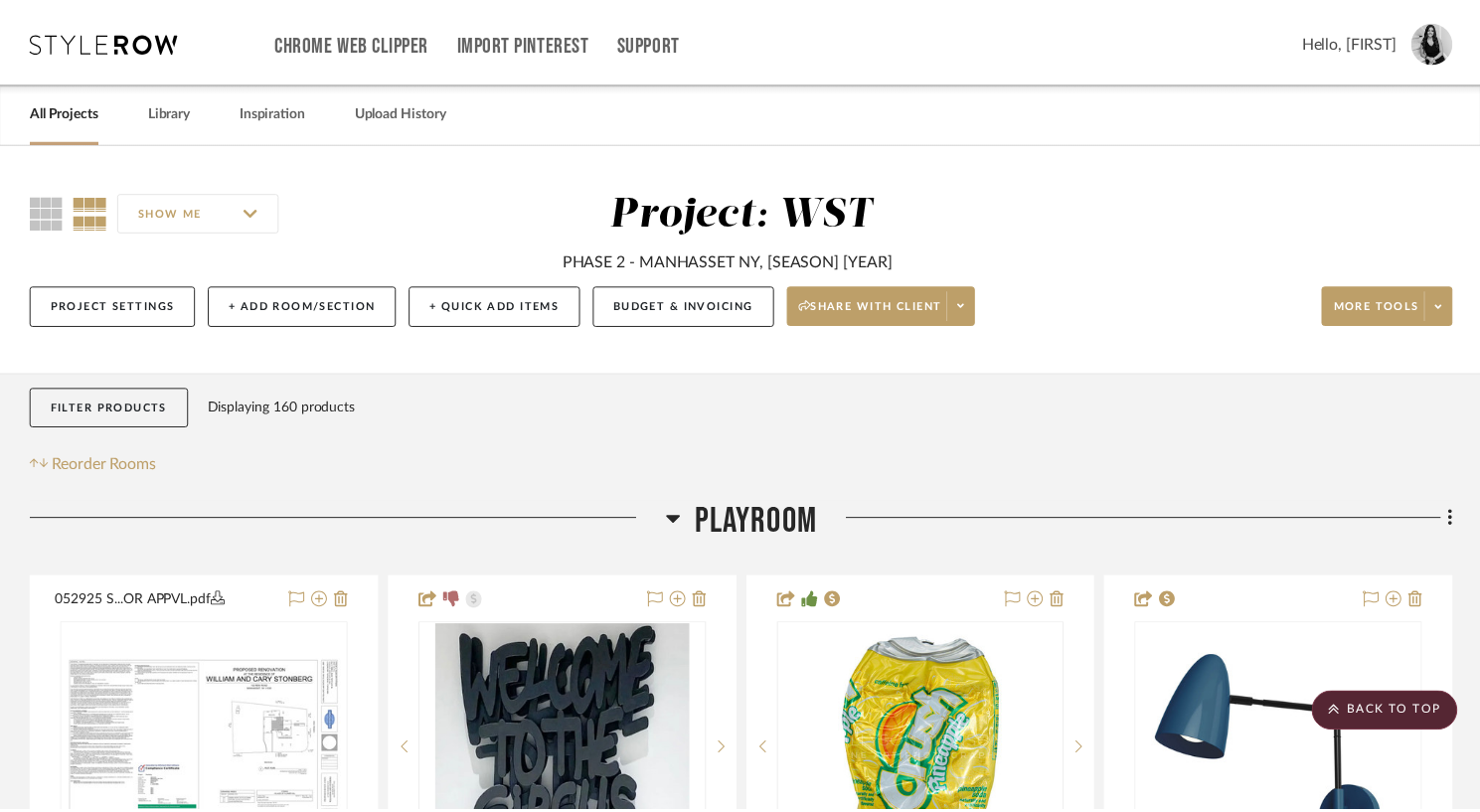 scroll, scrollTop: 4213, scrollLeft: 0, axis: vertical 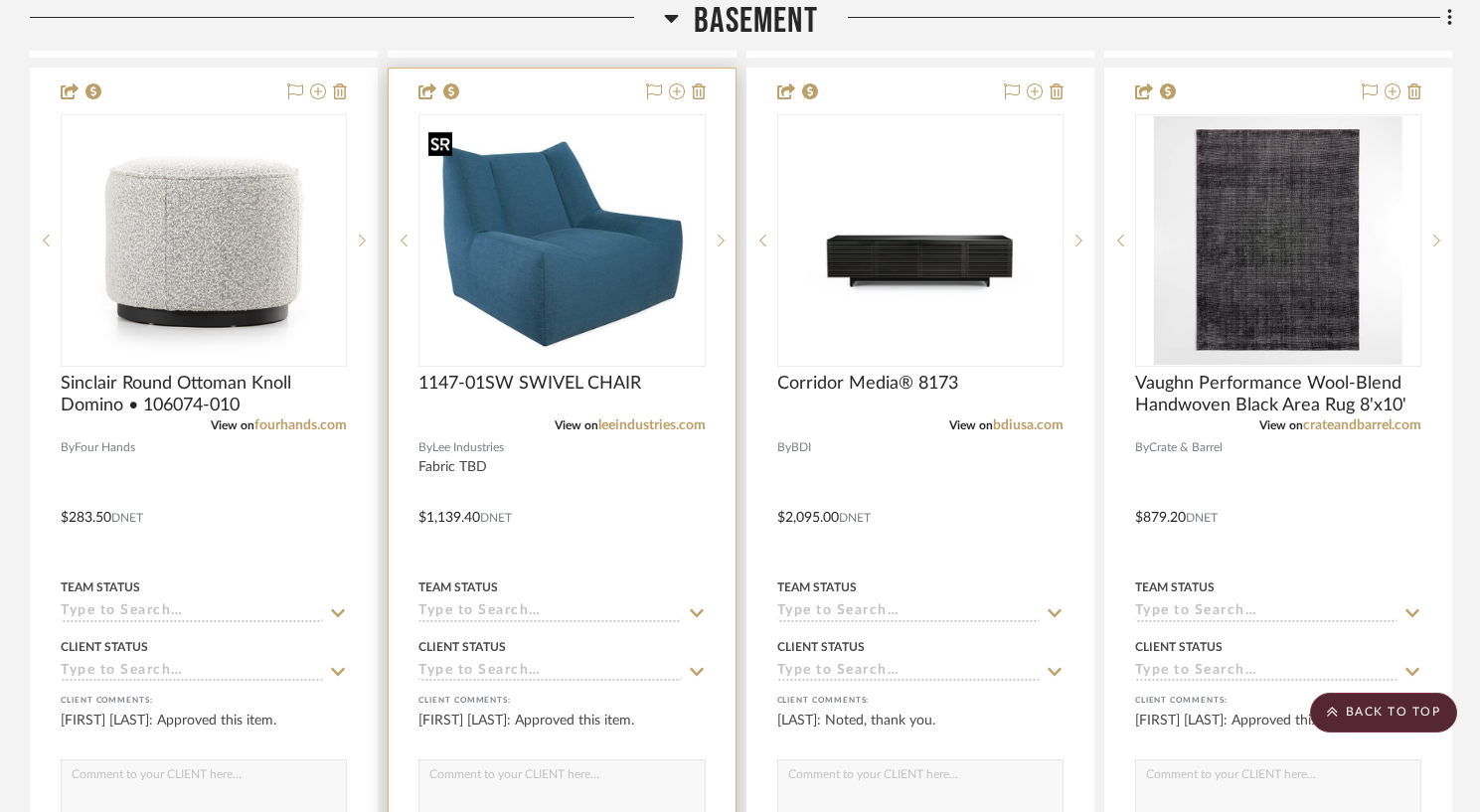 click at bounding box center (562, 241) 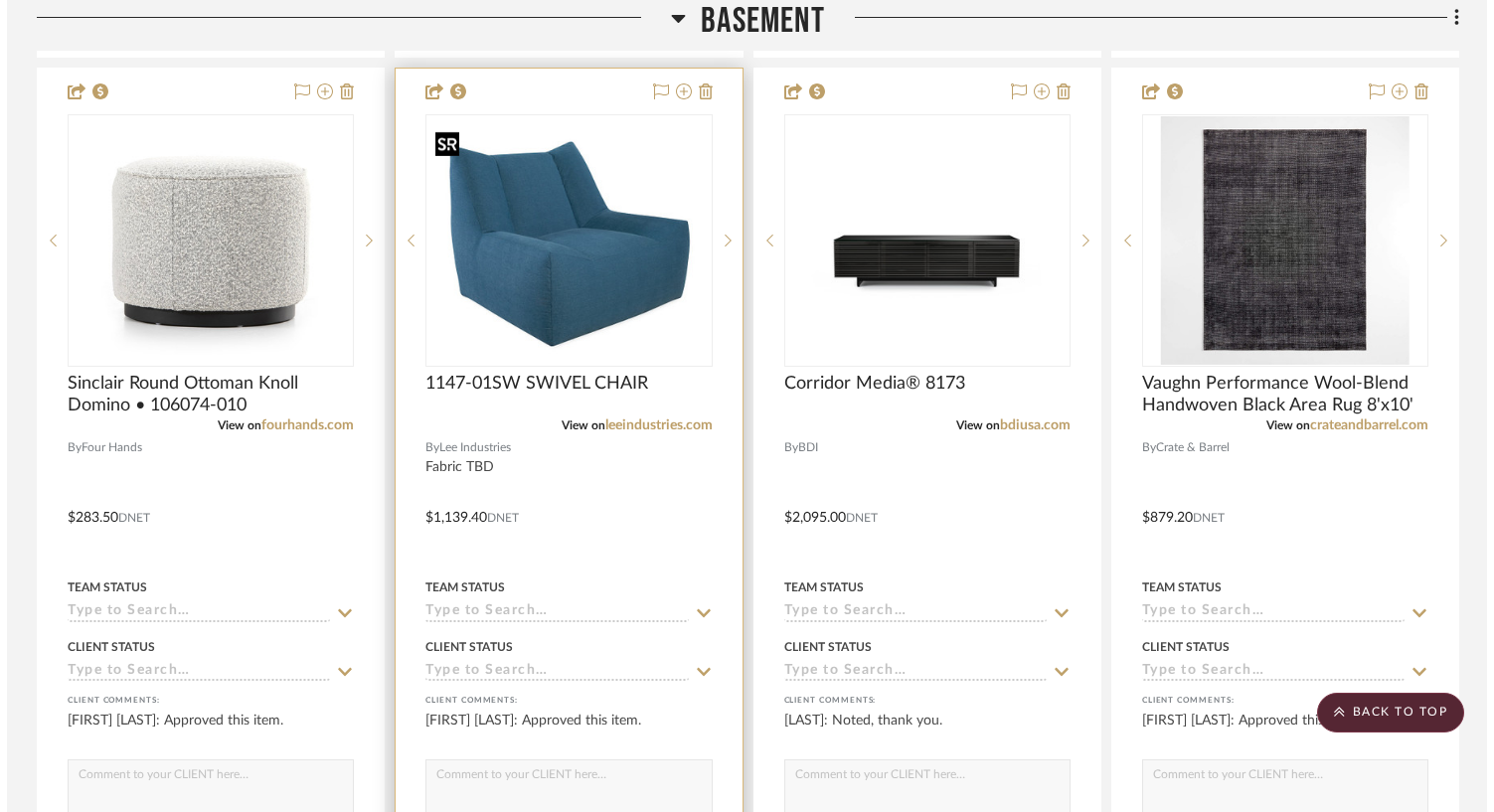 scroll, scrollTop: 0, scrollLeft: 0, axis: both 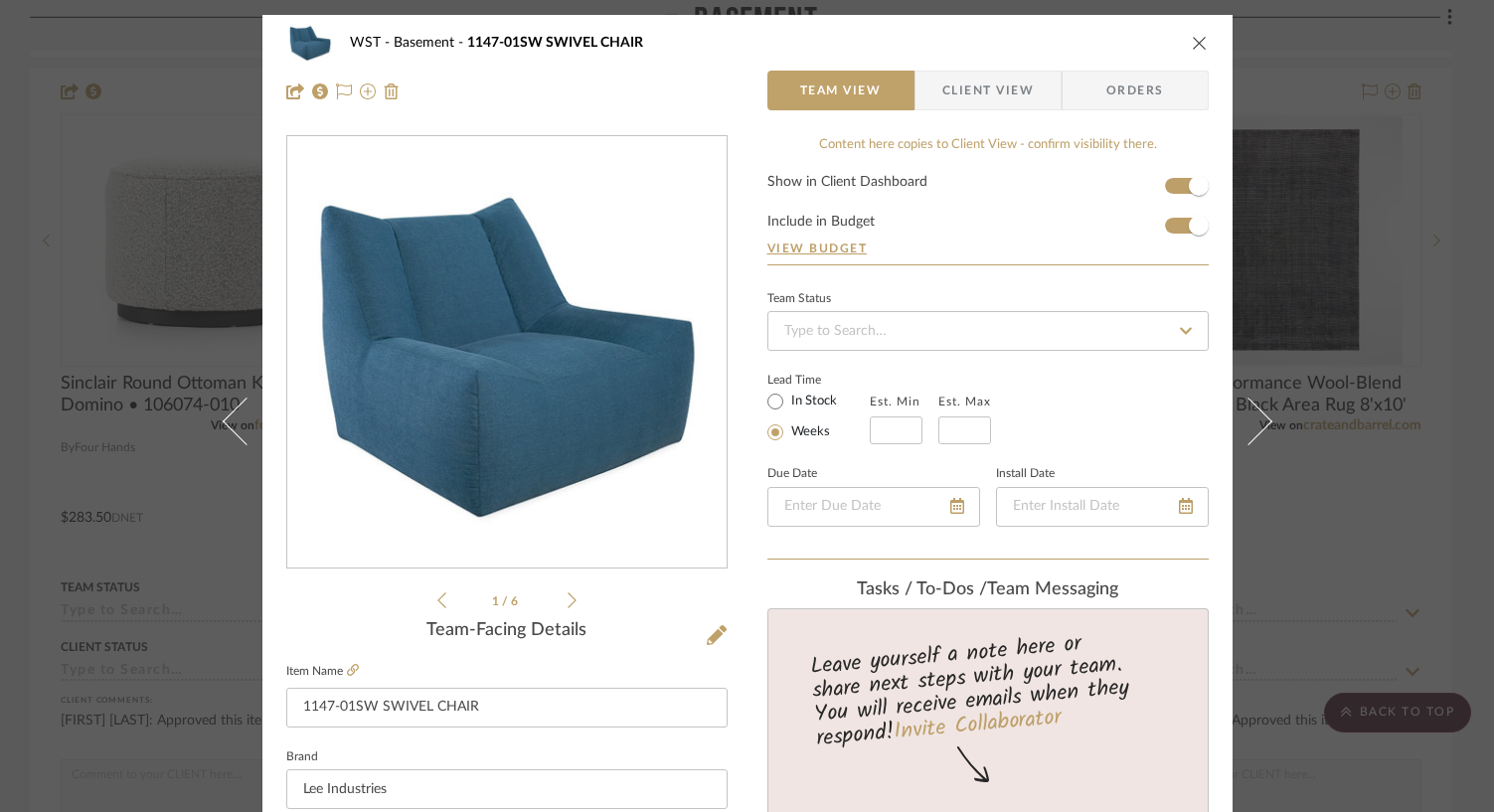 click at bounding box center [1200, 43] 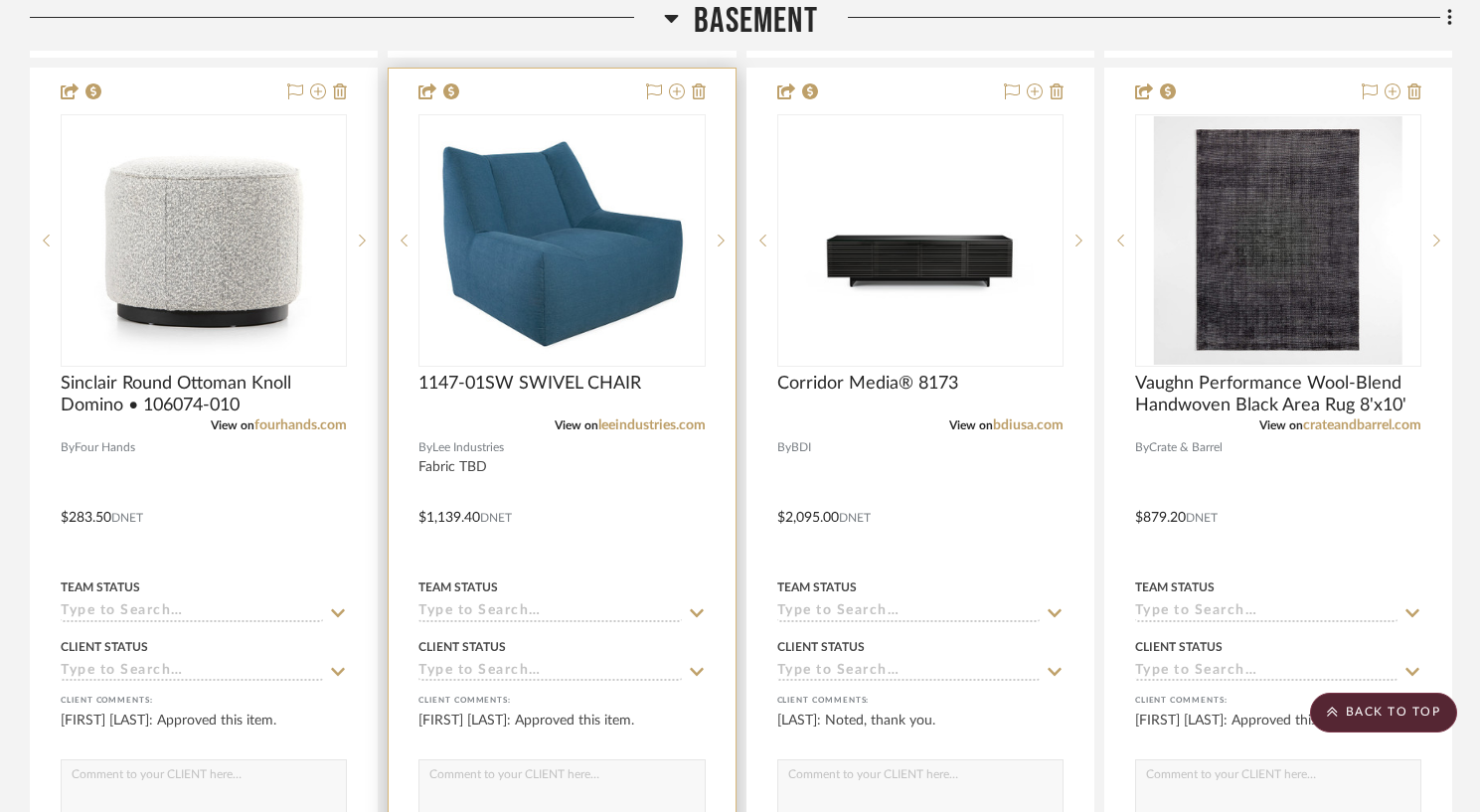 scroll, scrollTop: 4217, scrollLeft: 0, axis: vertical 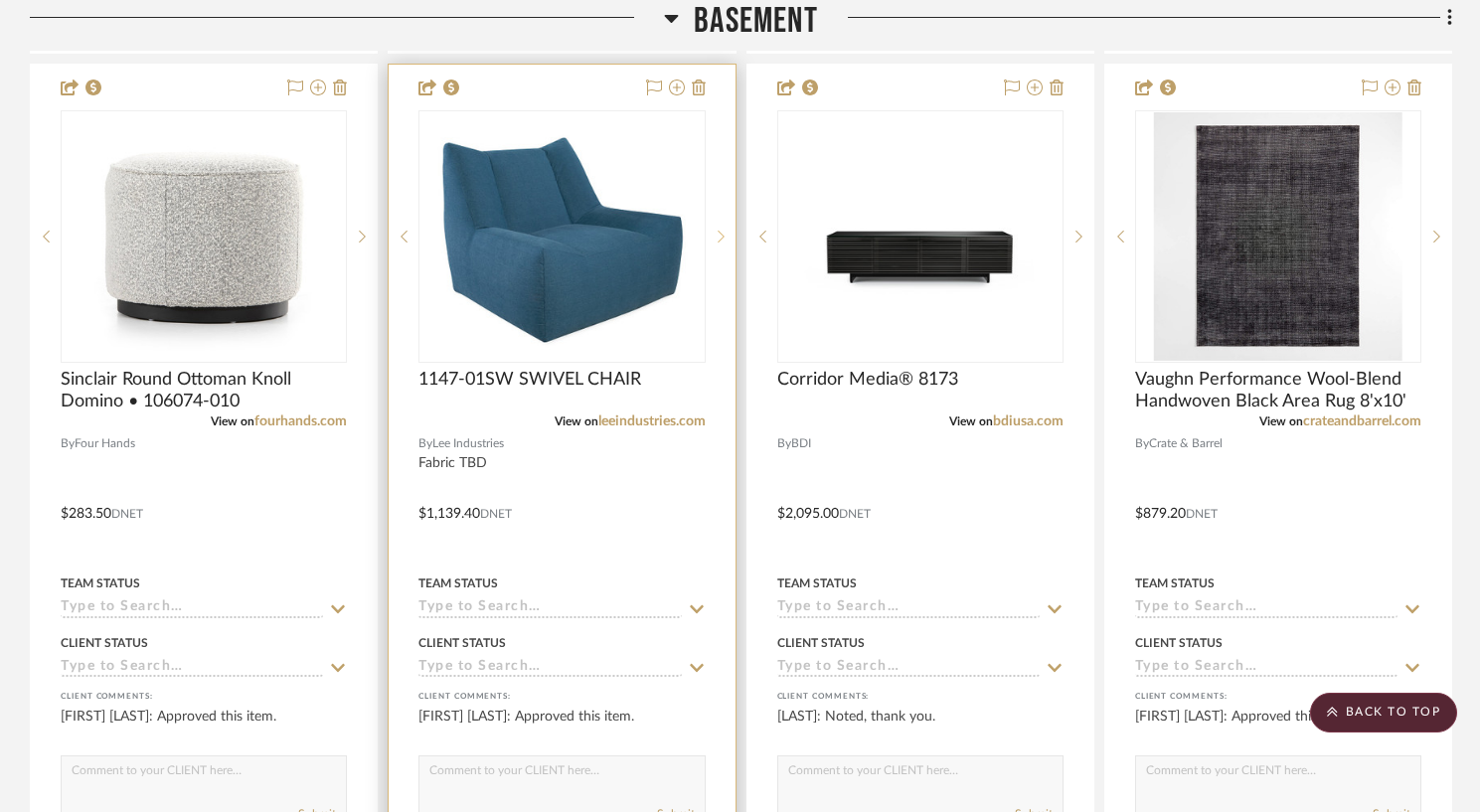 click 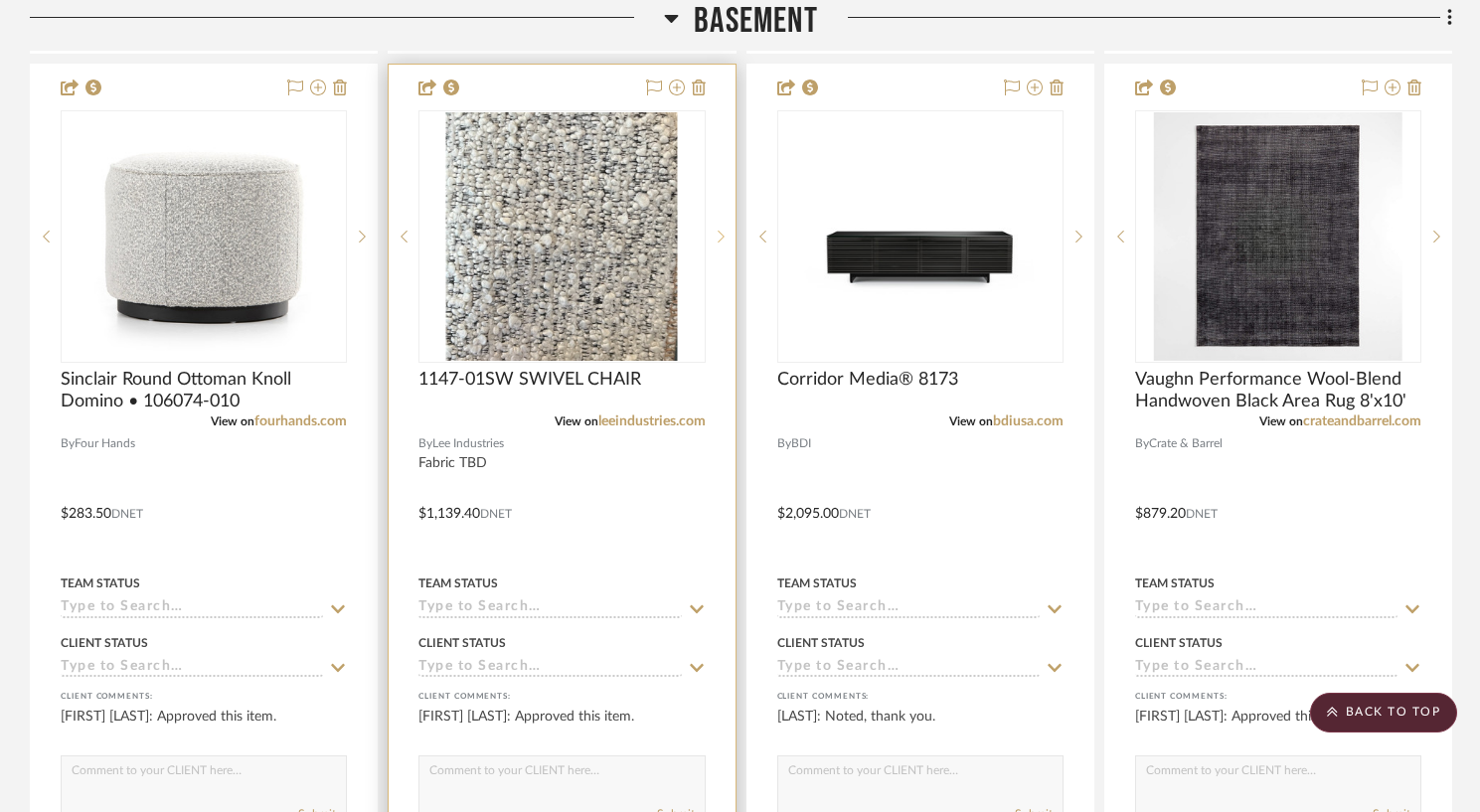click 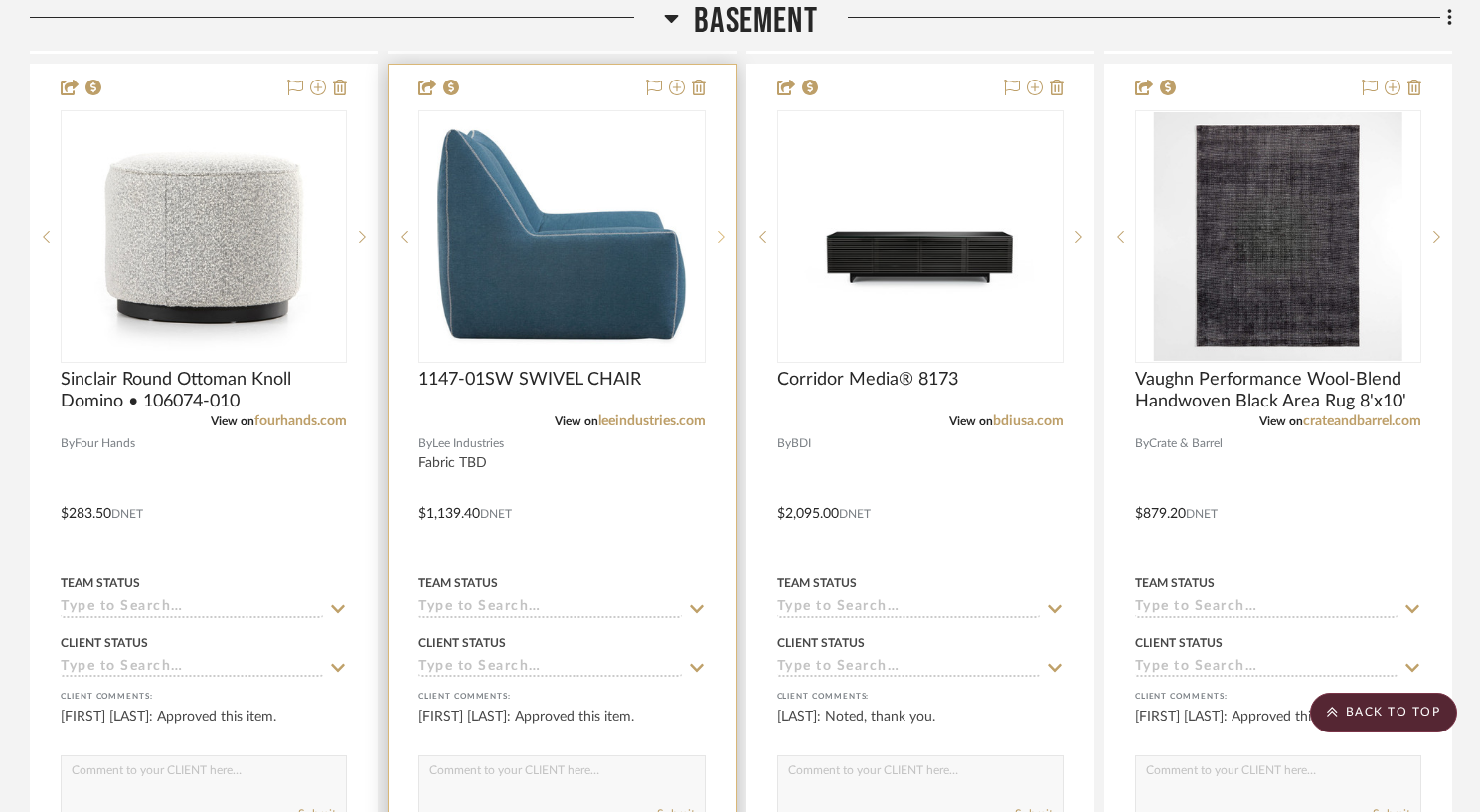 click 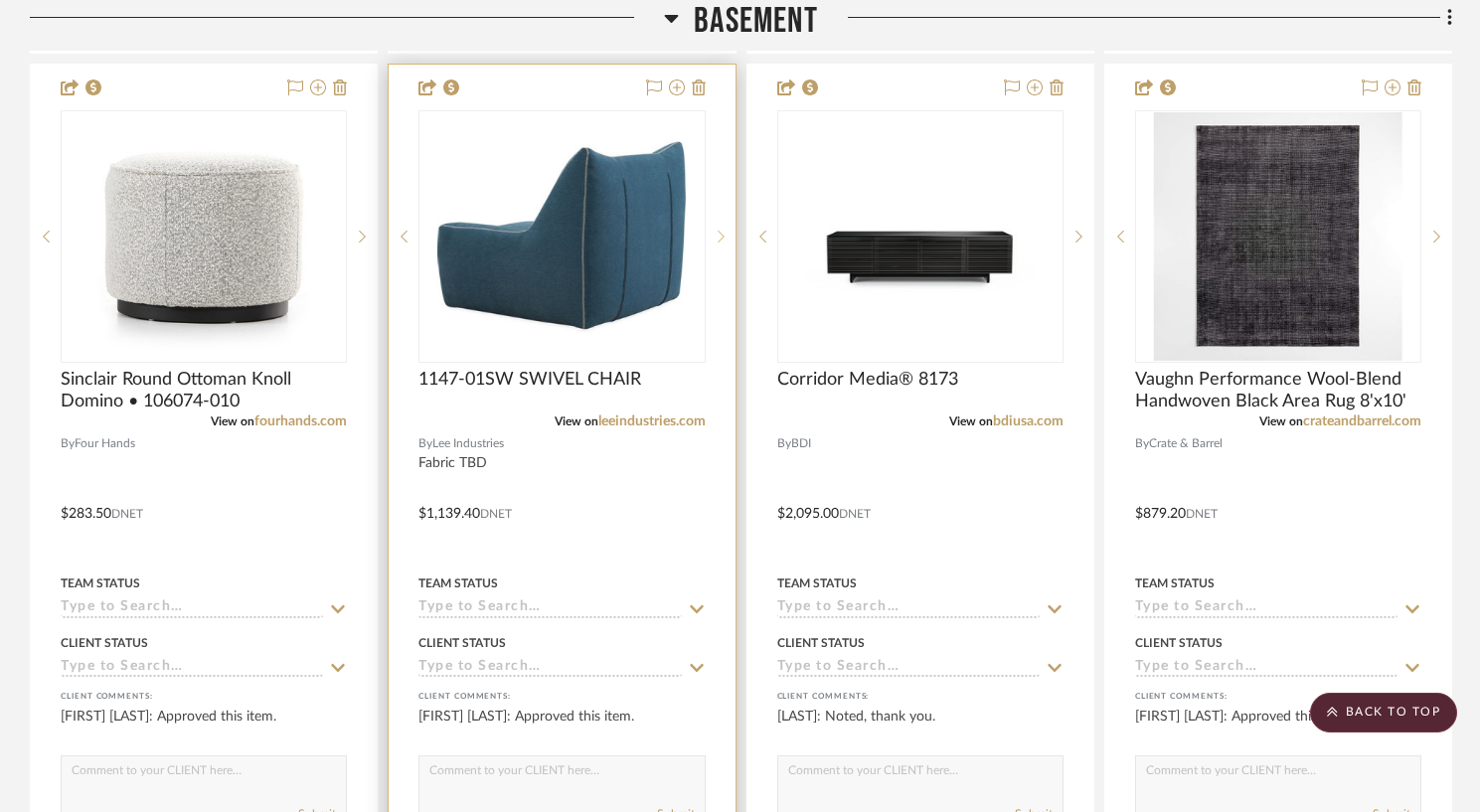 click 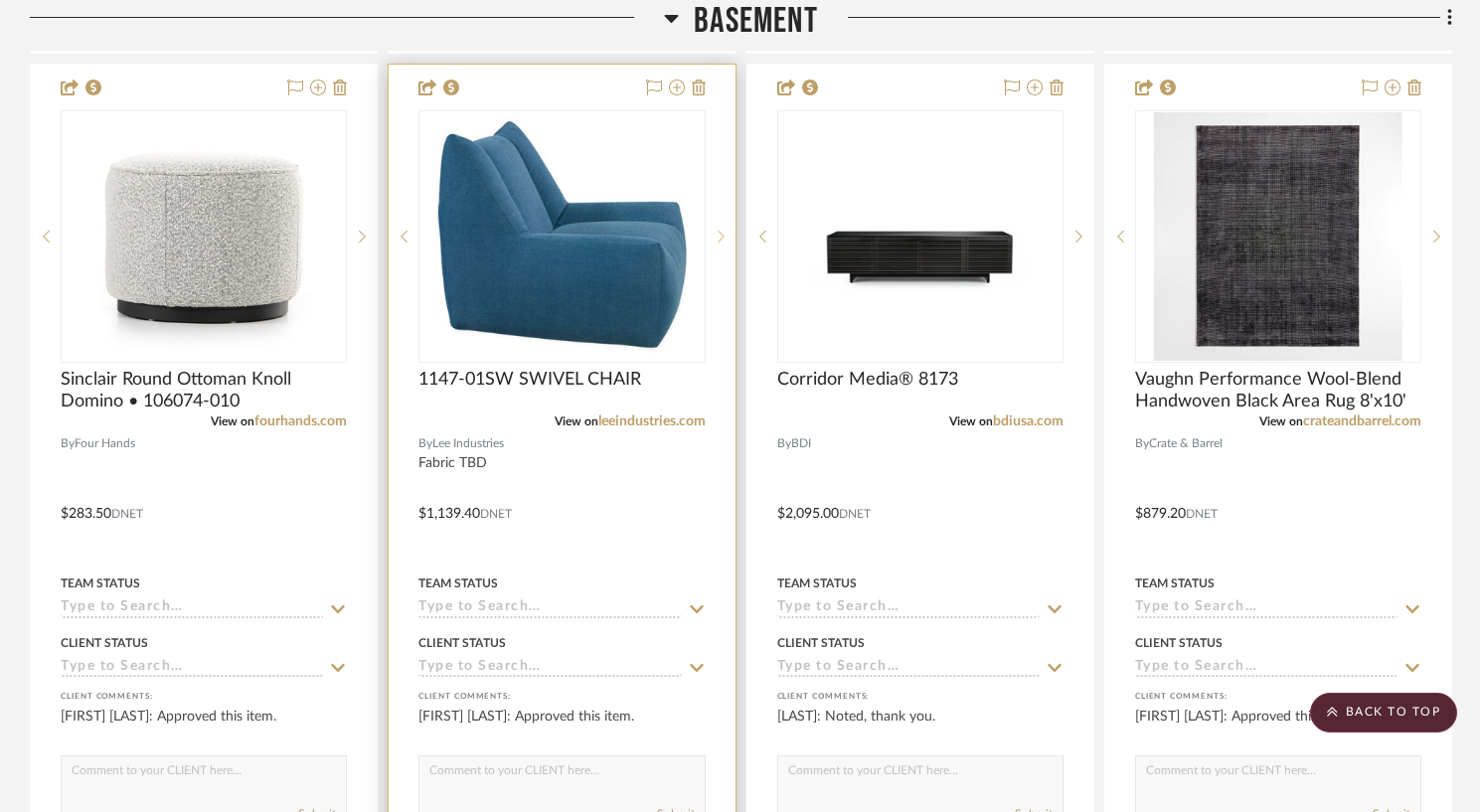 click 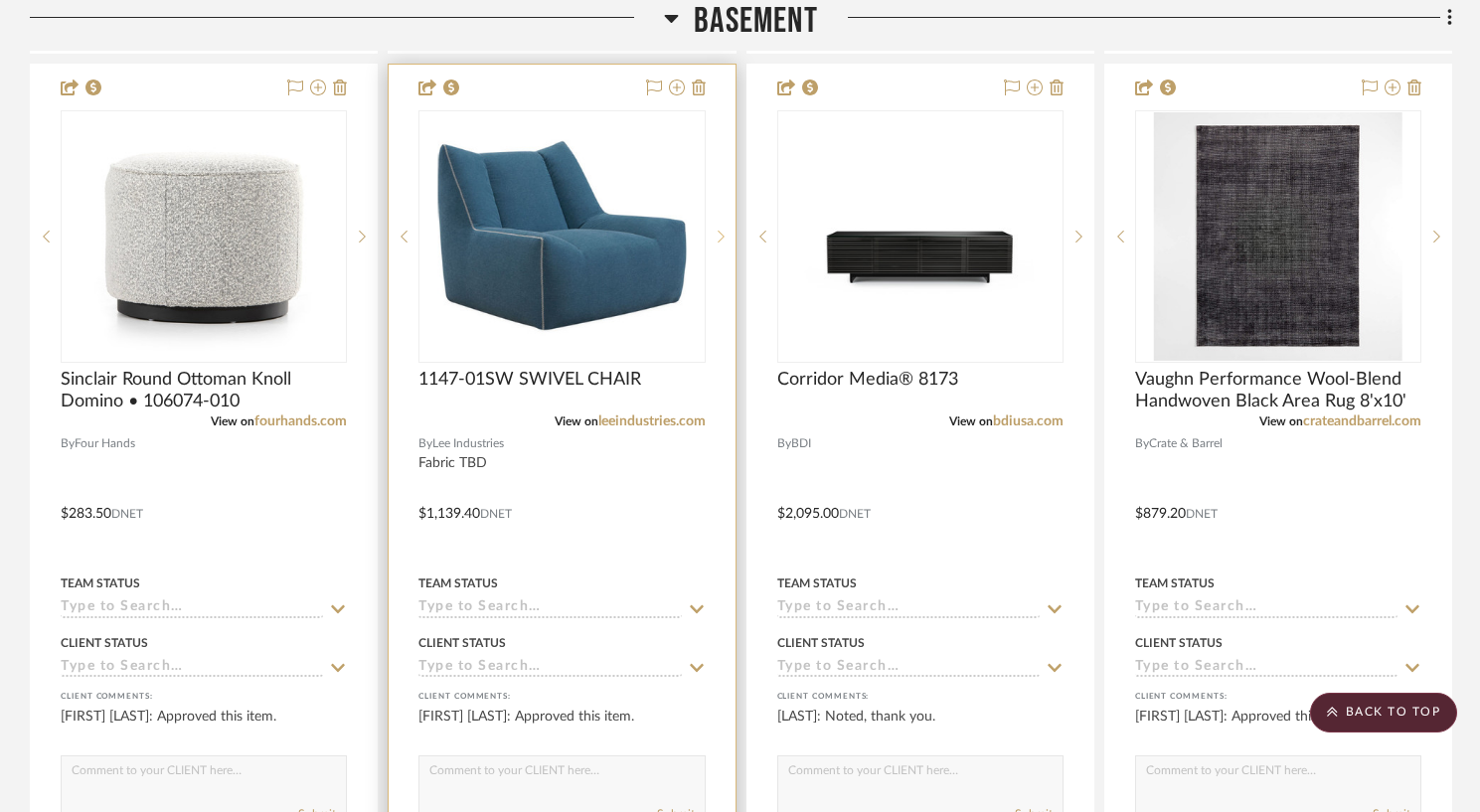 click 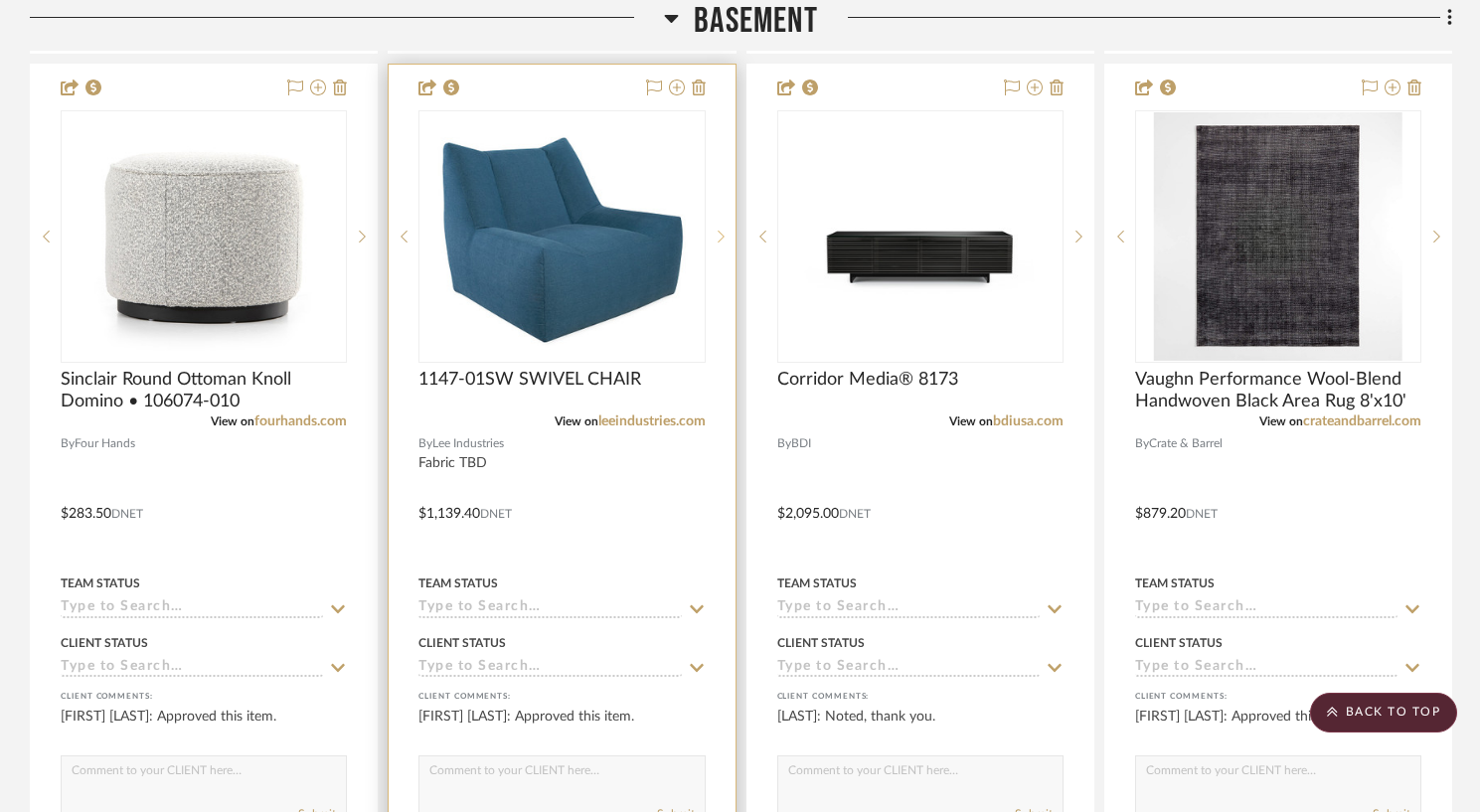 click 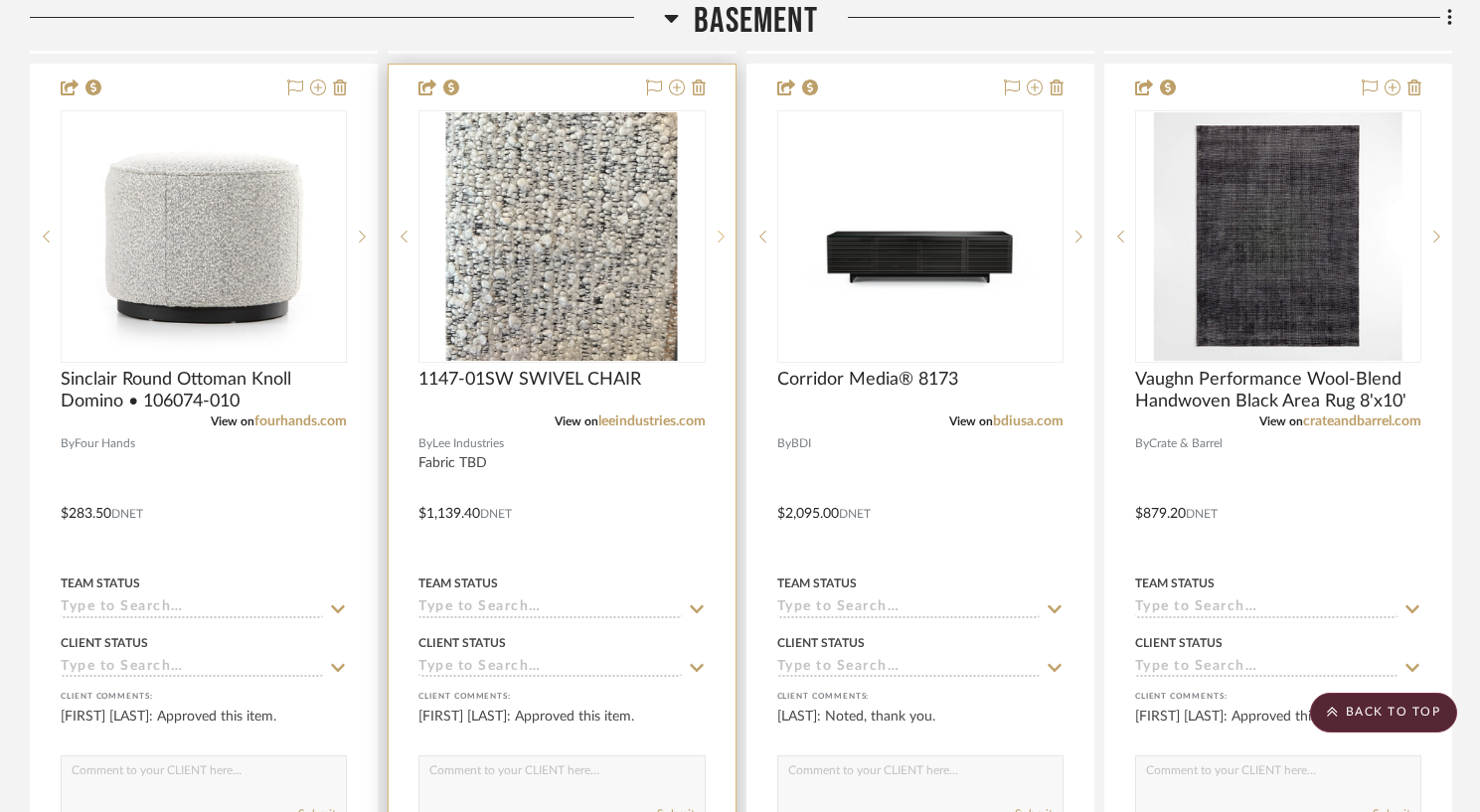click 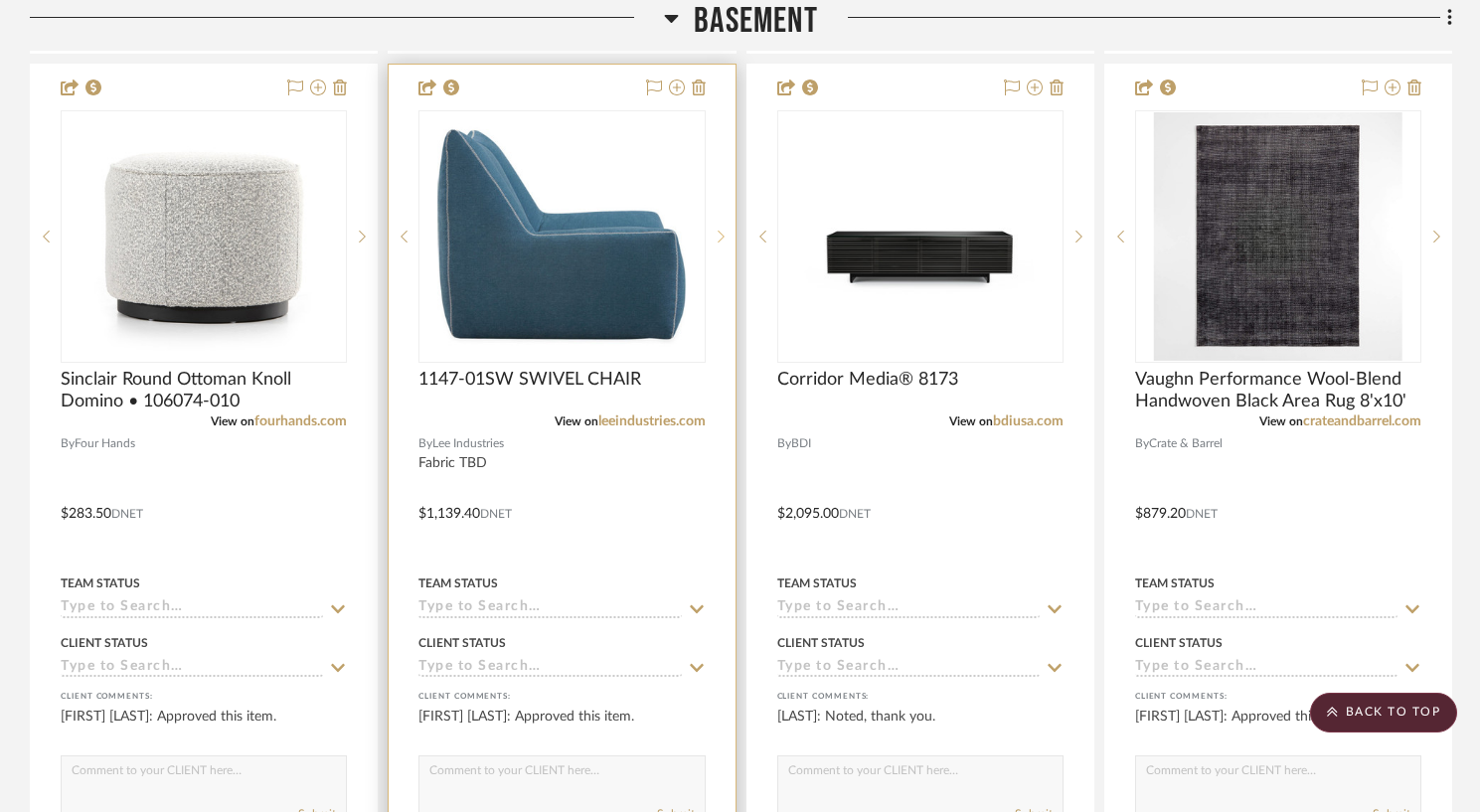 click 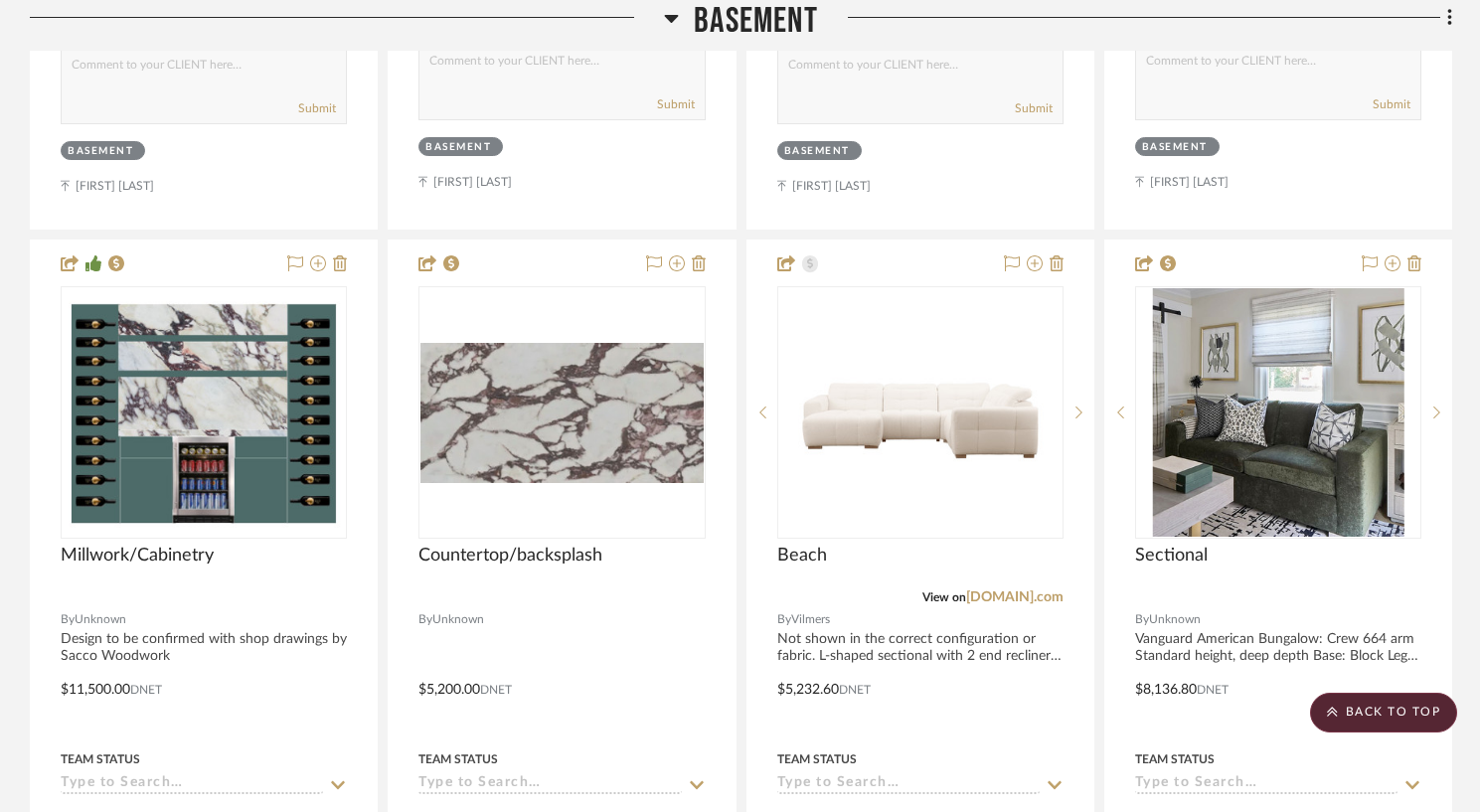 scroll, scrollTop: 3067, scrollLeft: 0, axis: vertical 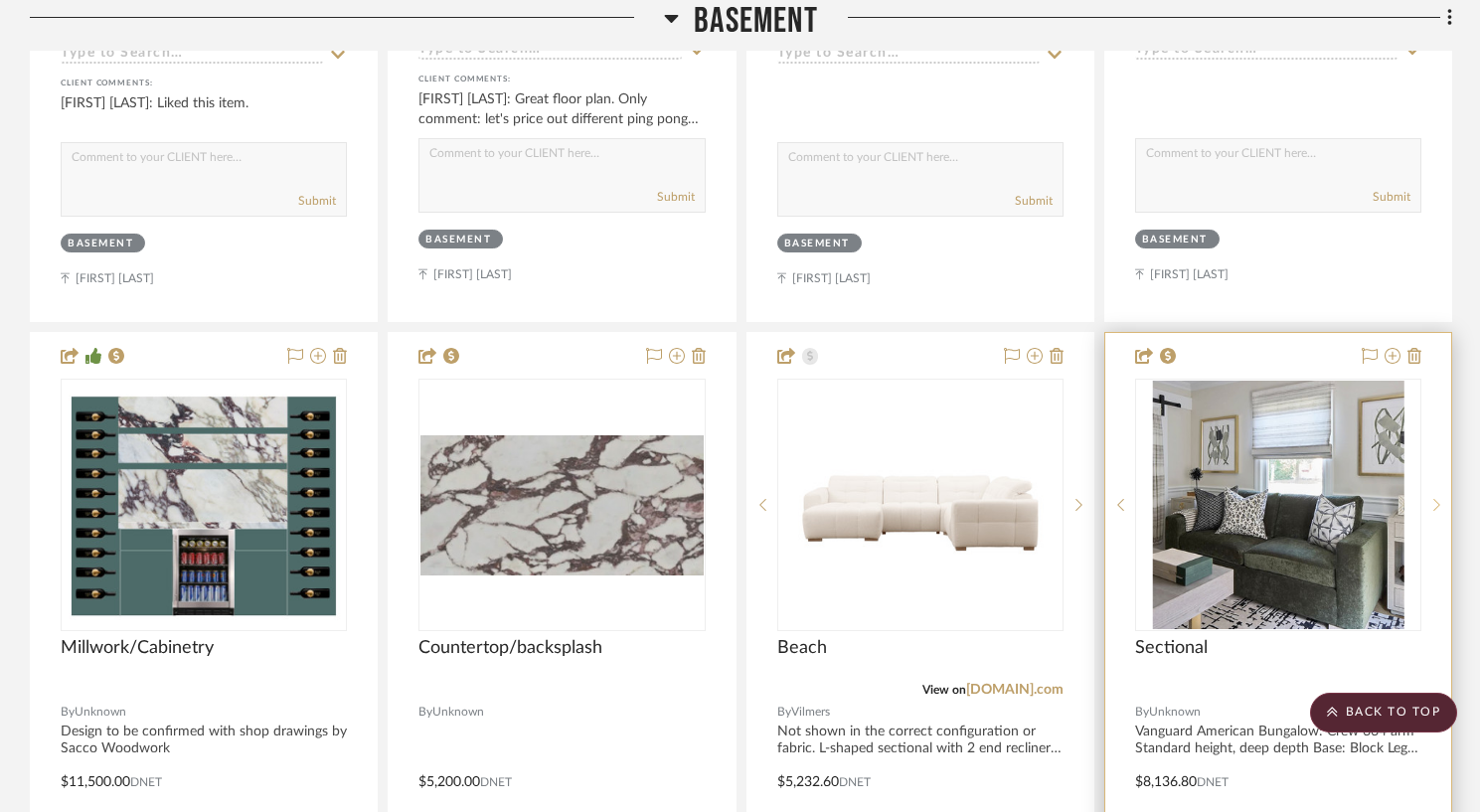 click 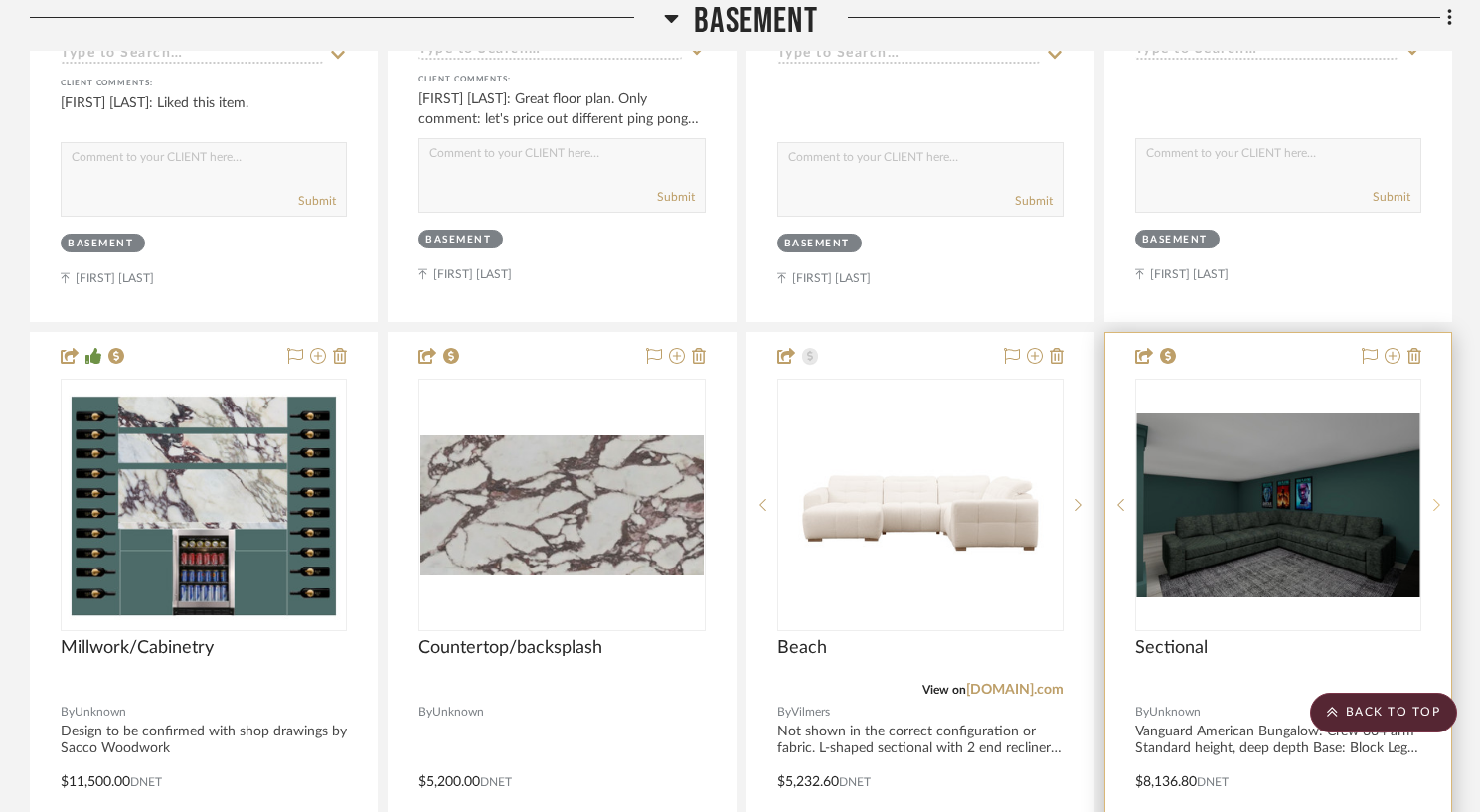 click 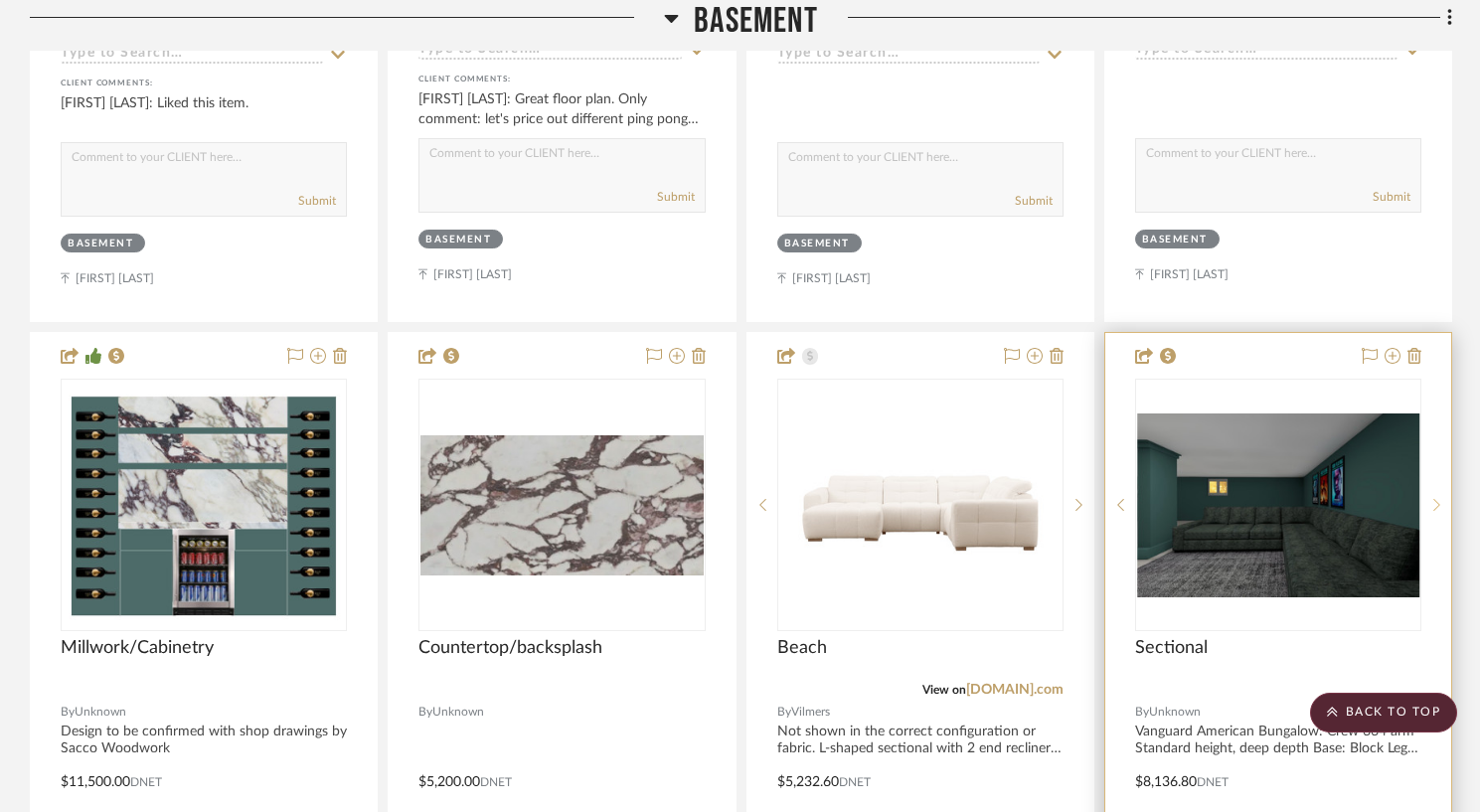 click 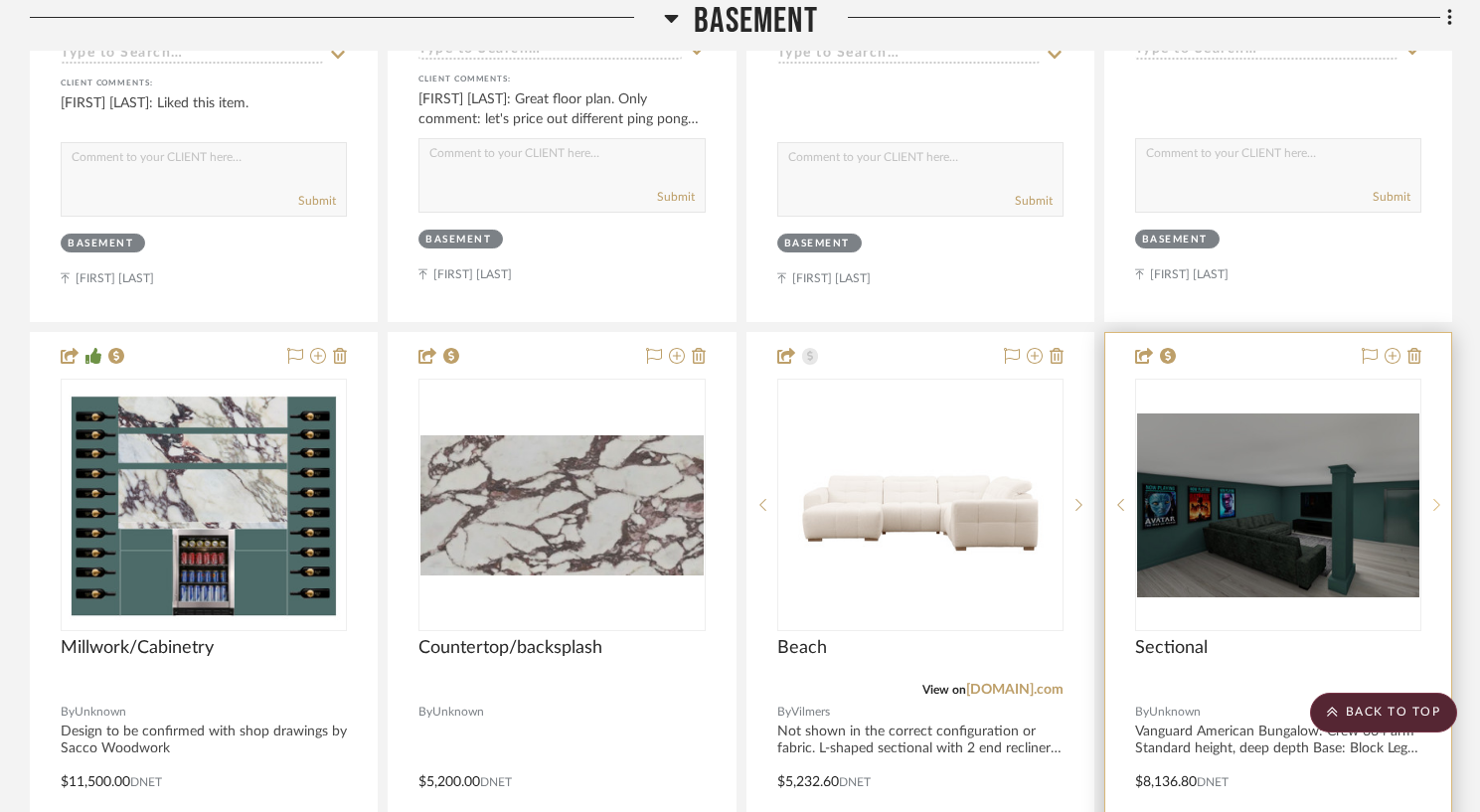 click 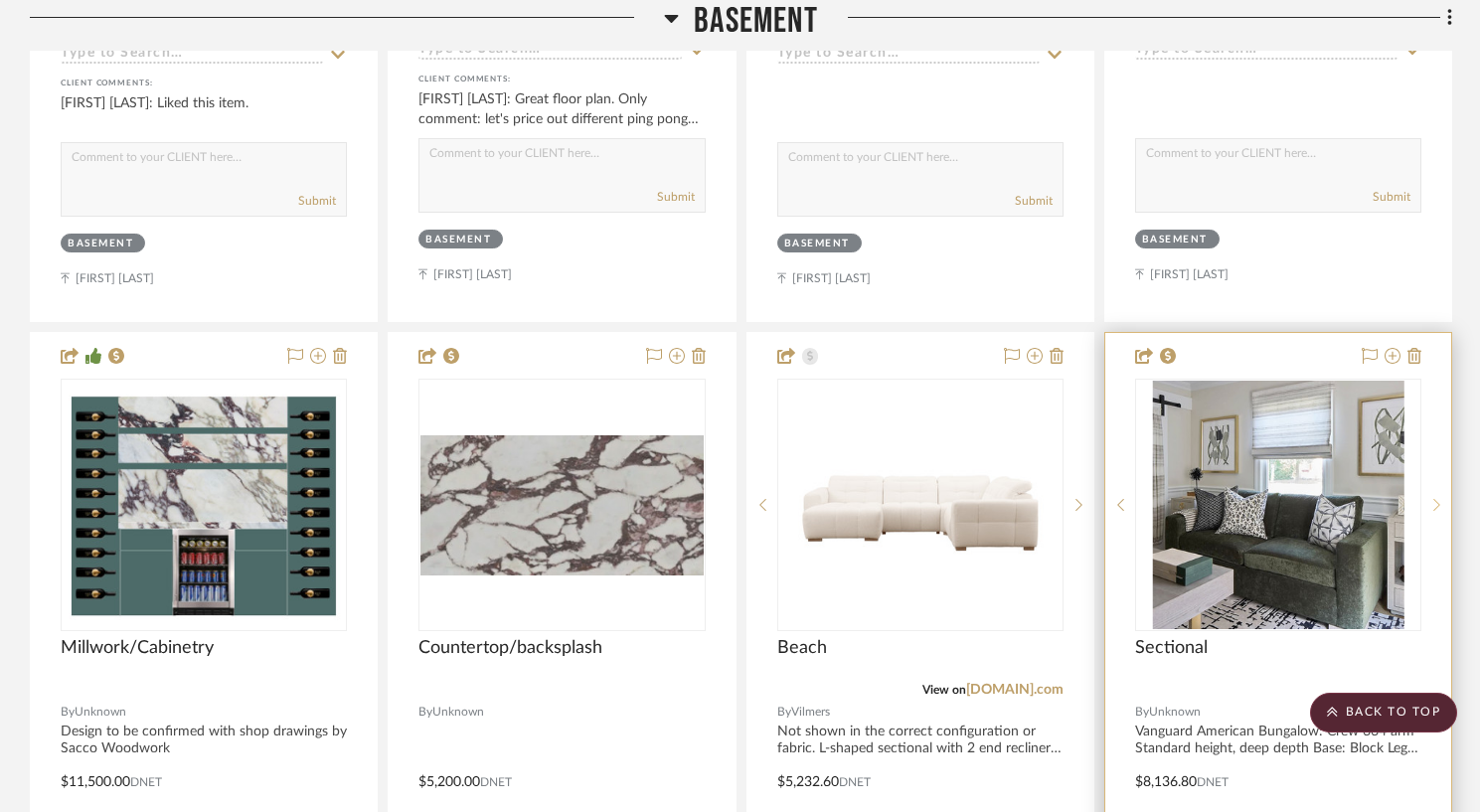 click 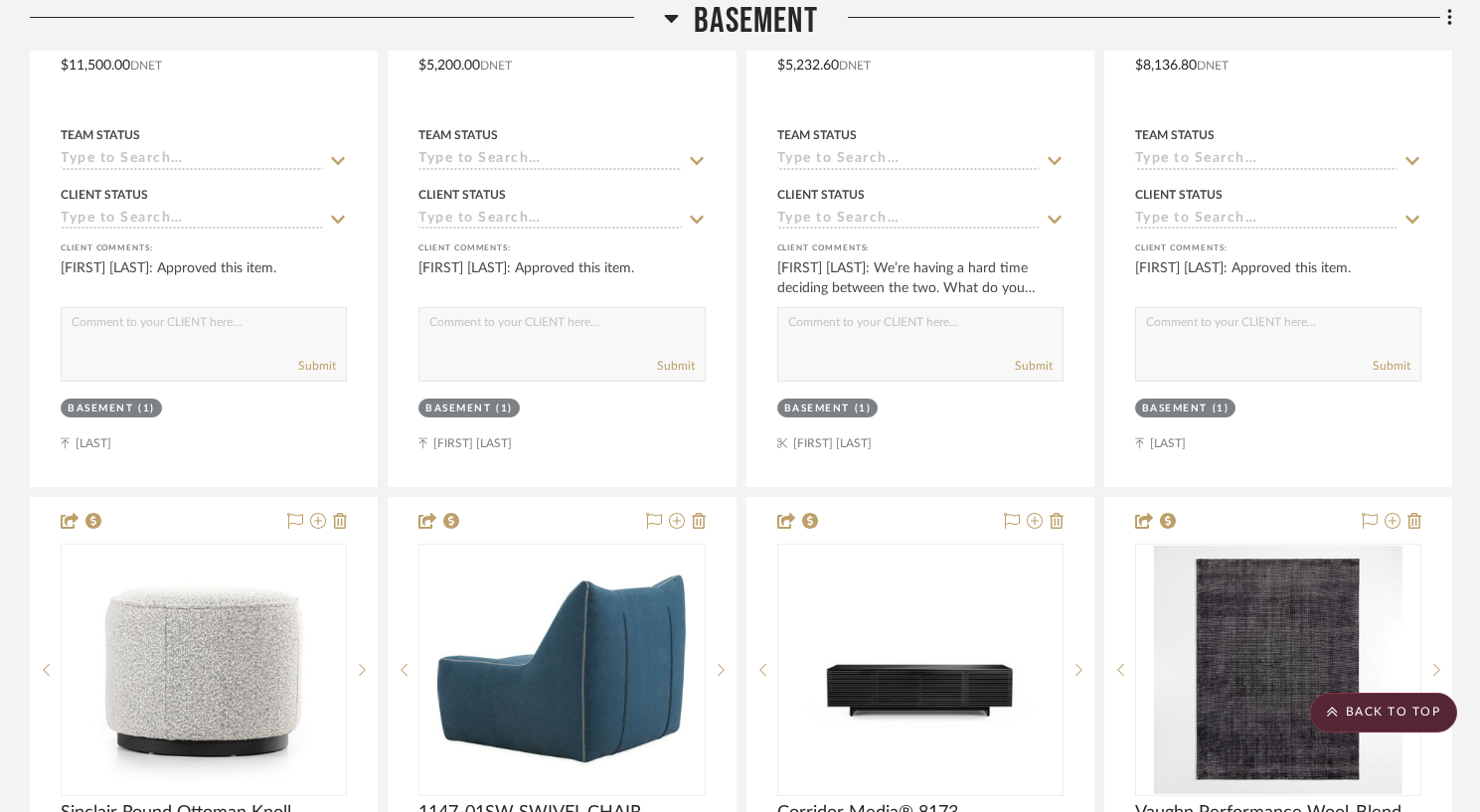 scroll, scrollTop: 4351, scrollLeft: 0, axis: vertical 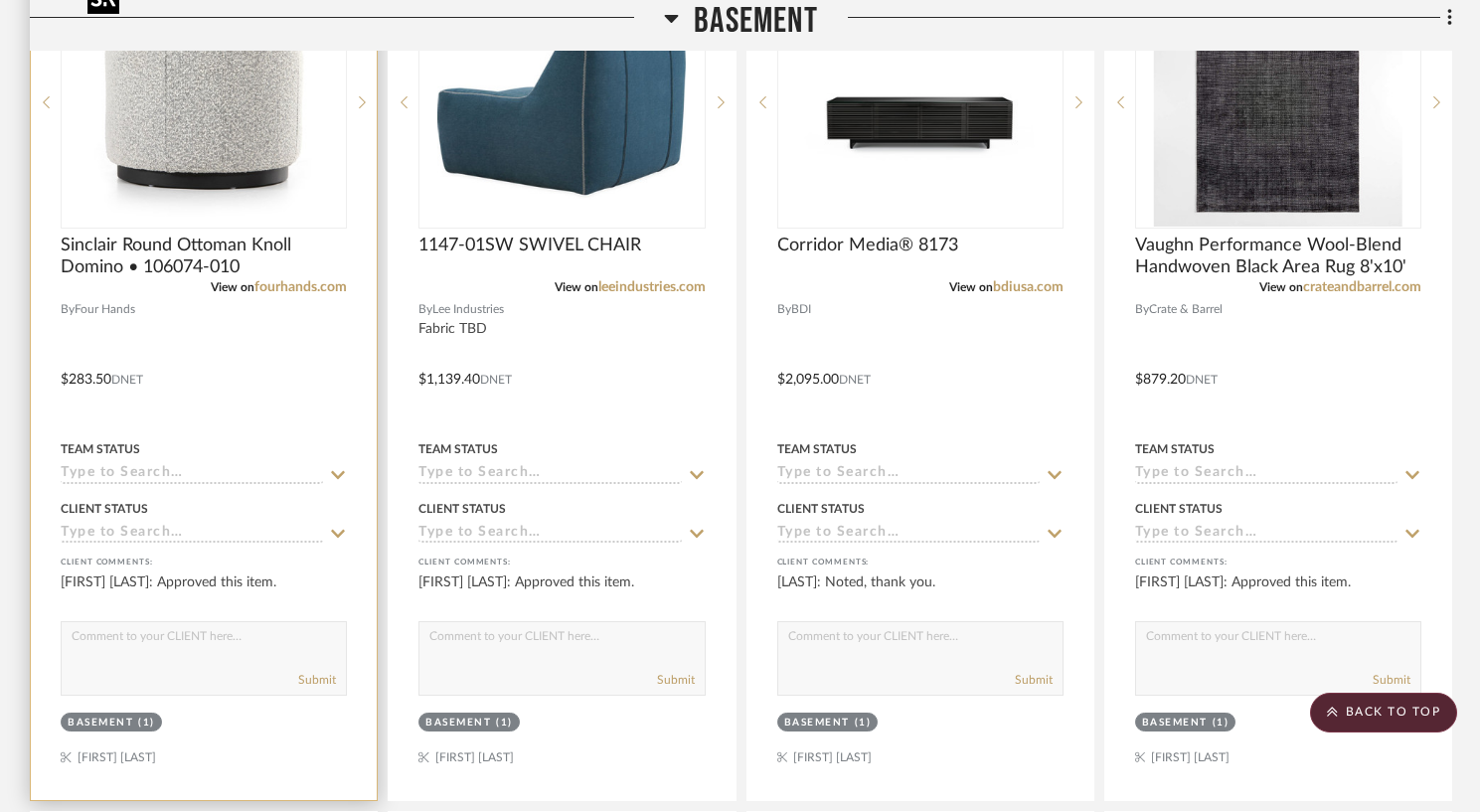 click at bounding box center [204, 102] 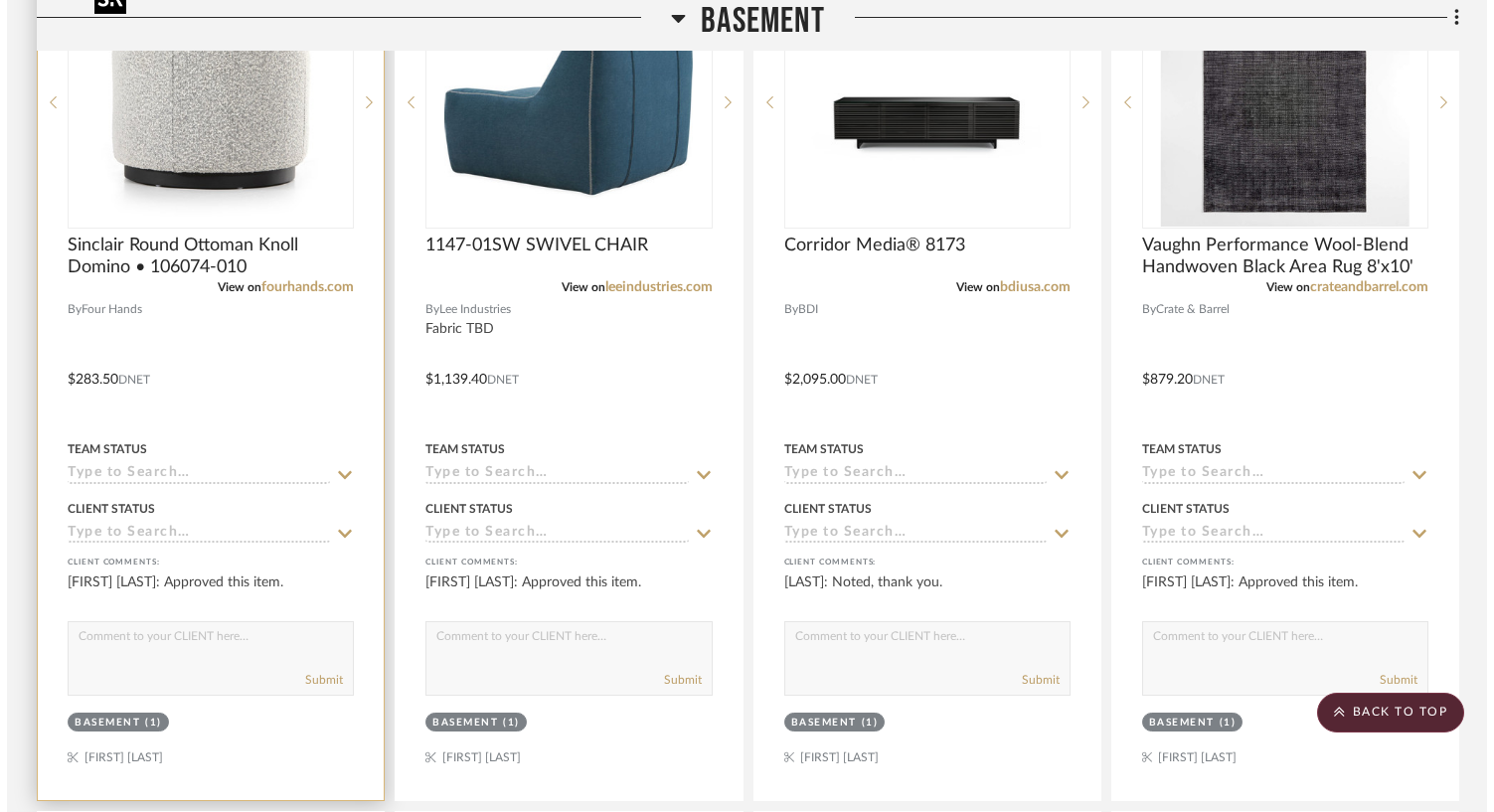 scroll, scrollTop: 0, scrollLeft: 0, axis: both 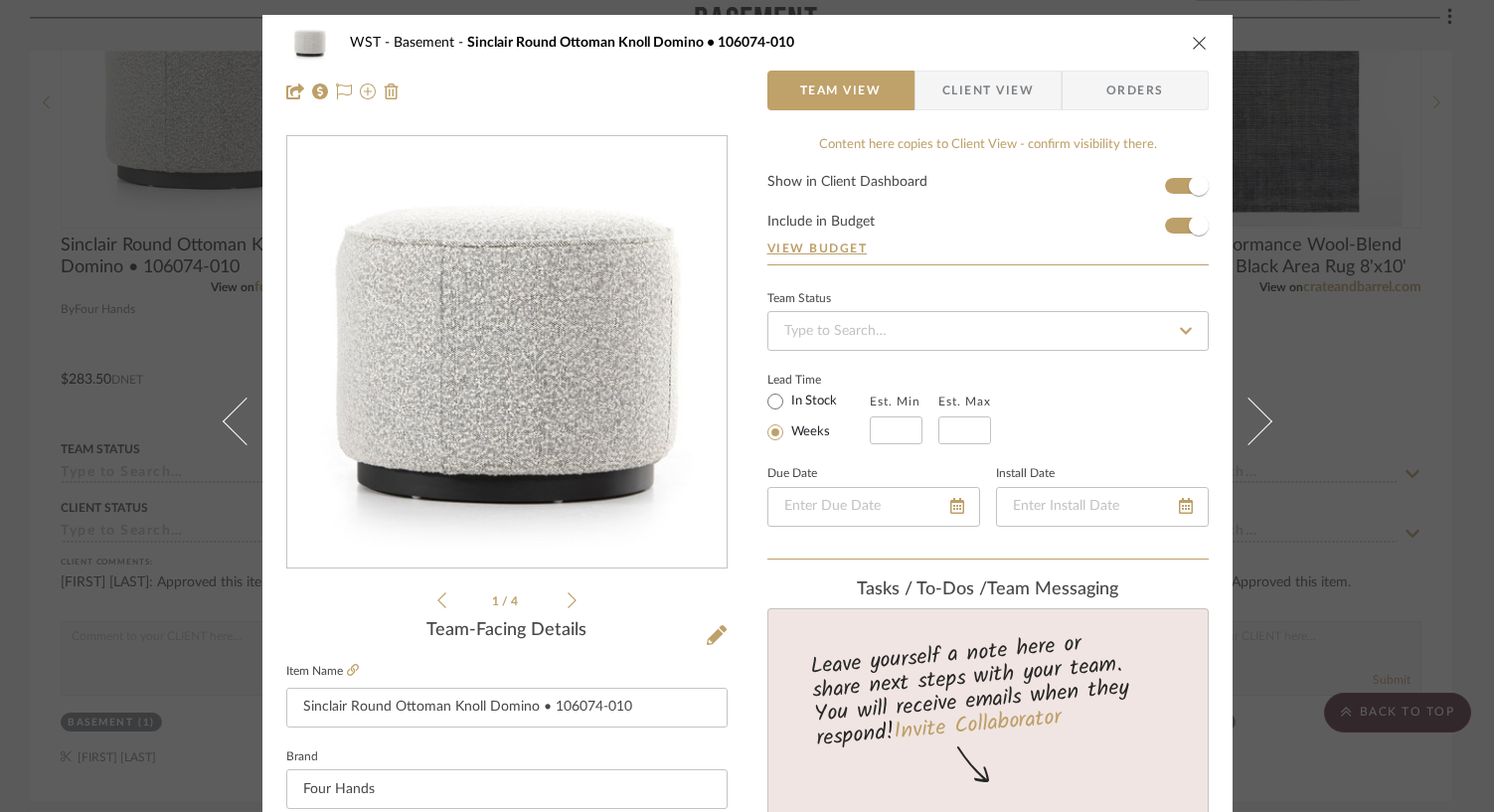 click at bounding box center (1200, 43) 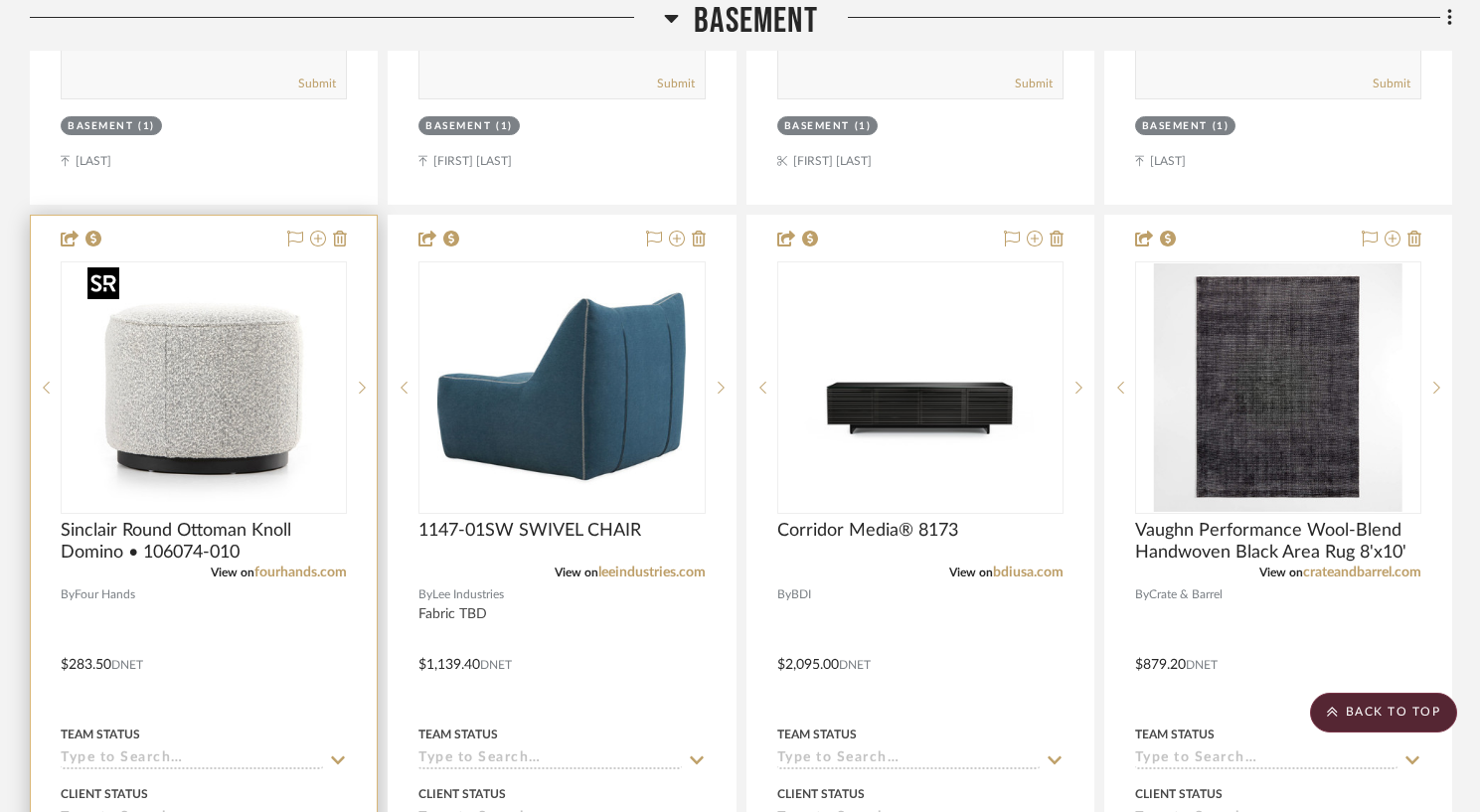 scroll, scrollTop: 4062, scrollLeft: 0, axis: vertical 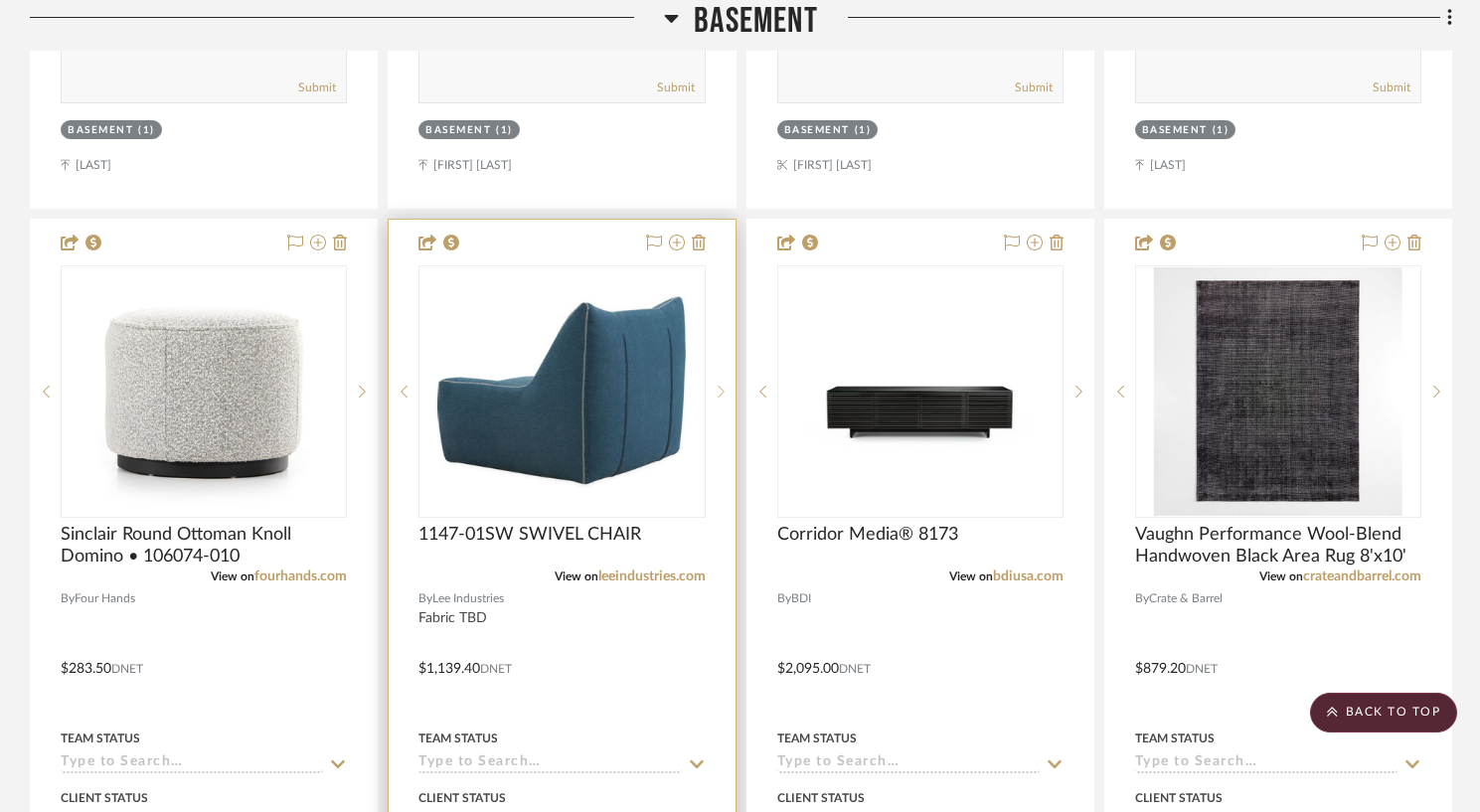 click 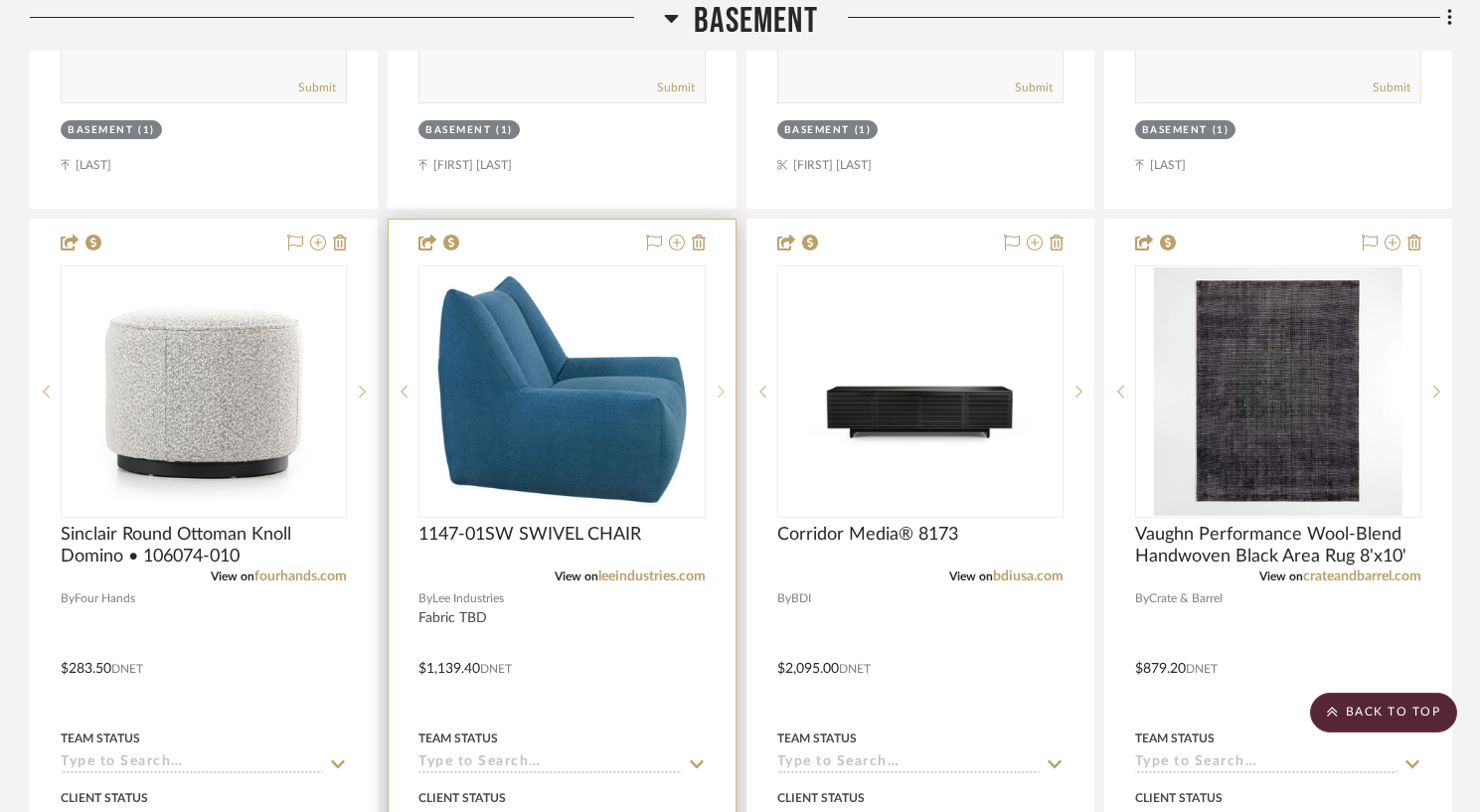 click 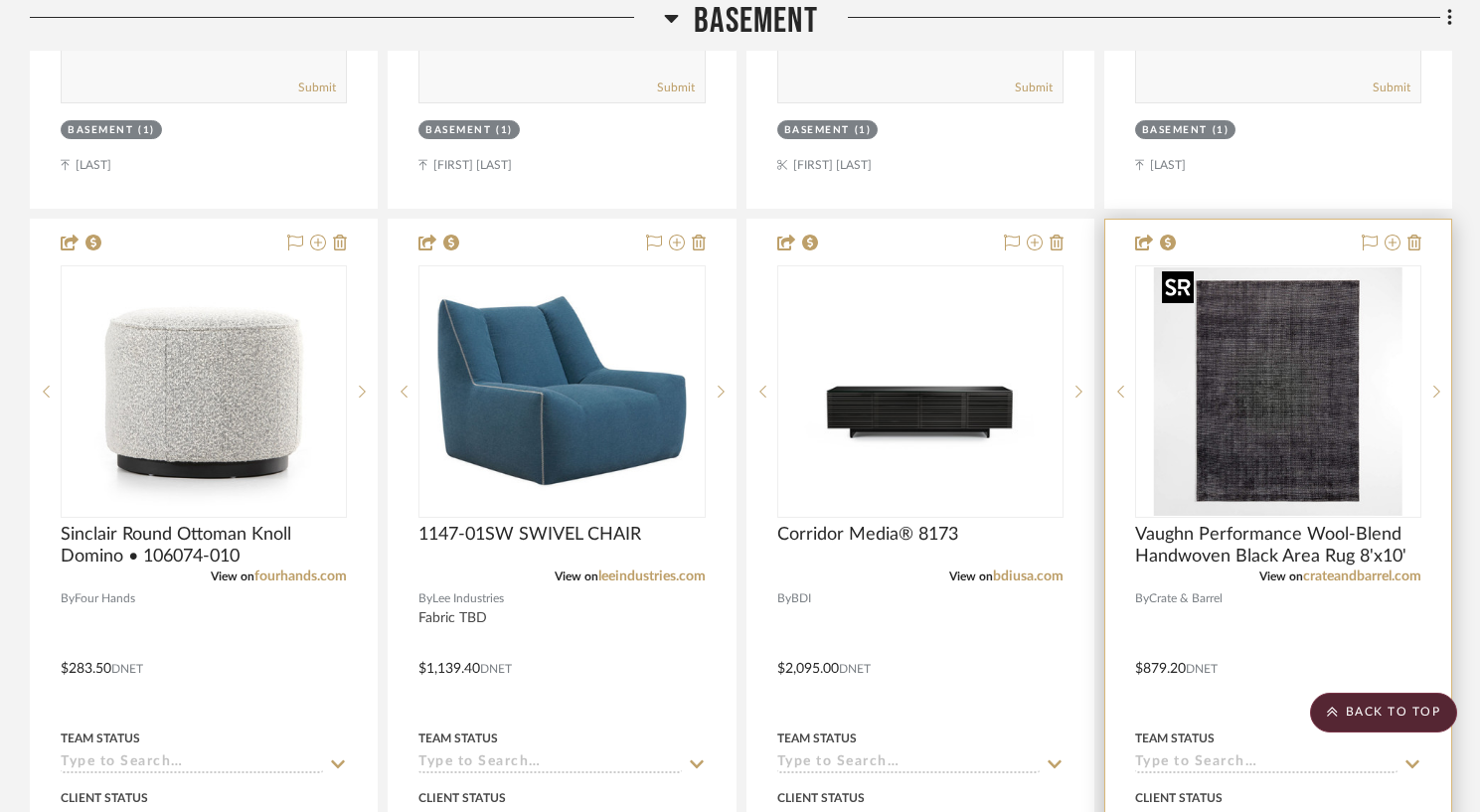 click at bounding box center (1278, 392) 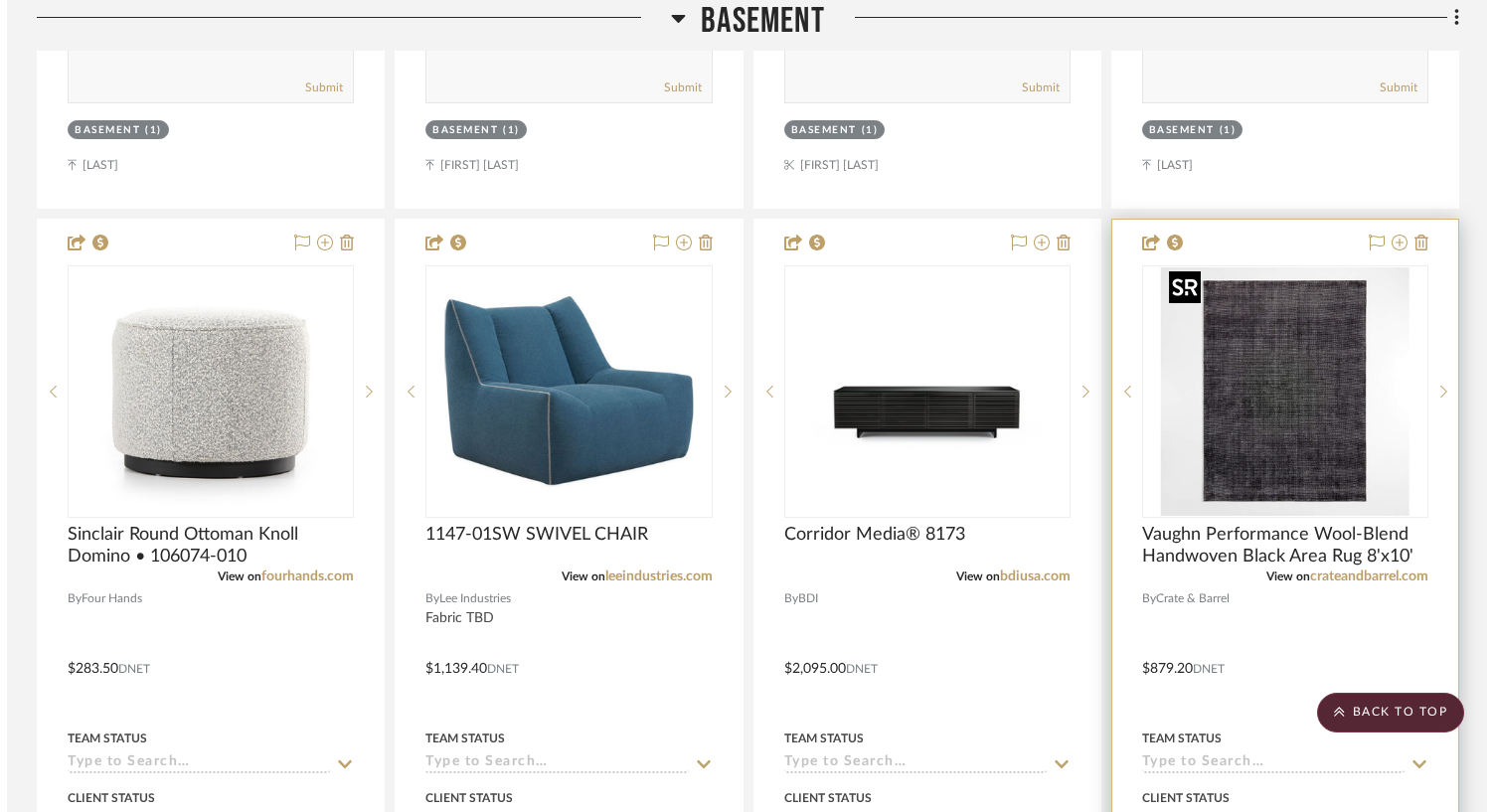 scroll, scrollTop: 0, scrollLeft: 0, axis: both 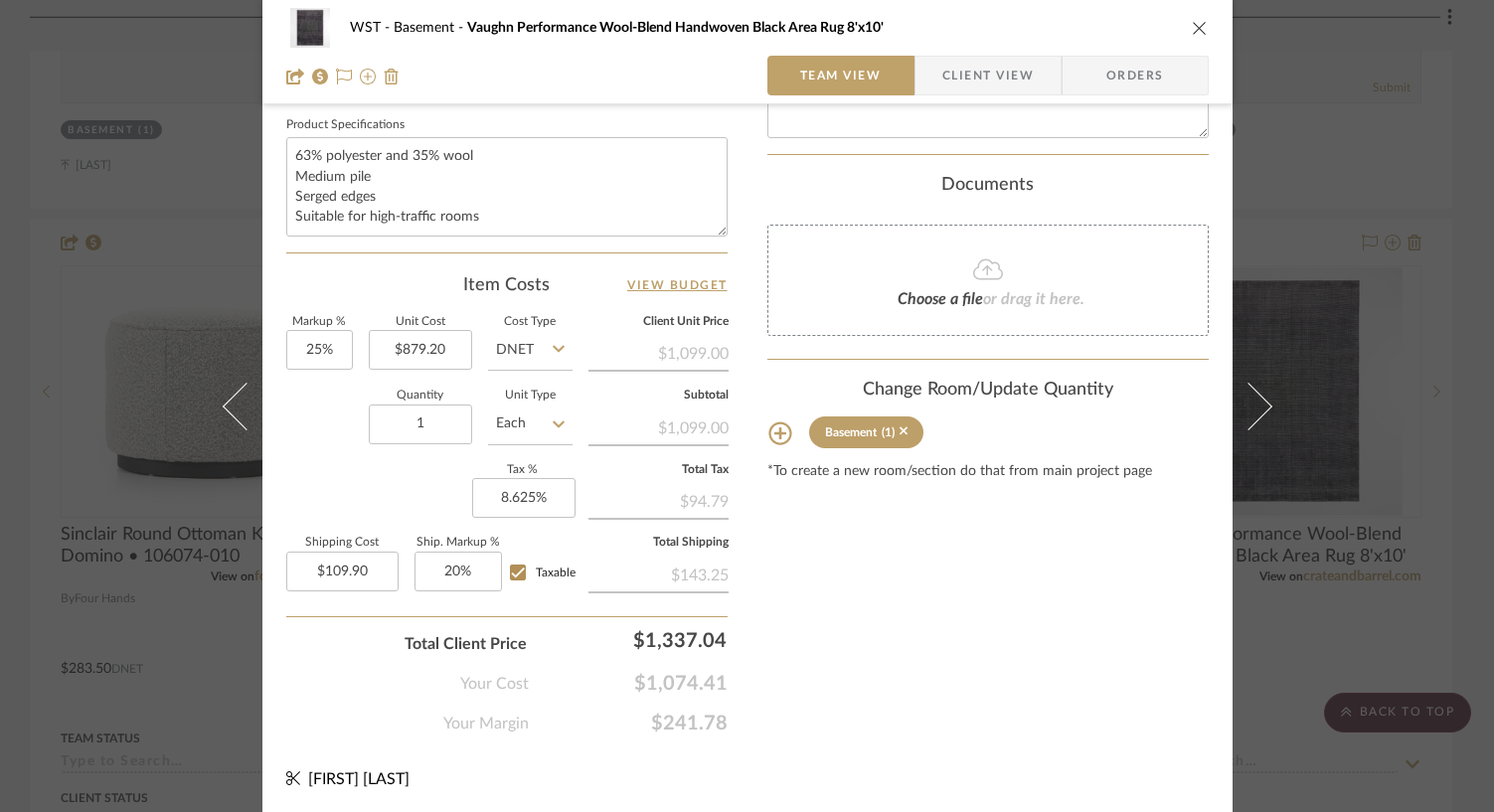 click at bounding box center [1200, 28] 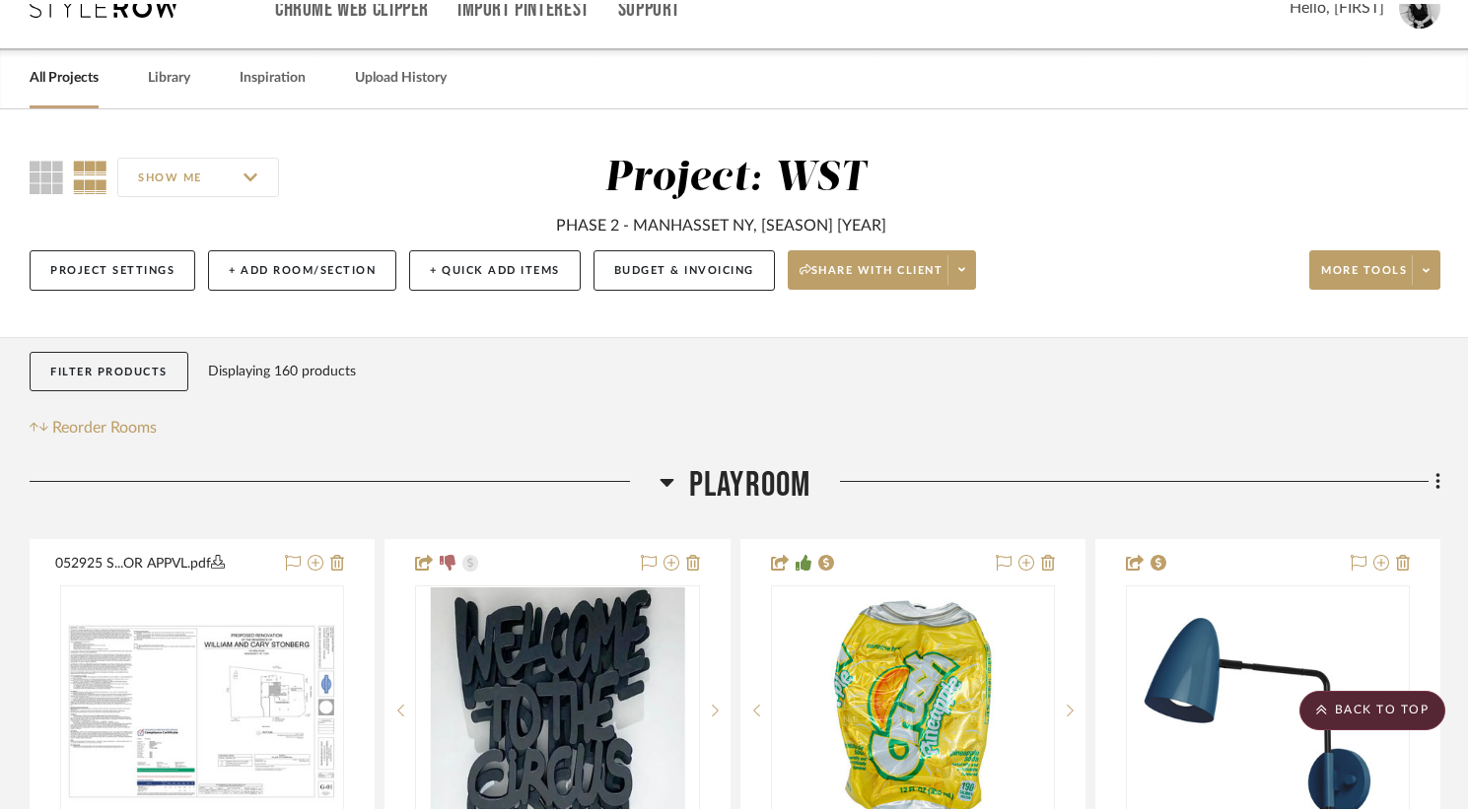 scroll, scrollTop: 0, scrollLeft: 0, axis: both 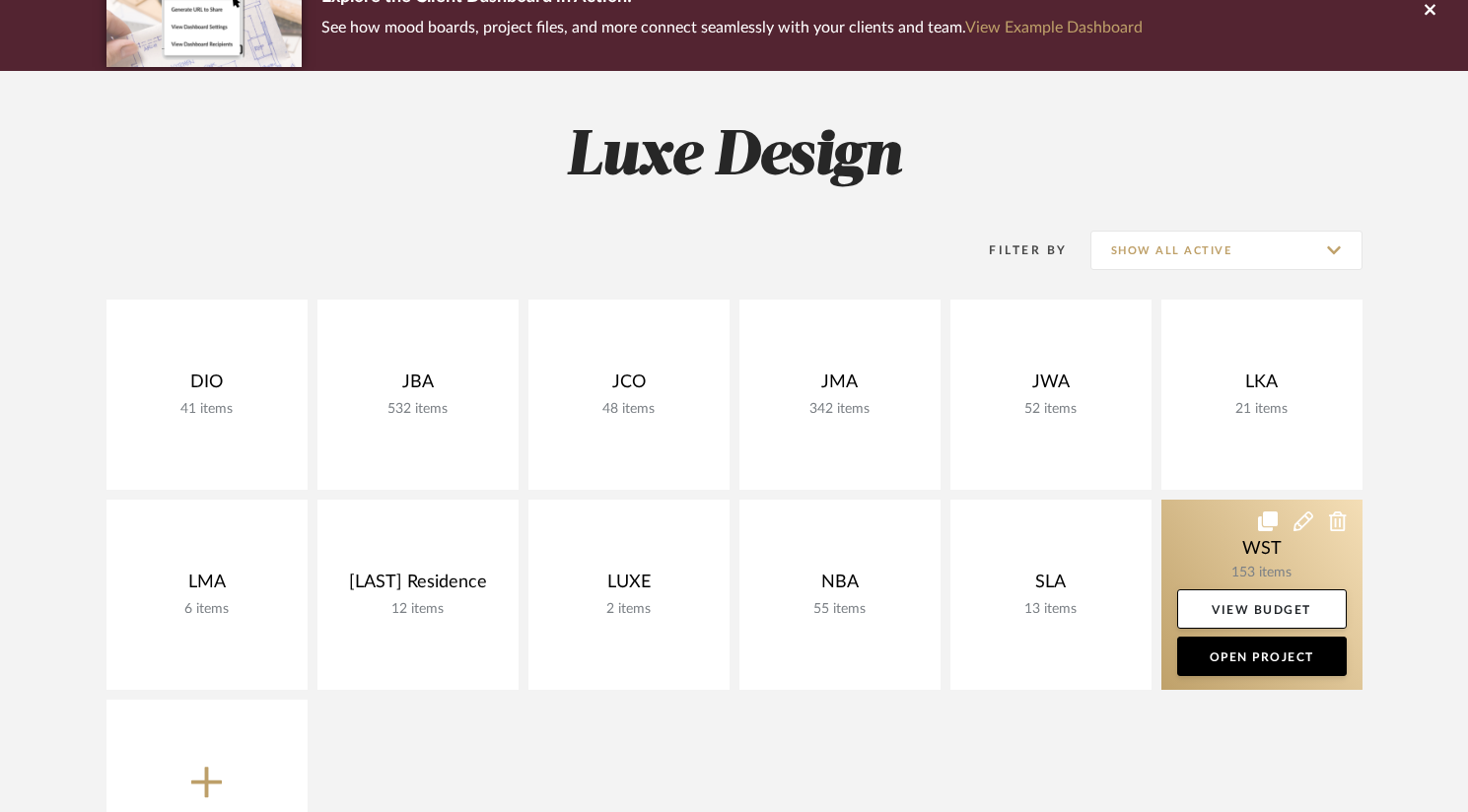 click 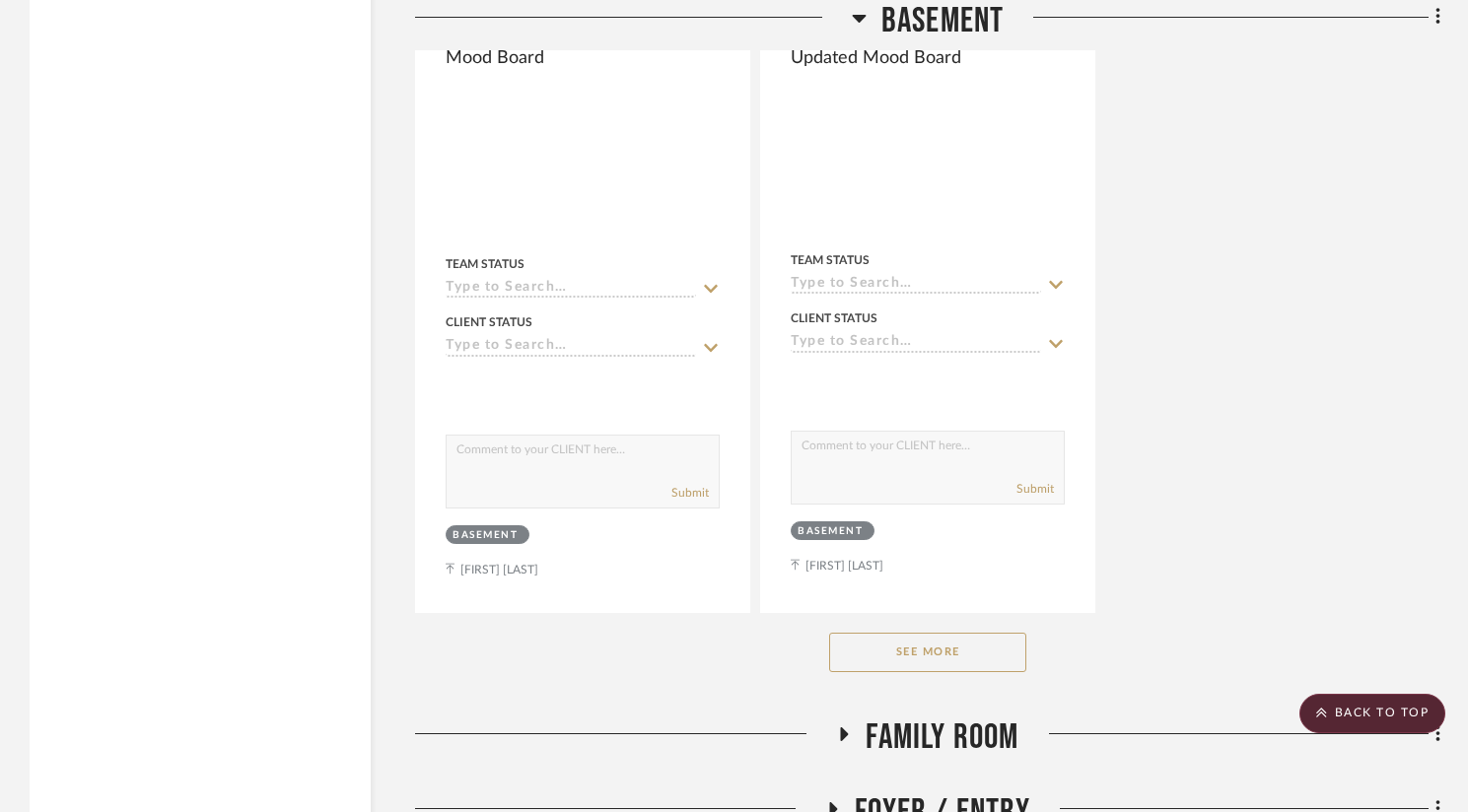 scroll, scrollTop: 5445, scrollLeft: 0, axis: vertical 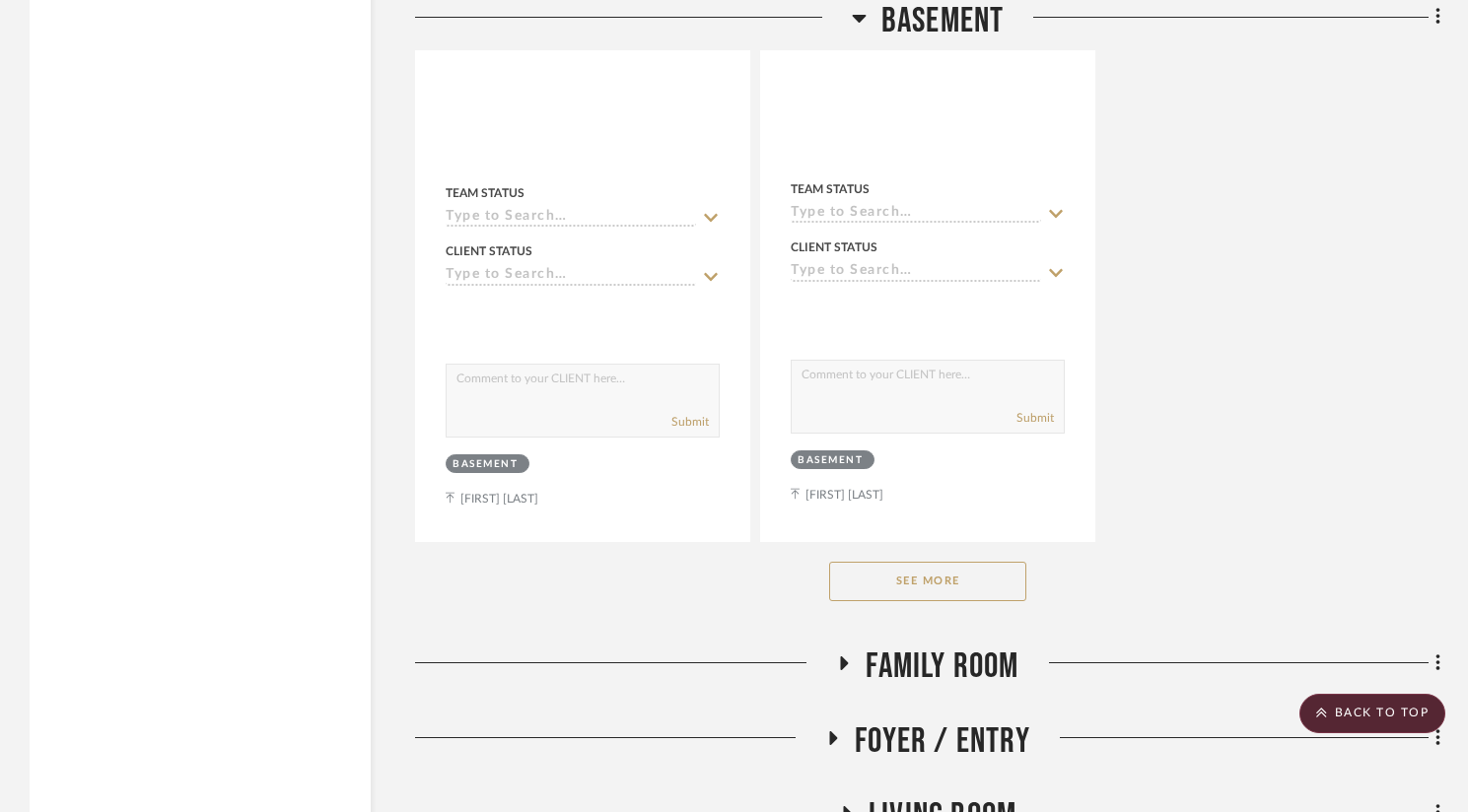 click on "See More" 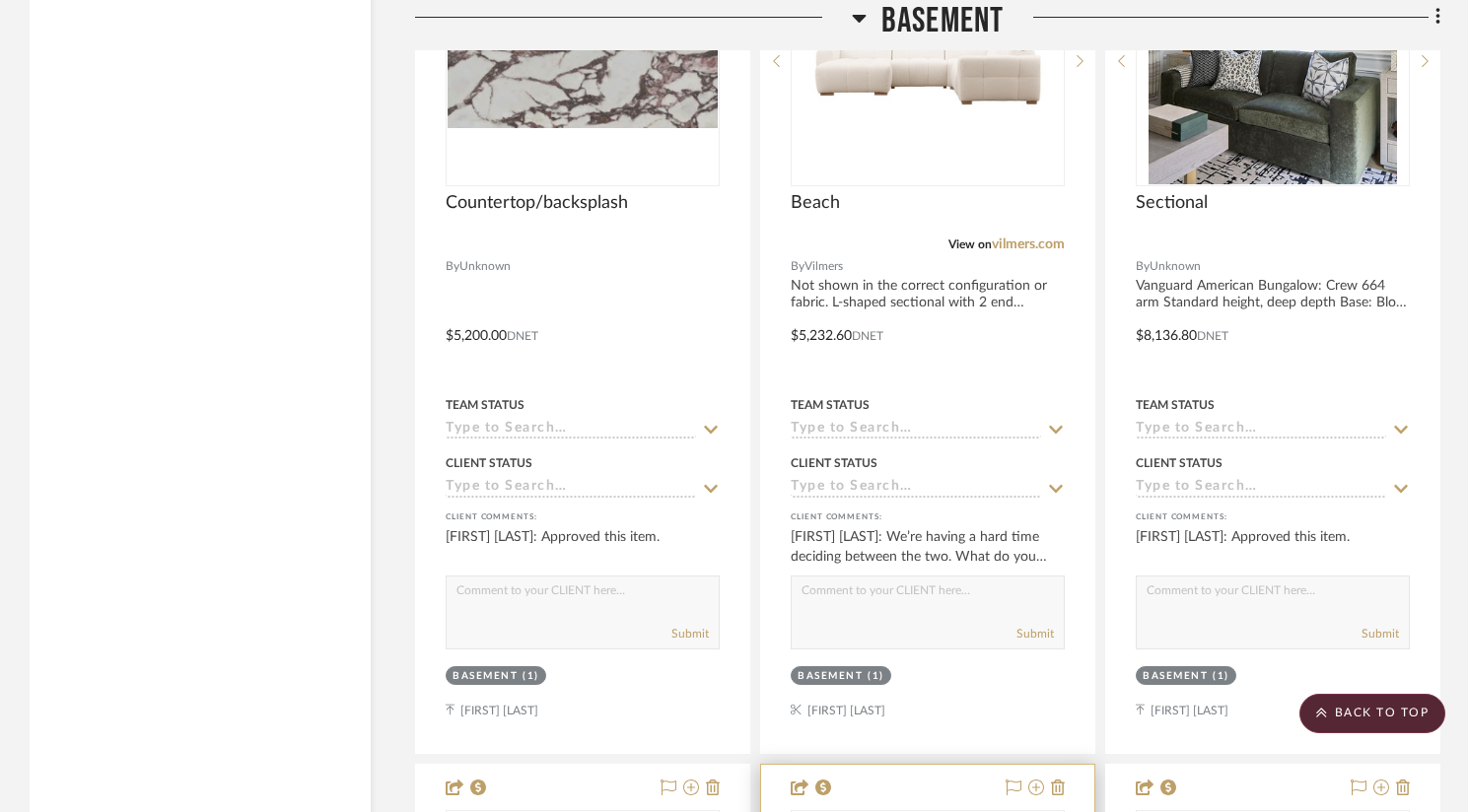 scroll, scrollTop: 6076, scrollLeft: 0, axis: vertical 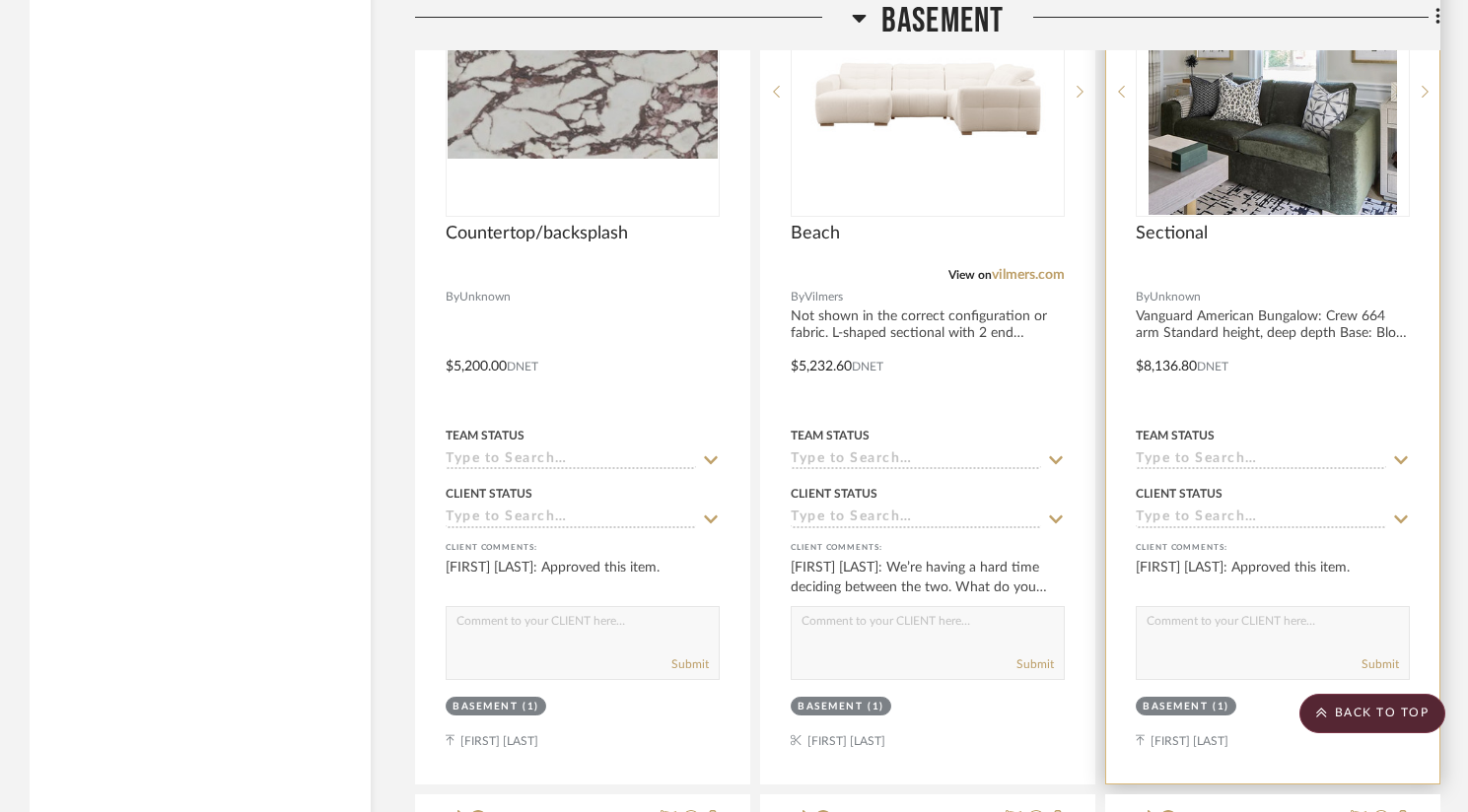 click at bounding box center (0, 0) 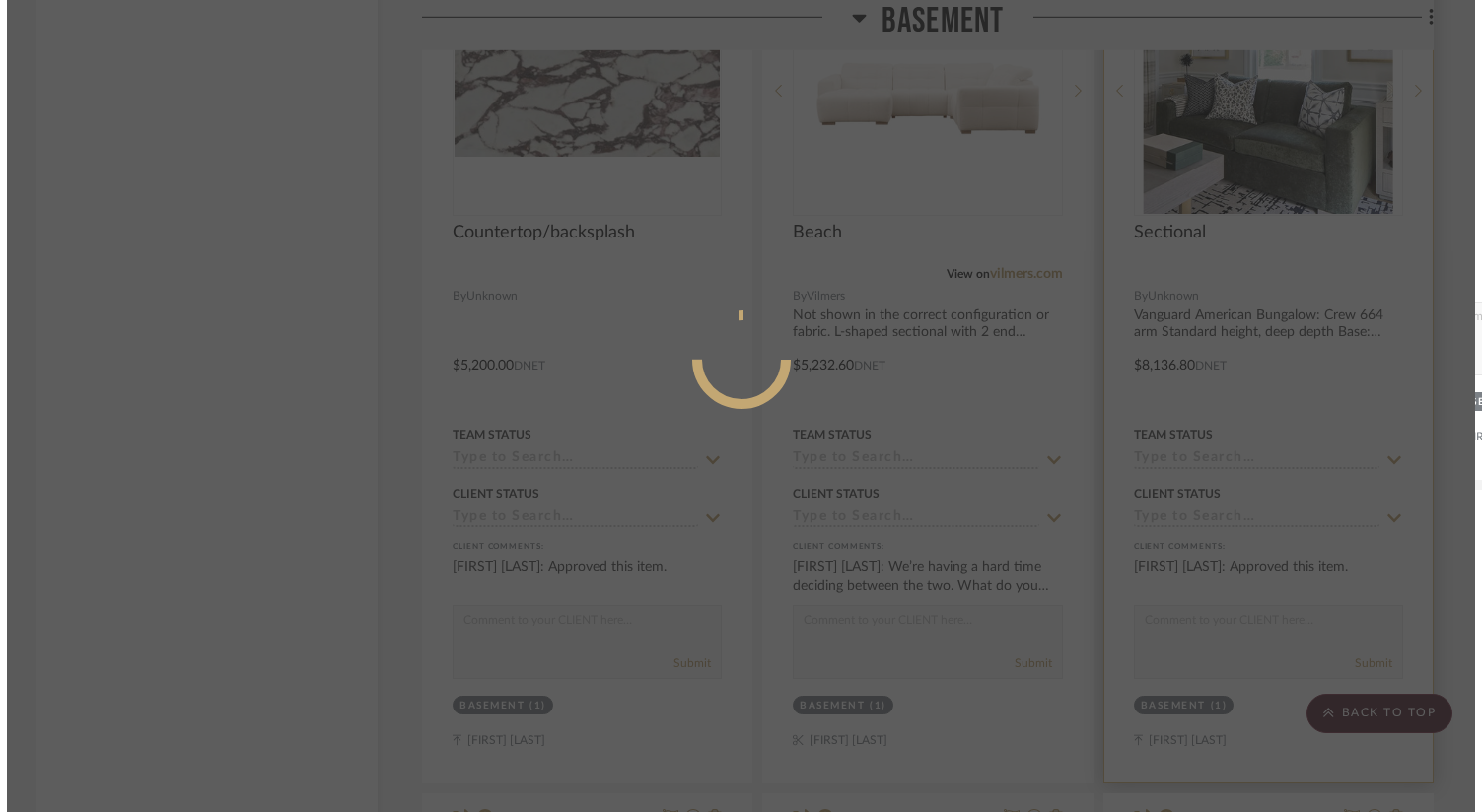 scroll, scrollTop: 0, scrollLeft: 0, axis: both 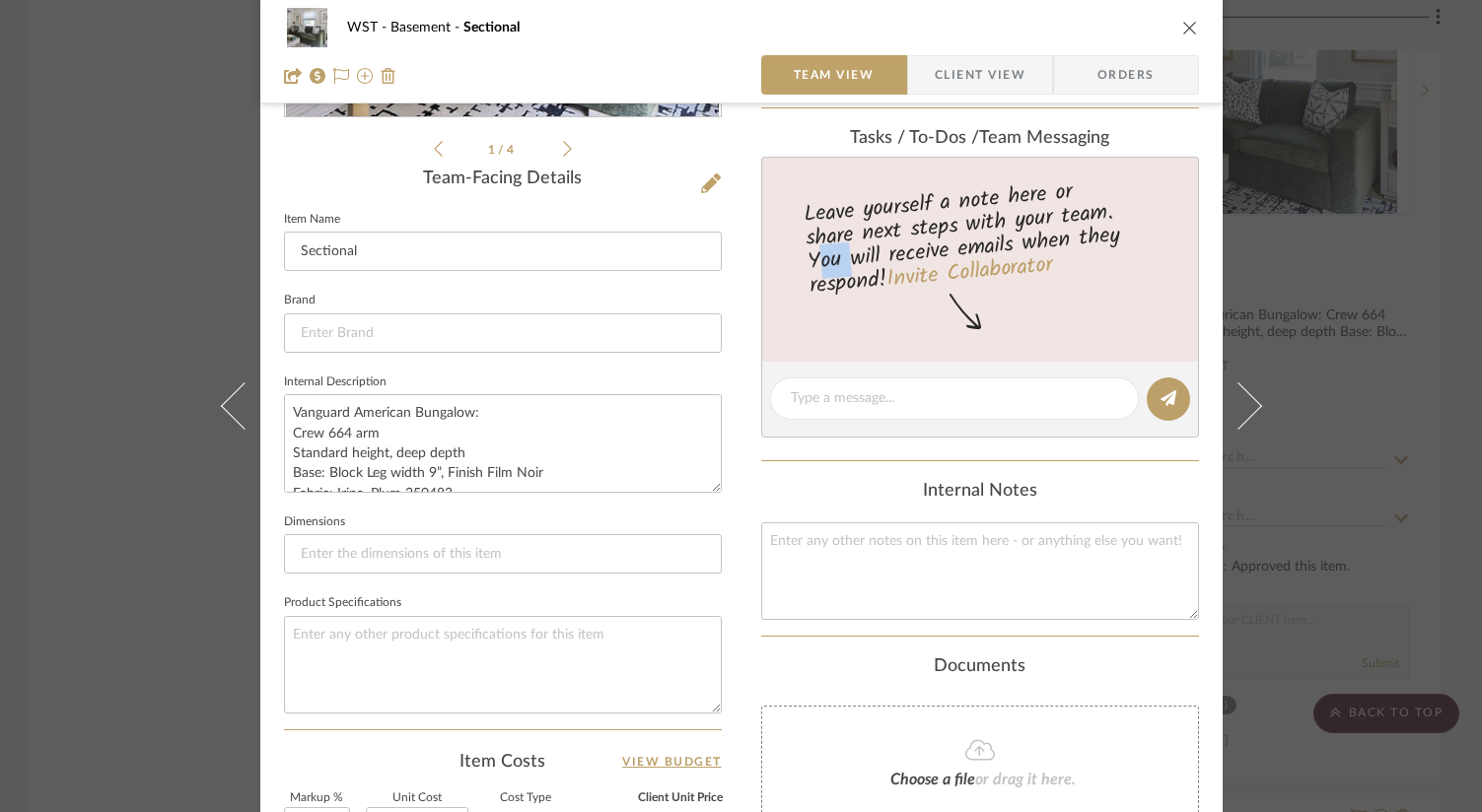 click at bounding box center (1190, 28) 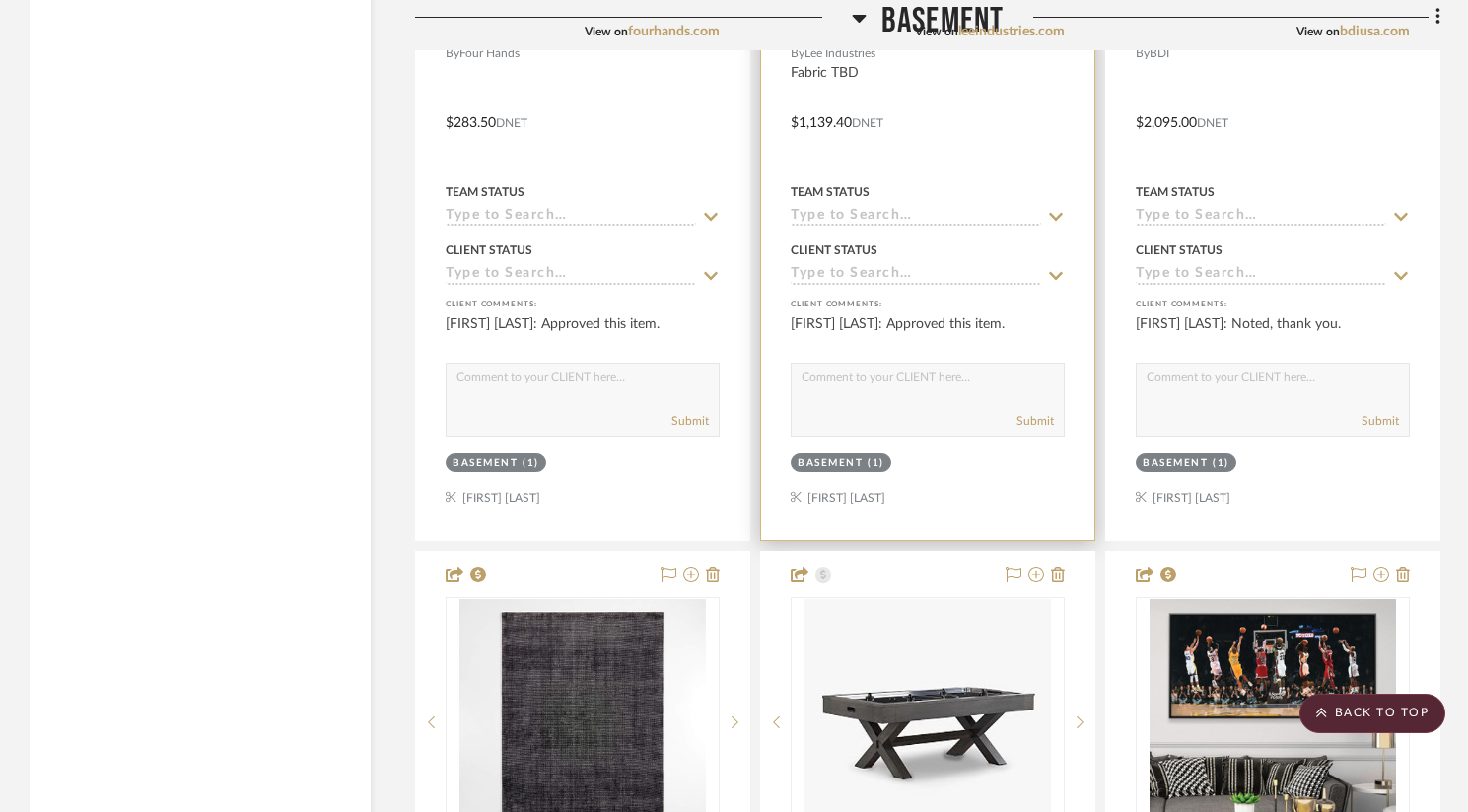 scroll, scrollTop: 6695, scrollLeft: 0, axis: vertical 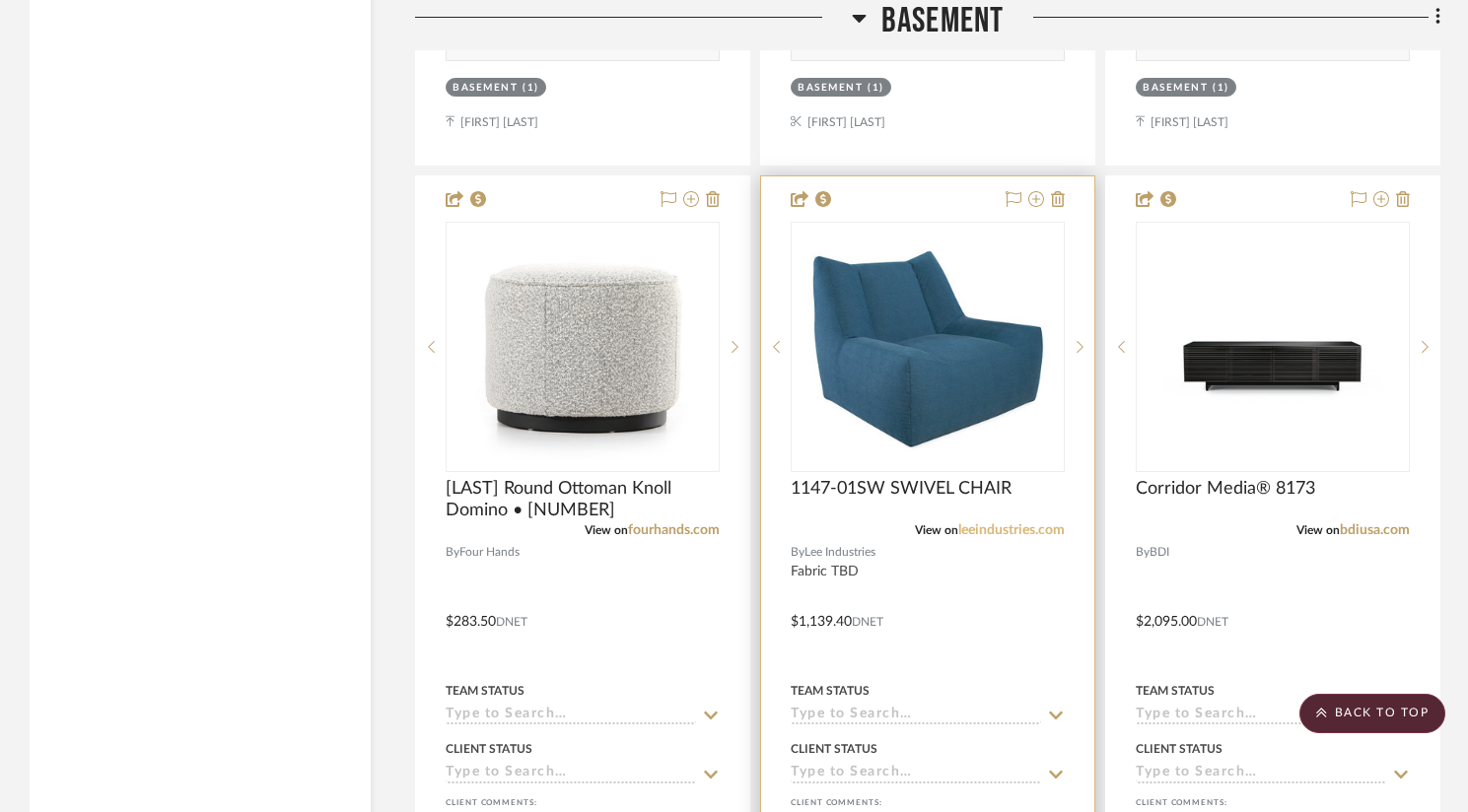 click on "leeindustries.com" at bounding box center (1012, 530) 